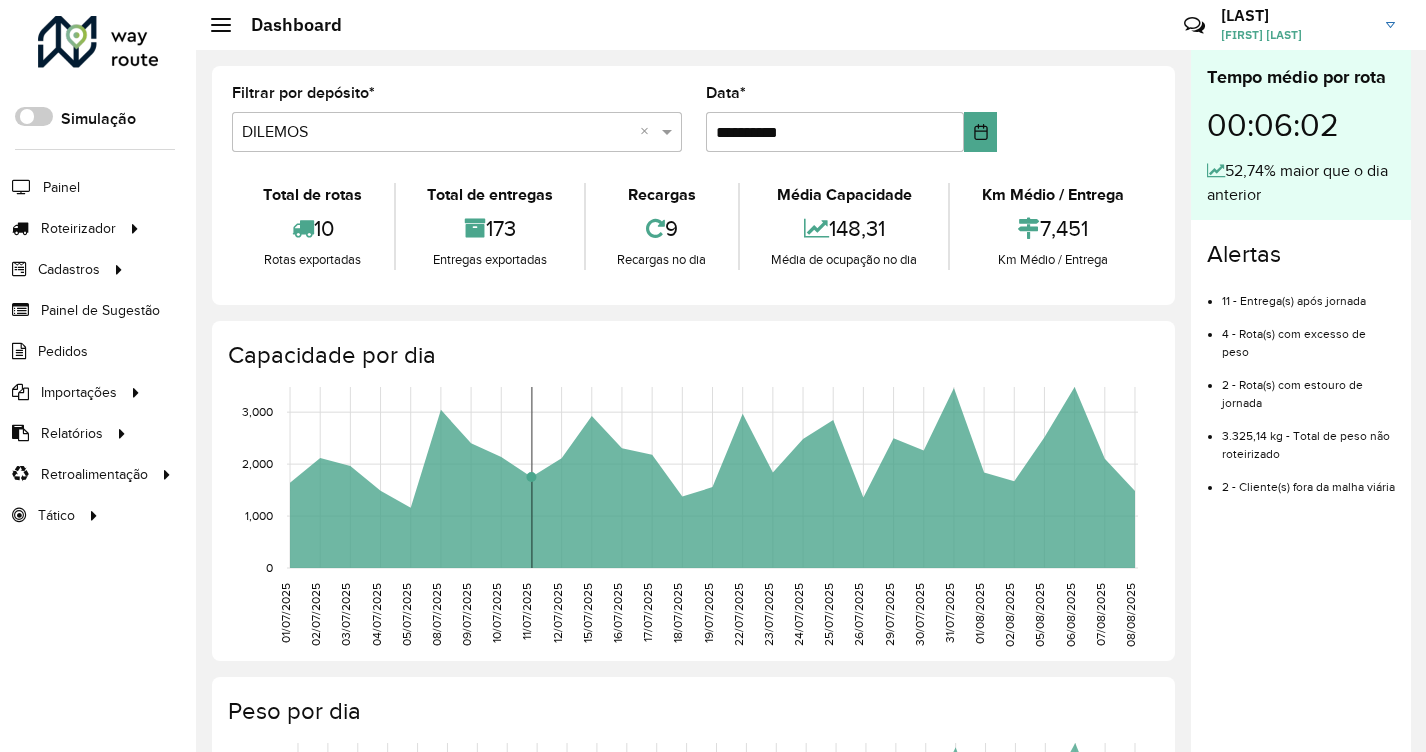 scroll, scrollTop: 0, scrollLeft: 0, axis: both 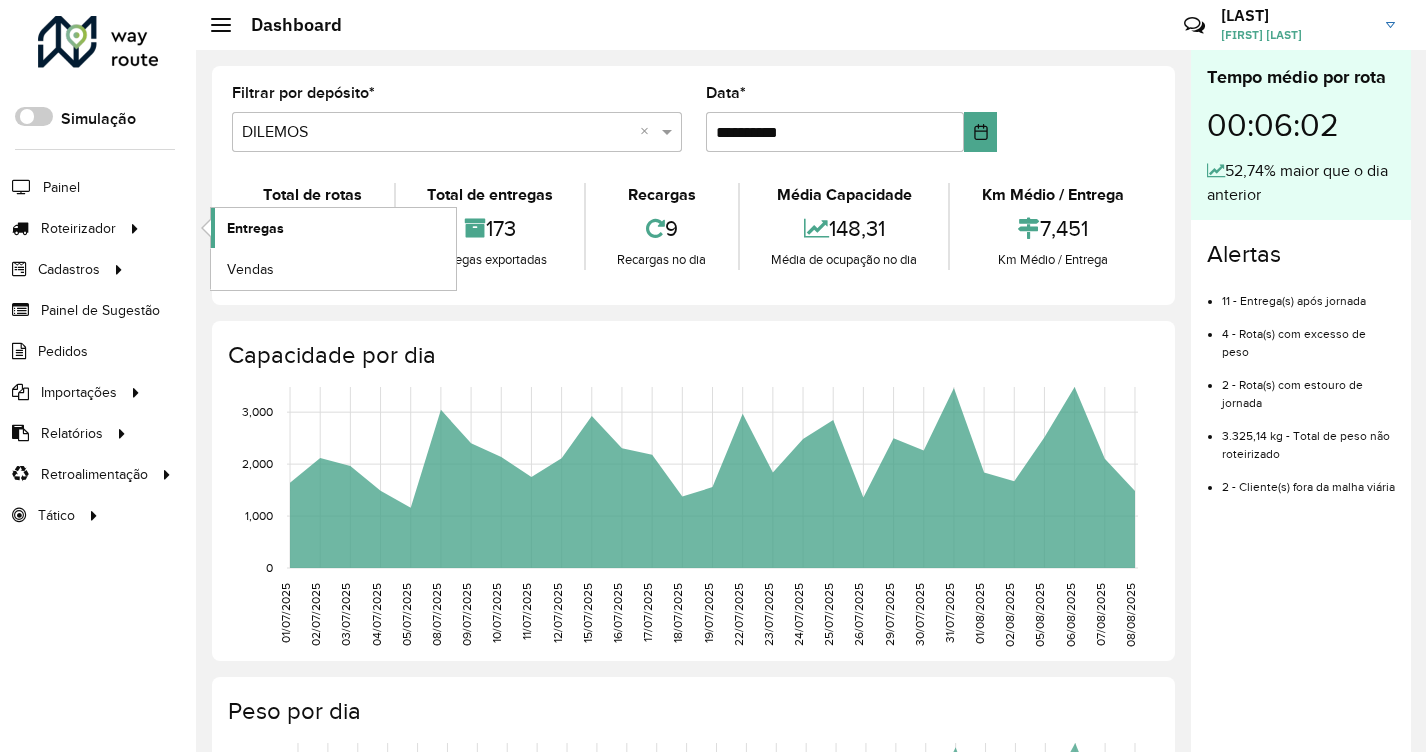 click on "Entregas" 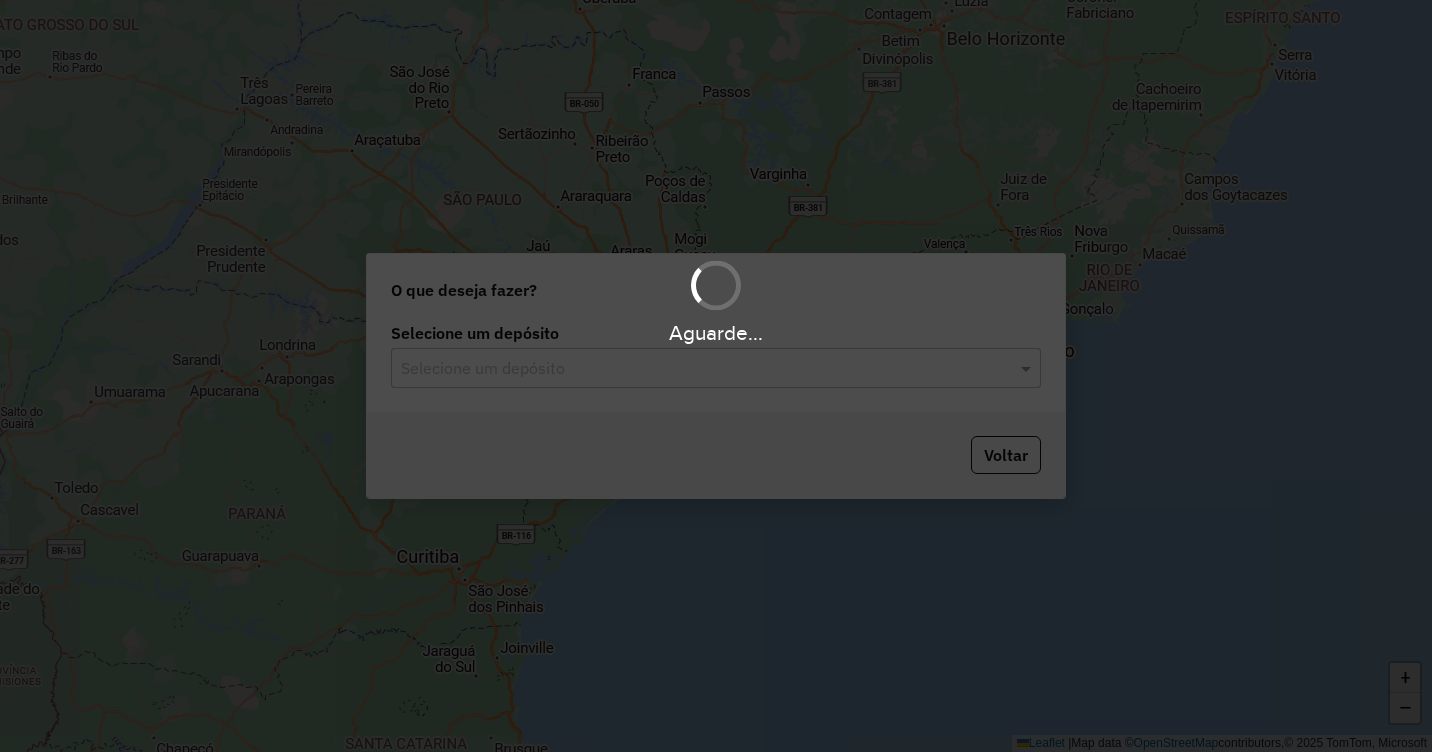 scroll, scrollTop: 0, scrollLeft: 0, axis: both 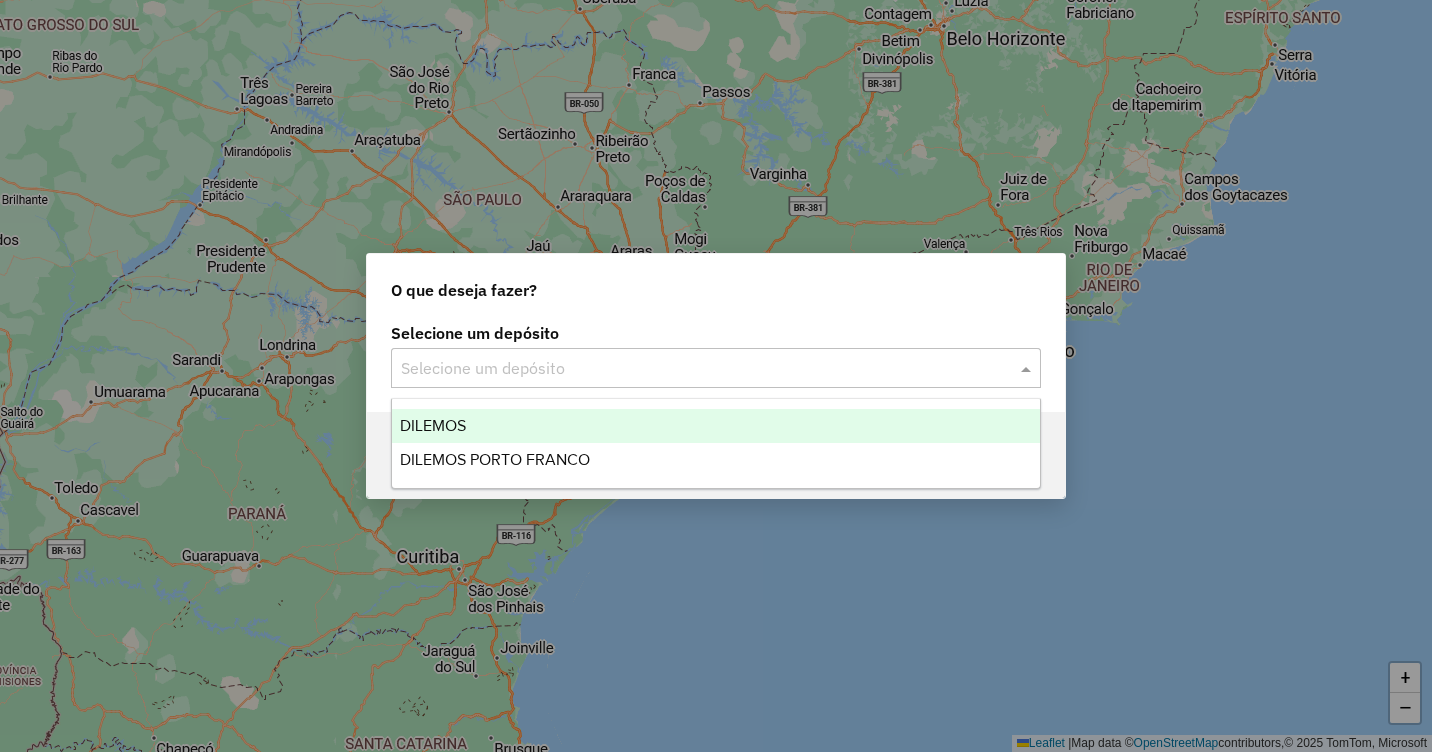 click 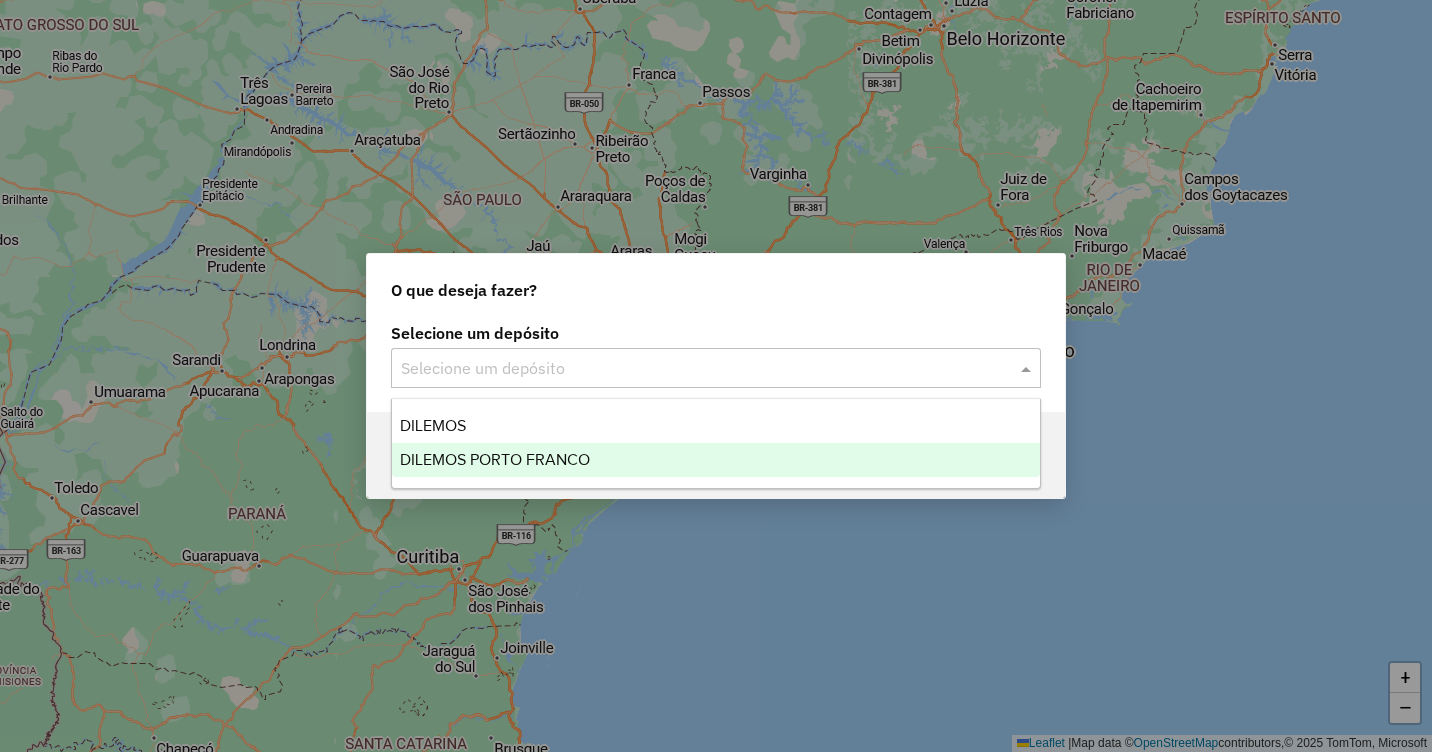 click on "DILEMOS PORTO FRANCO" at bounding box center (716, 460) 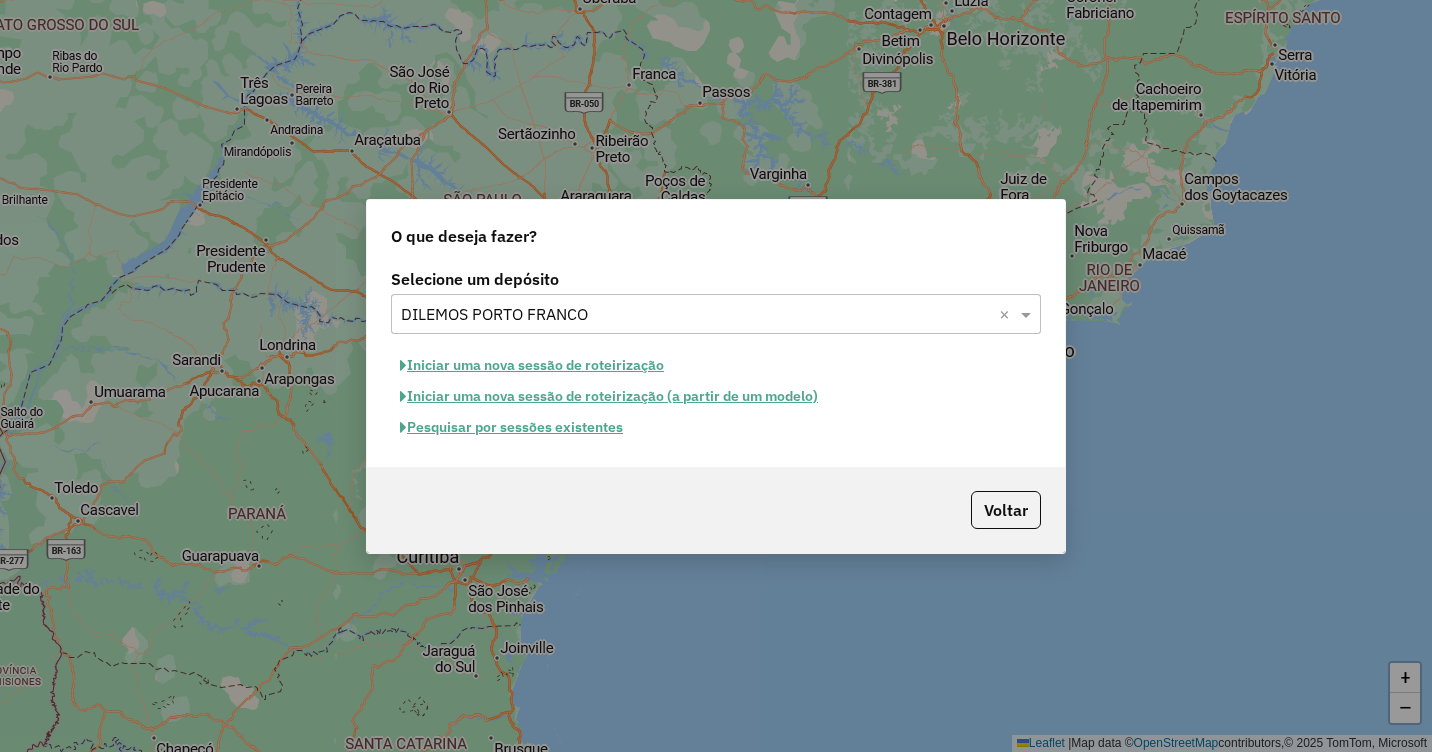 click on "Pesquisar por sessões existentes" 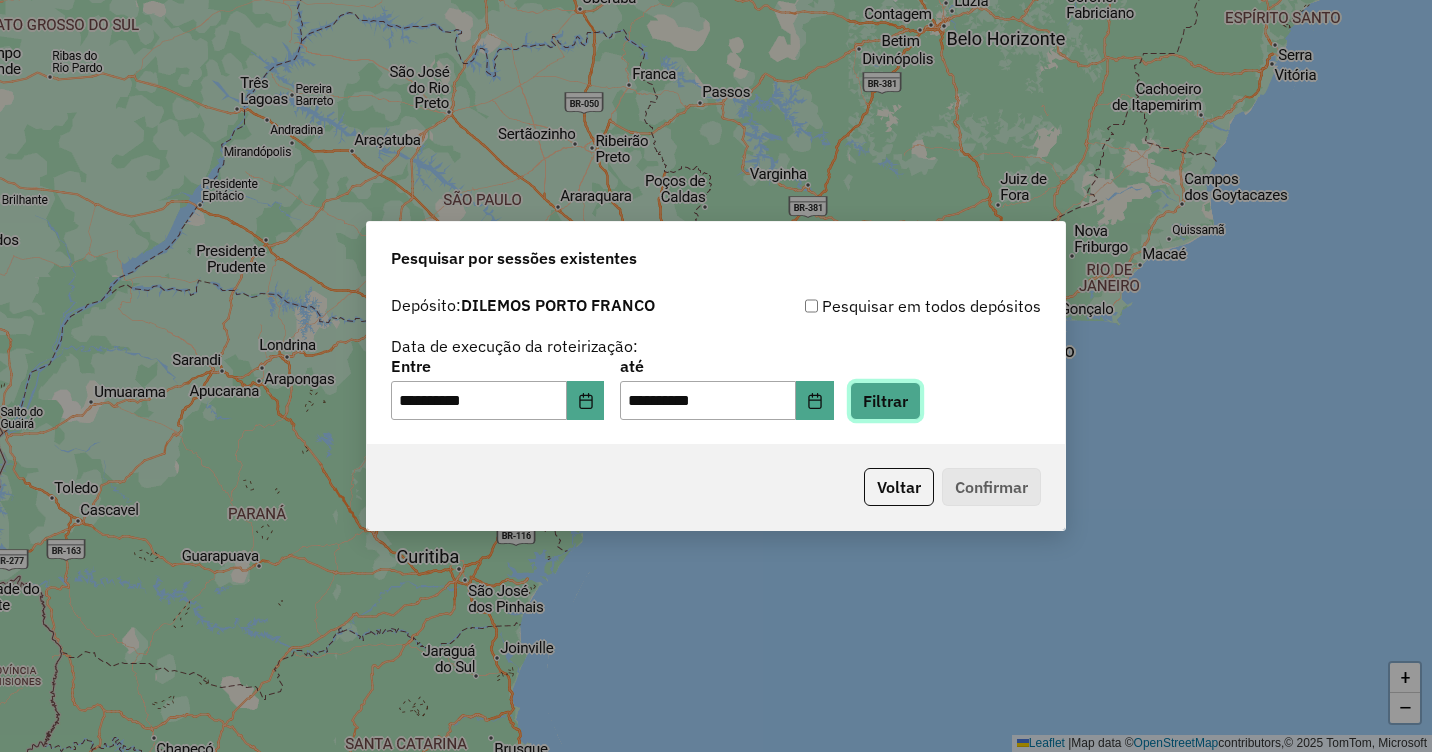 click on "Filtrar" 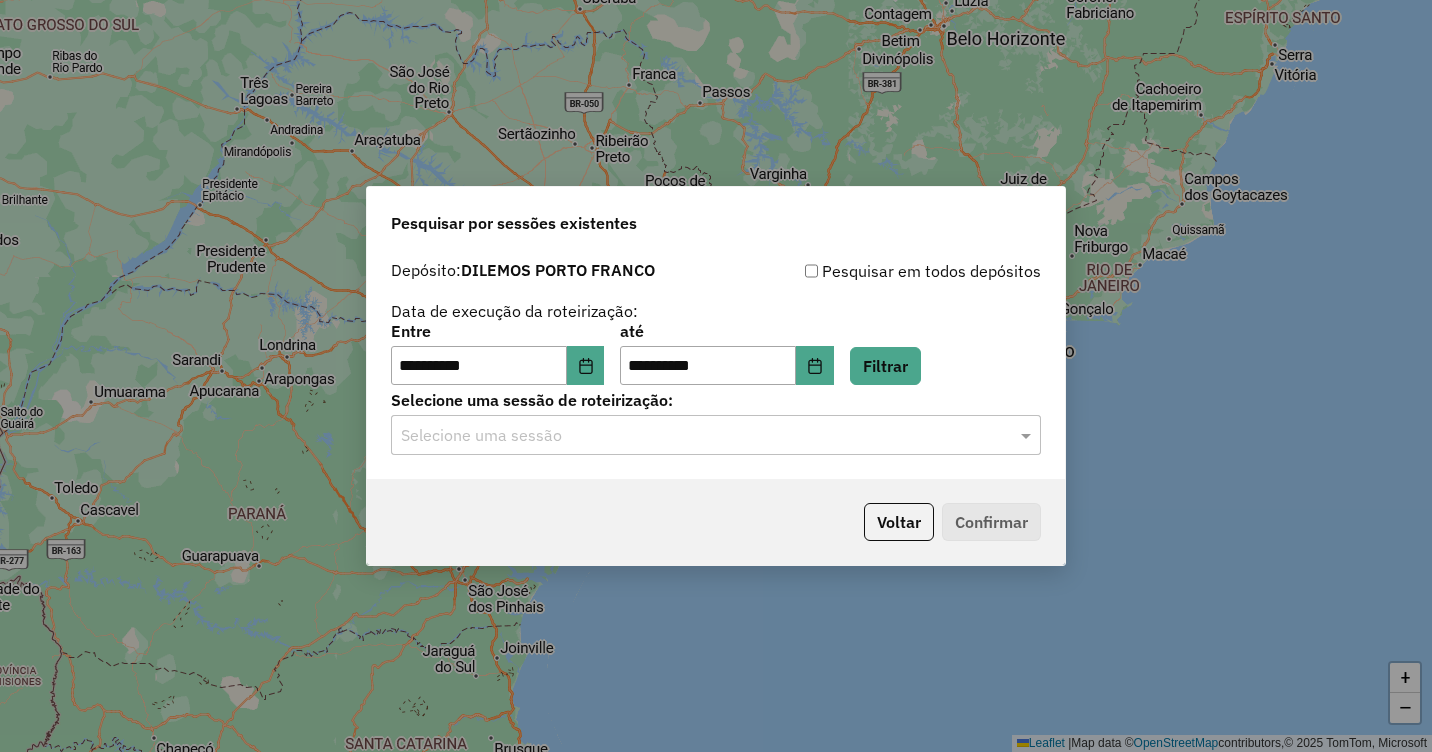 click 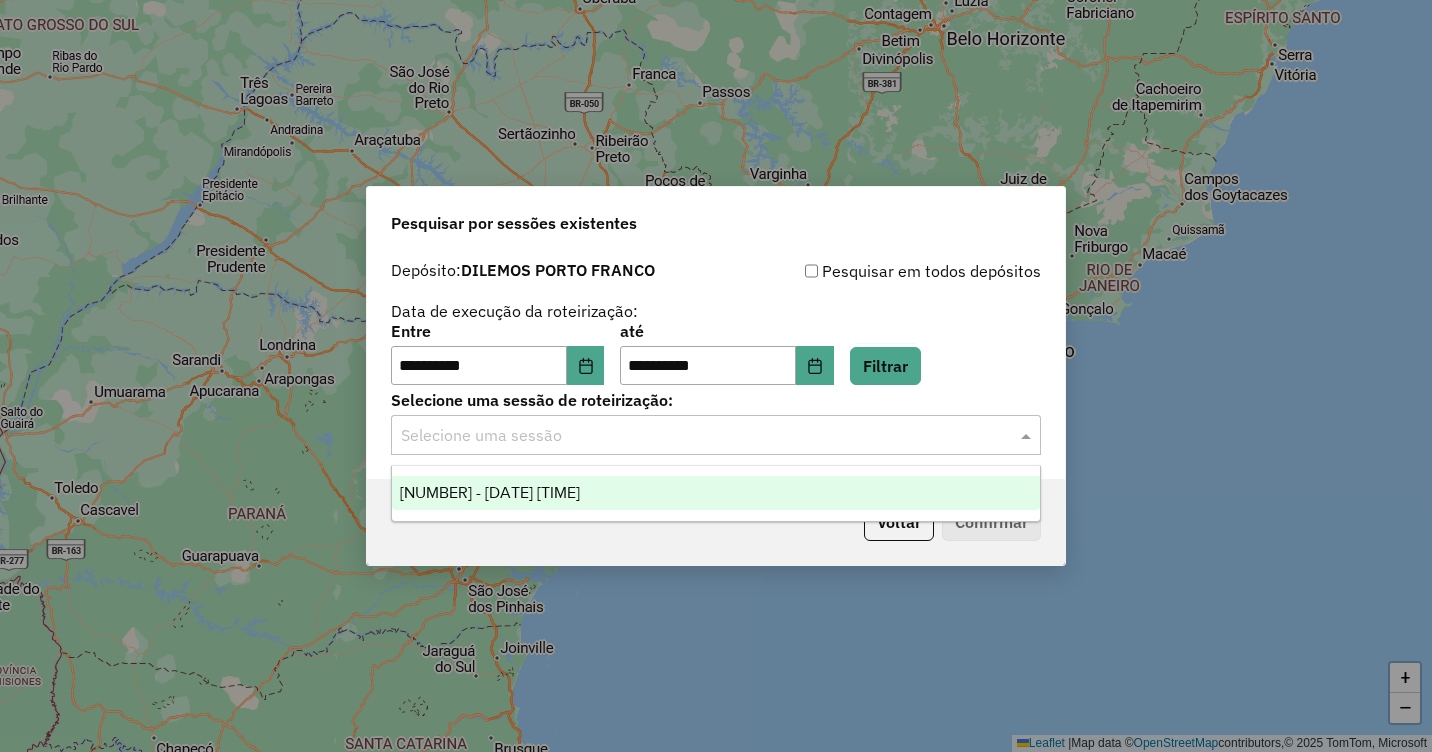 click on "976717 - 08/08/2025 18:27" at bounding box center (490, 492) 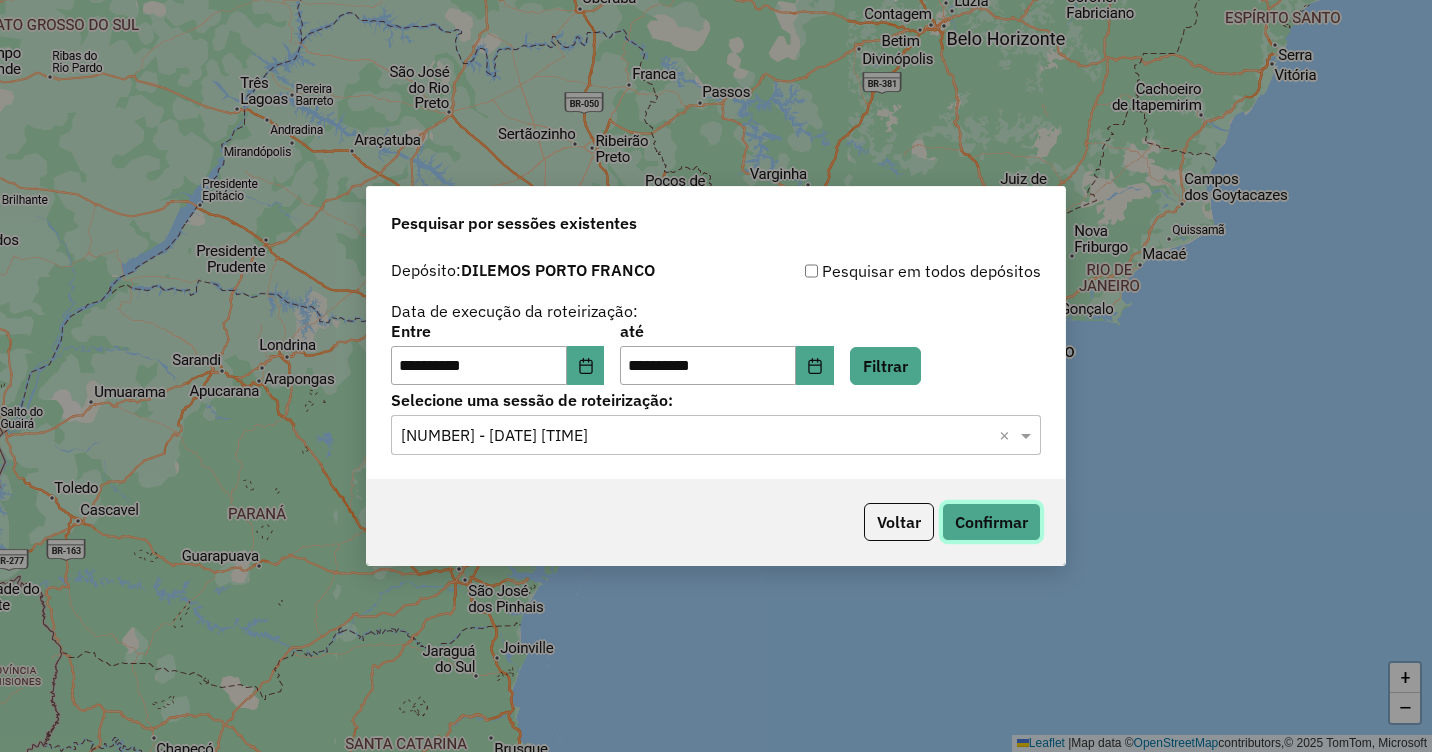 click on "Confirmar" 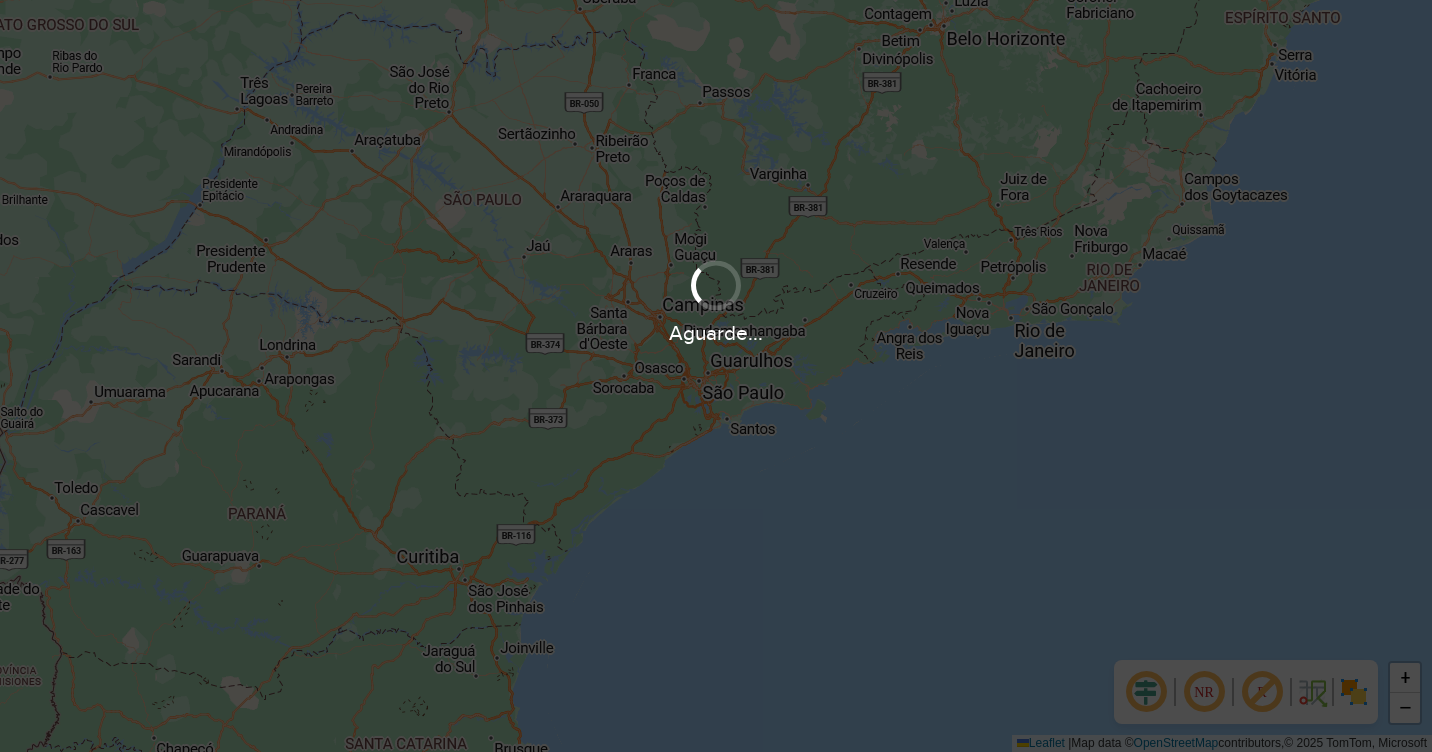 scroll, scrollTop: 0, scrollLeft: 0, axis: both 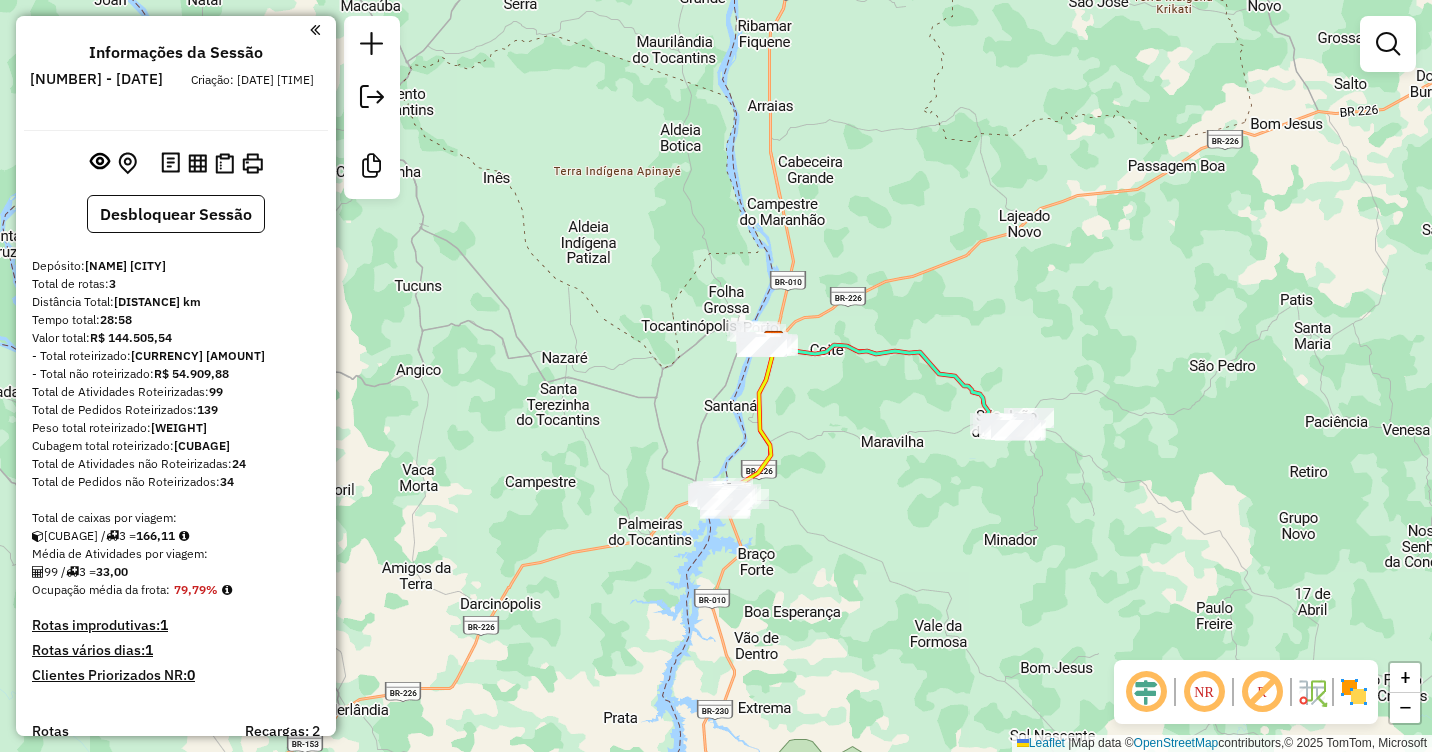 drag, startPoint x: 773, startPoint y: 436, endPoint x: 808, endPoint y: 417, distance: 39.824615 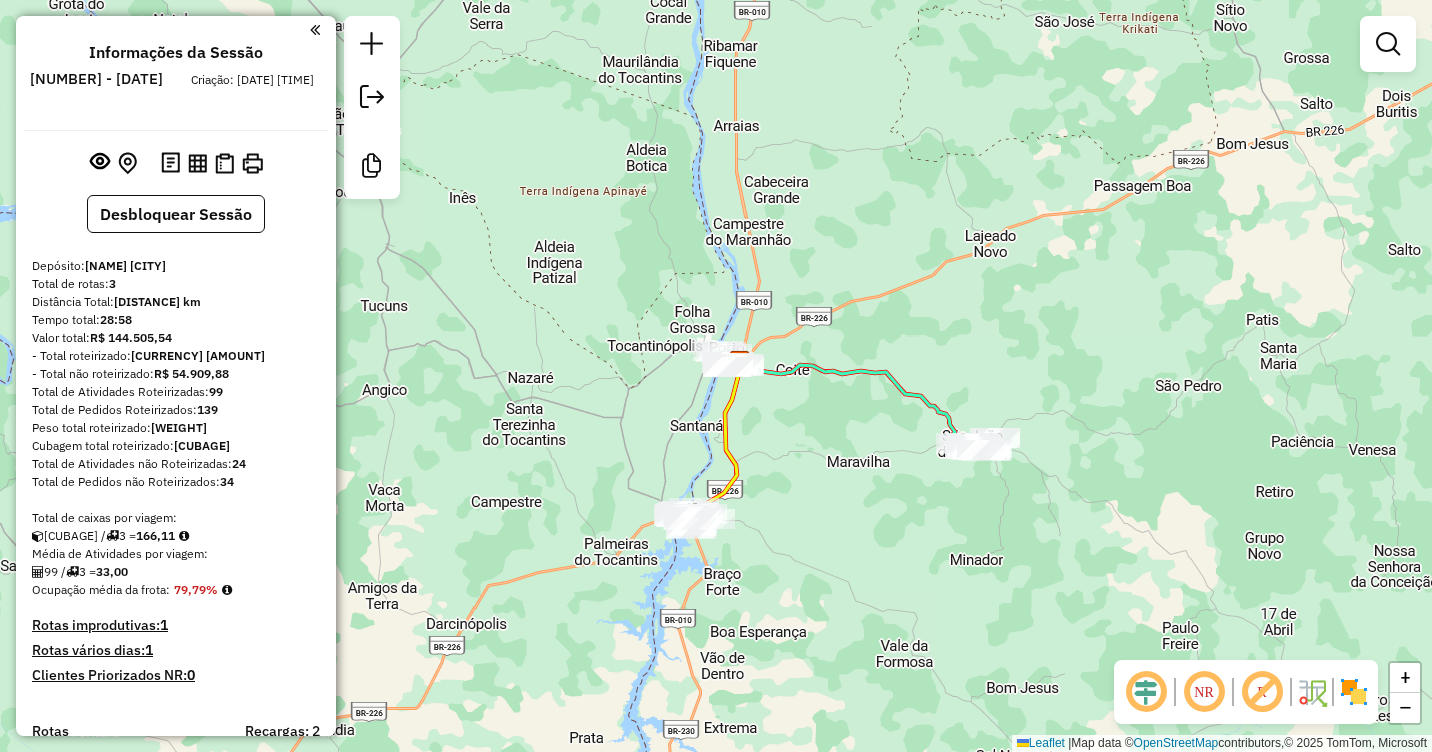 drag, startPoint x: 815, startPoint y: 389, endPoint x: 779, endPoint y: 409, distance: 41.18252 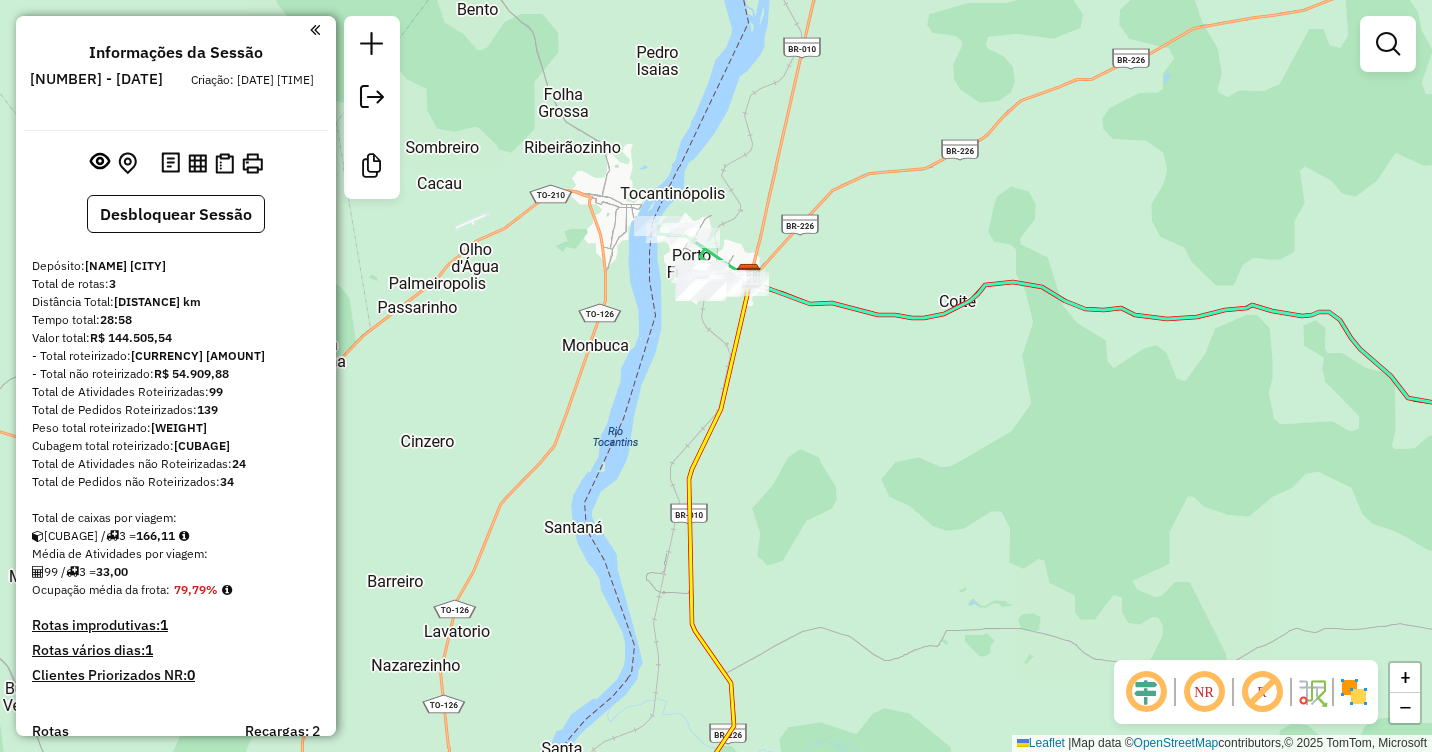 drag, startPoint x: 759, startPoint y: 379, endPoint x: 814, endPoint y: 322, distance: 79.20859 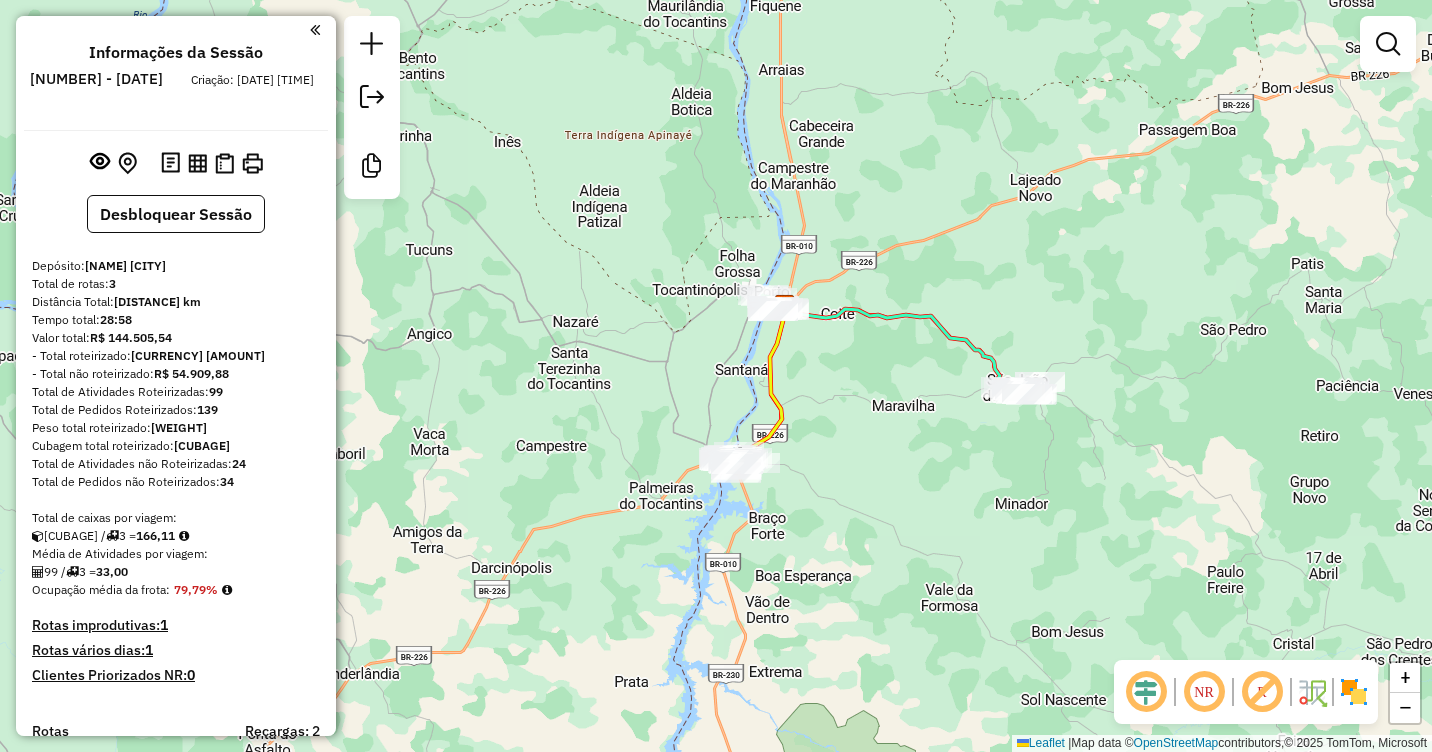 drag, startPoint x: 864, startPoint y: 409, endPoint x: 873, endPoint y: 350, distance: 59.682495 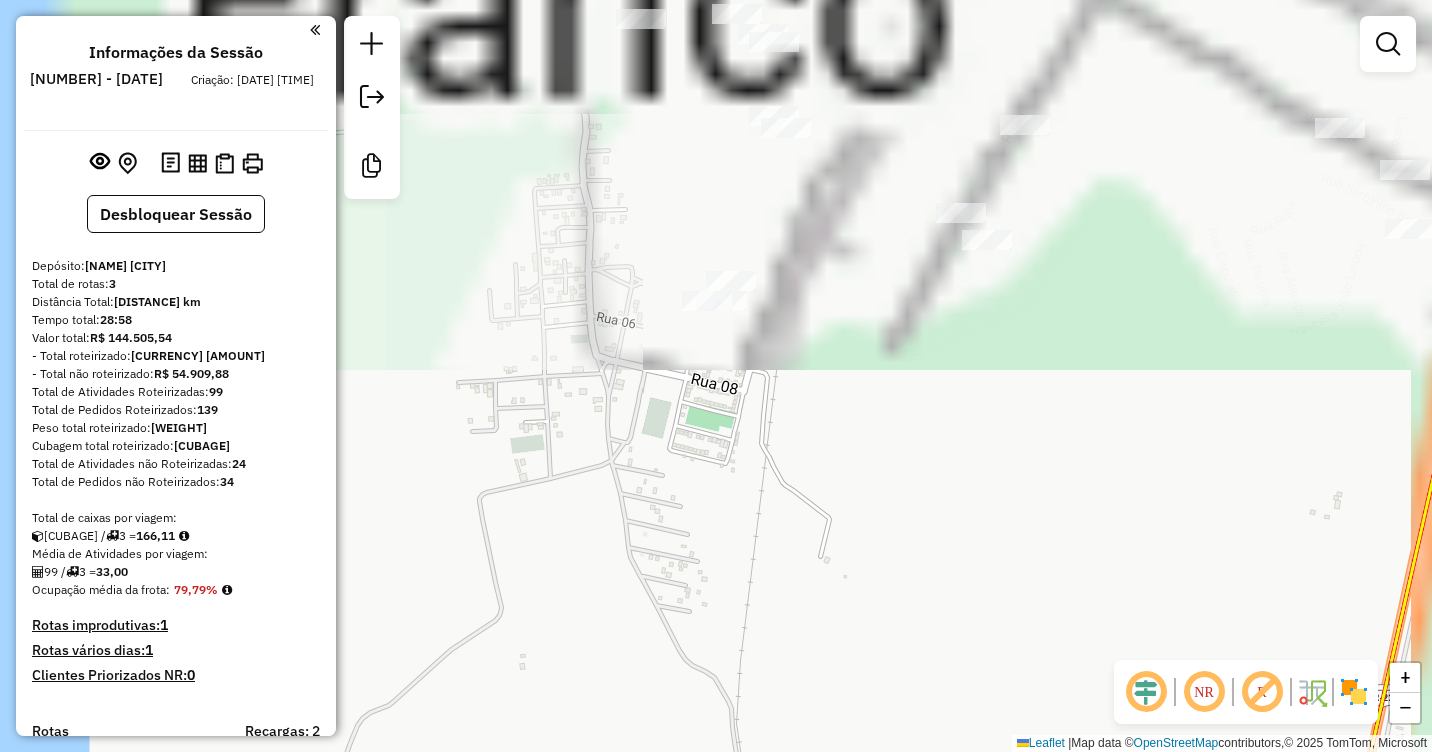 drag, startPoint x: 898, startPoint y: 224, endPoint x: 733, endPoint y: 795, distance: 594.3618 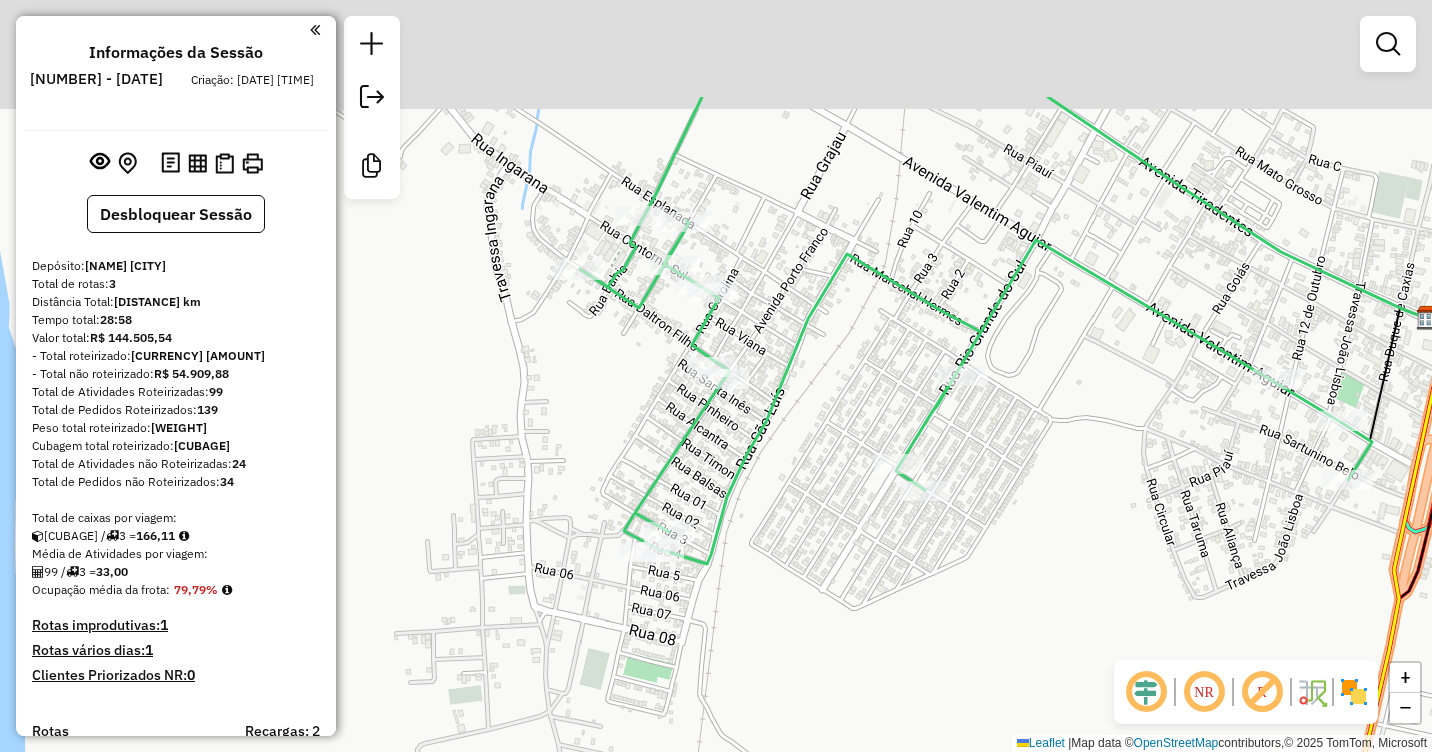 drag, startPoint x: 1068, startPoint y: 121, endPoint x: 1069, endPoint y: 309, distance: 188.00266 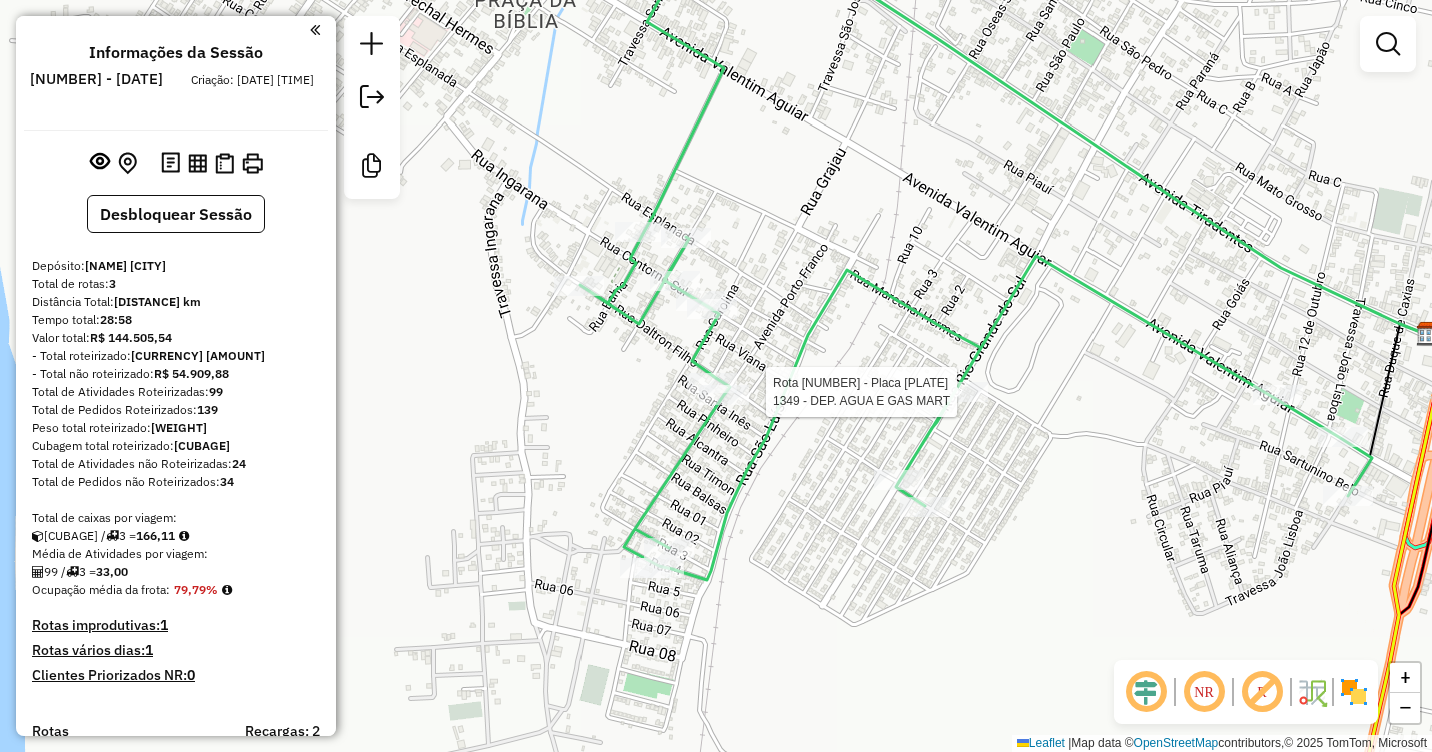 select on "**********" 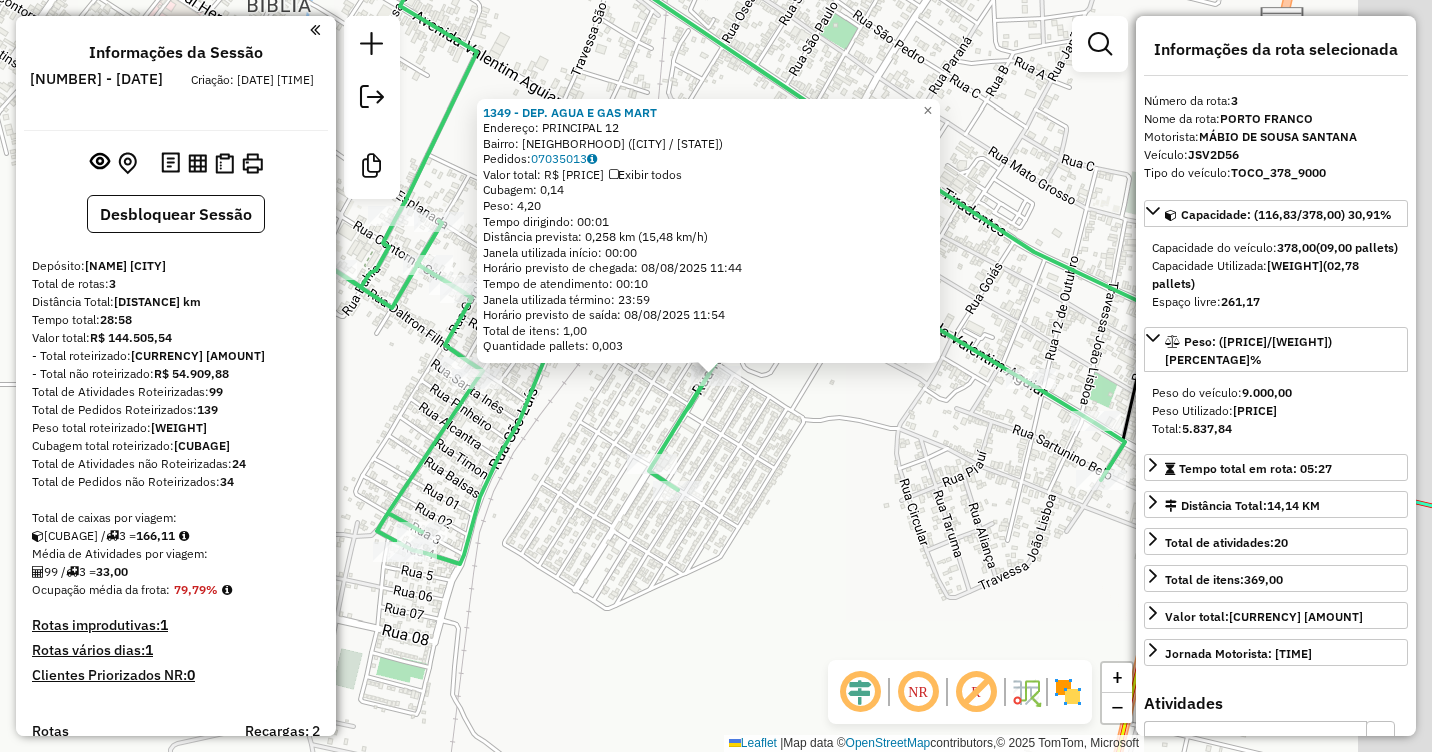scroll, scrollTop: 722, scrollLeft: 0, axis: vertical 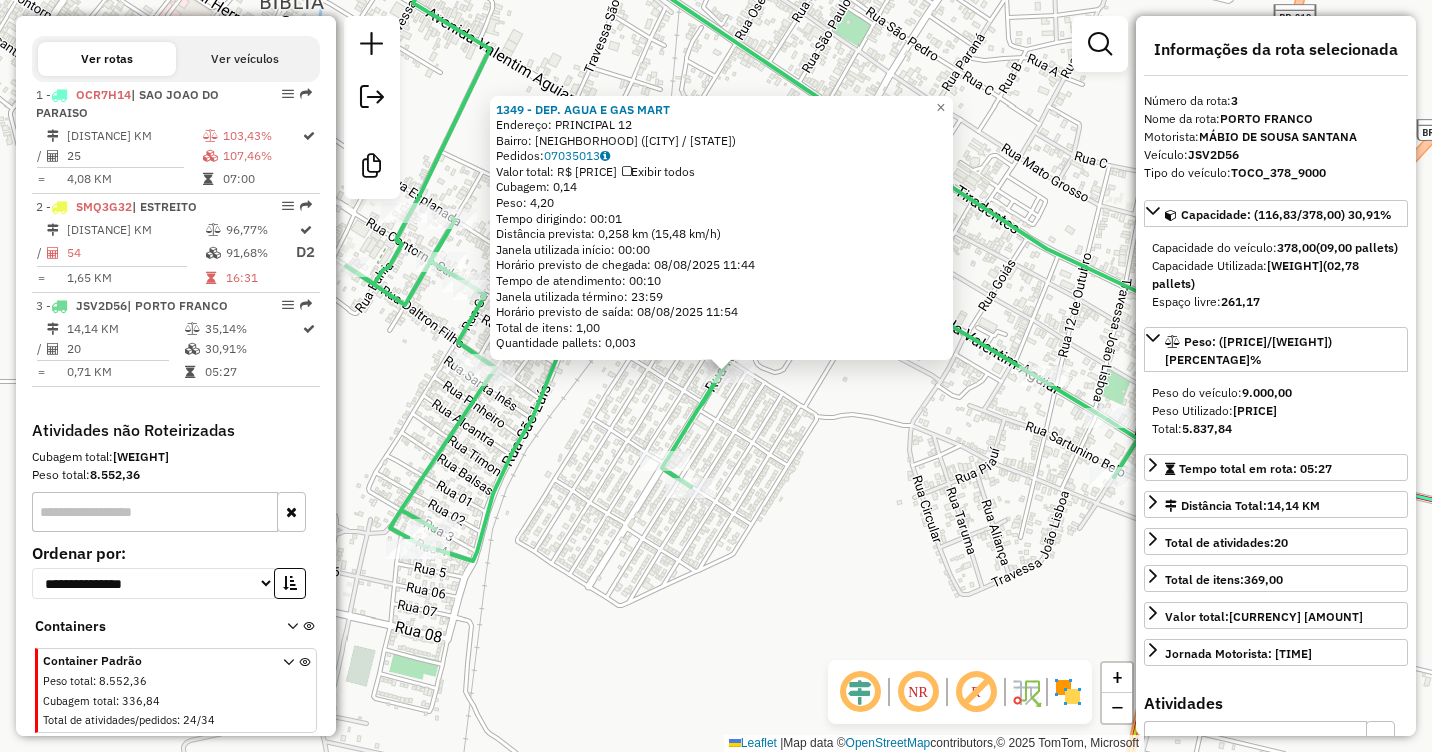 click on "[NUMBER] - DEP. AGUA E GAS MART  Endereço:  PRINCIPAL [NUMBER]   Bairro: [CITY] [STATE]   Pedidos:  [ORDER_ID]   Valor total: R$ [PRICE]   Exibir todos   Cubagem: [CUBAGE]  Peso: [WEIGHT]  Tempo dirigindo: [TIME]   Distância prevista: [DISTANCE] km ([SPEED] km/h)   Janela utilizada início: [TIME]   Horário previsto de chegada: [DATE] [TIME]   Tempo de atendimento: [TIME]   Janela utilizada término: [TIME]   Horário previsto de saída: [DATE] [TIME]   Total de itens: [ITEMS]   Quantidade pallets: [PALLETS]  × Janela de atendimento Grade de atendimento Capacidade Transportadoras Veículos Cliente Pedidos  Rotas Selecione os dias de semana para filtrar as janelas de atendimento  Seg   Ter   Qua   Qui   Sex   Sáb   Dom  Informe o período da janela de atendimento: De: [TIME] Até: [TIME]  Filtrar exatamente a janela do cliente  Considerar janela de atendimento padrão  Selecione os dias de semana para filtrar as grades de atendimento  Seg   Ter   Qua   Qui   Sex   Sáb   Dom   Considerar clientes sem dia de atendimento cadastrado  De: [TIME]   De: [TIME]" 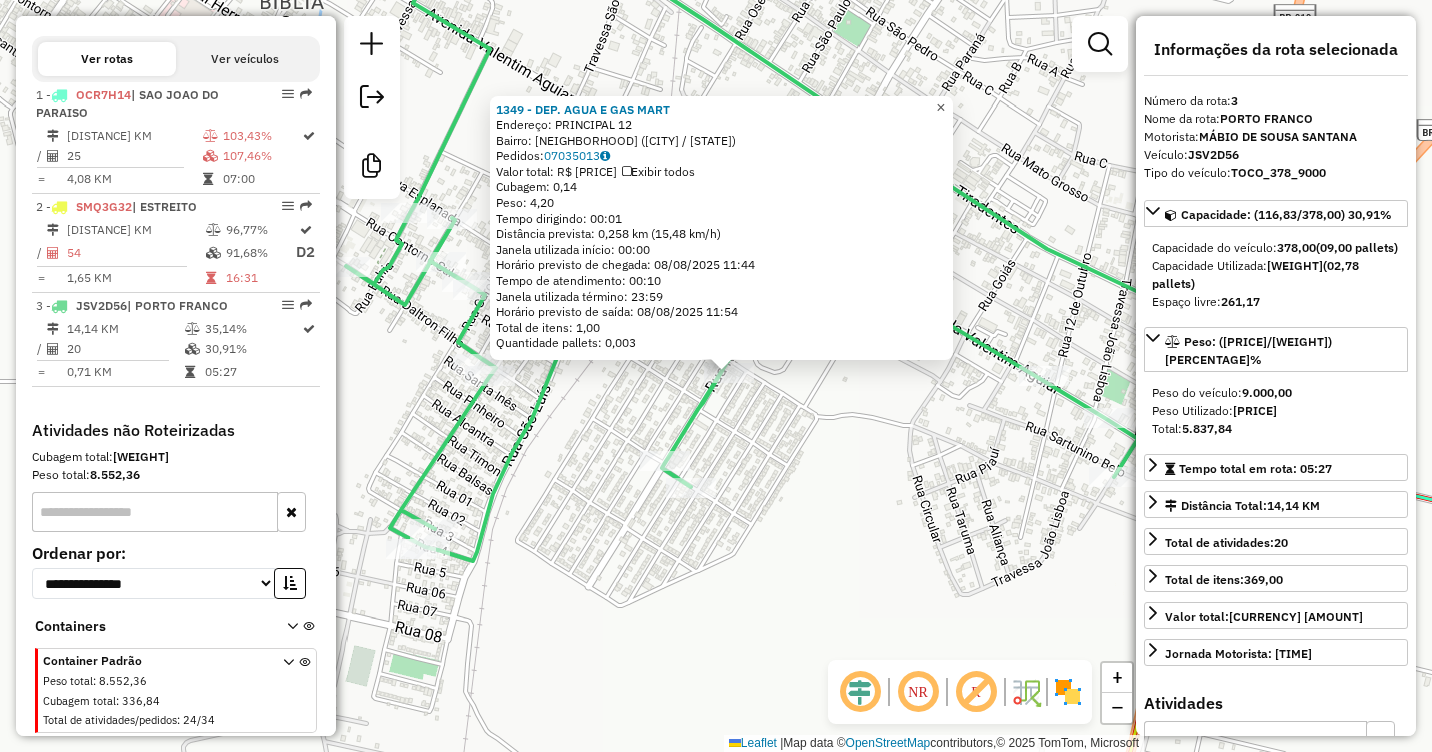 click on "×" 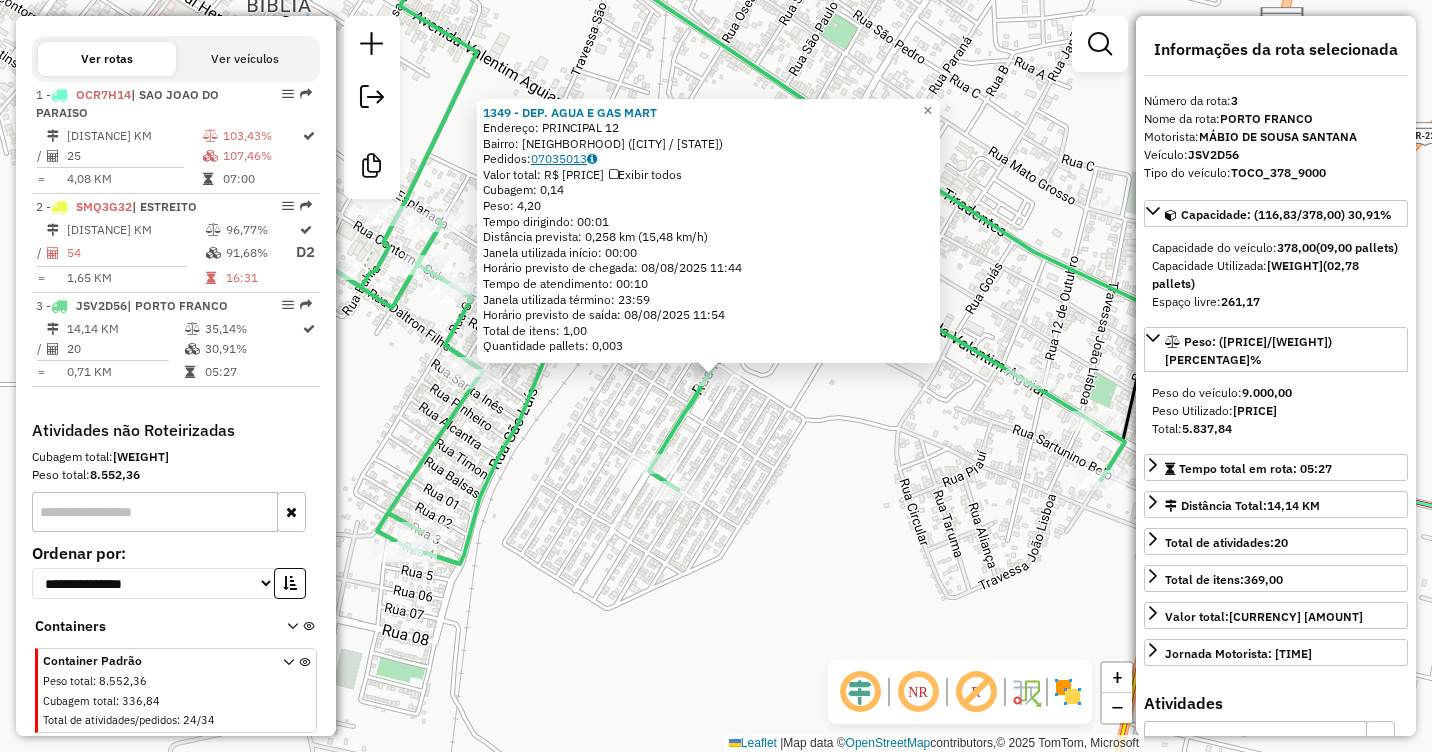 click on "07035013" 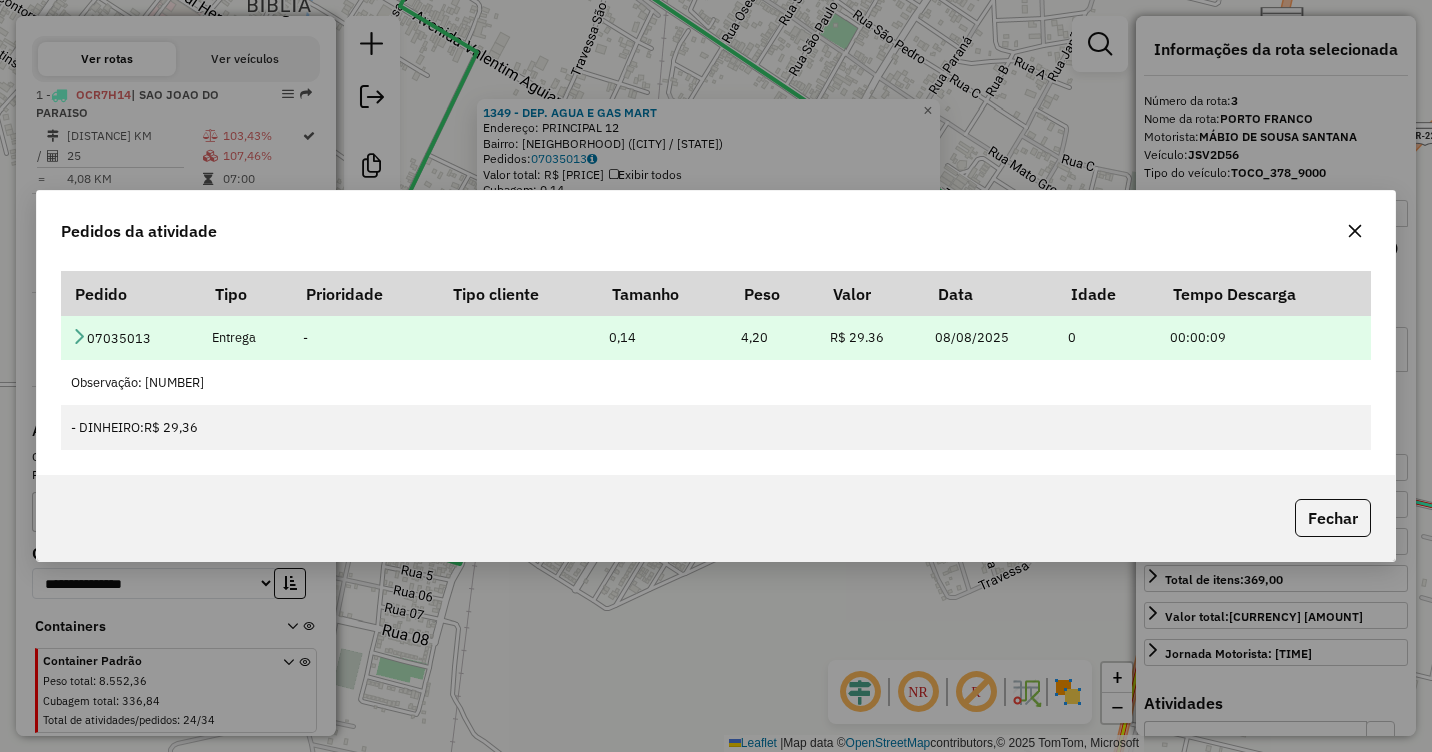 click at bounding box center (79, 336) 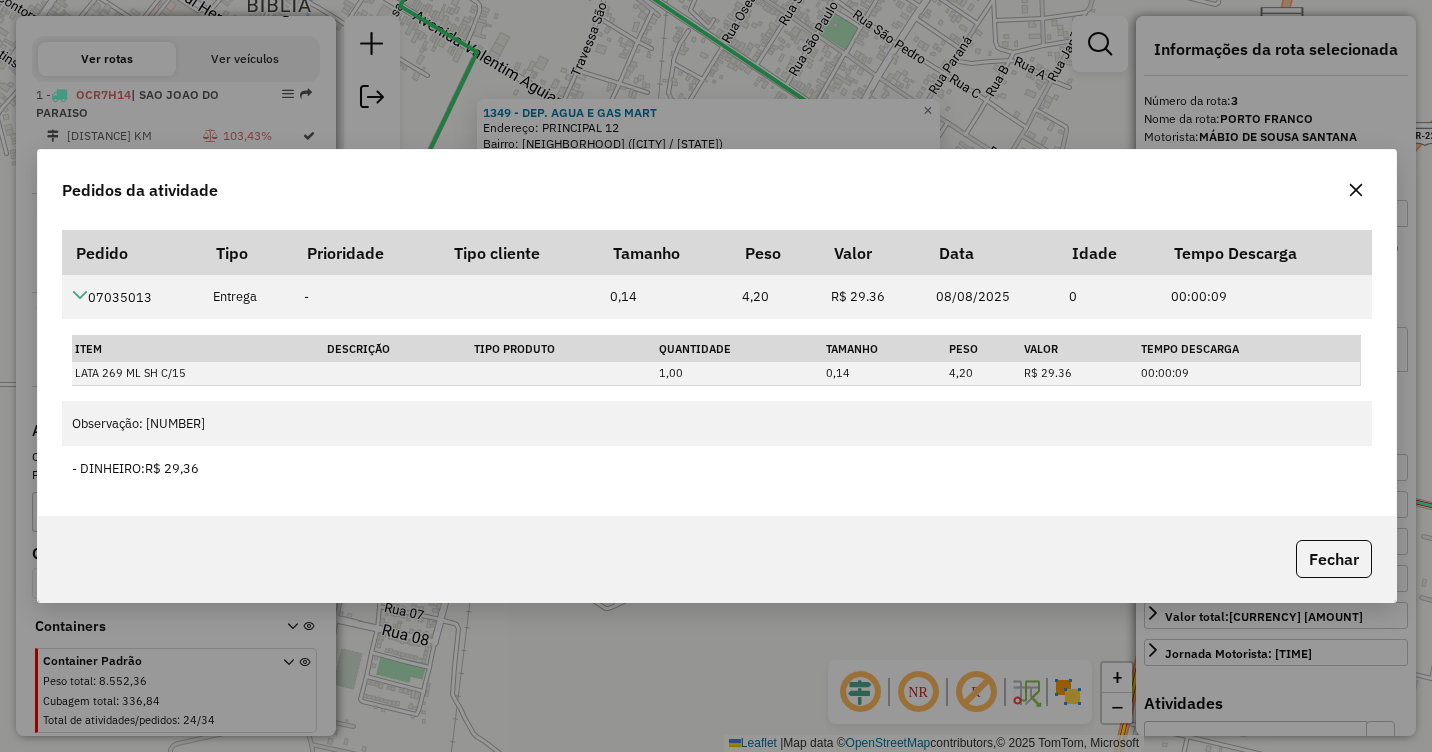 click 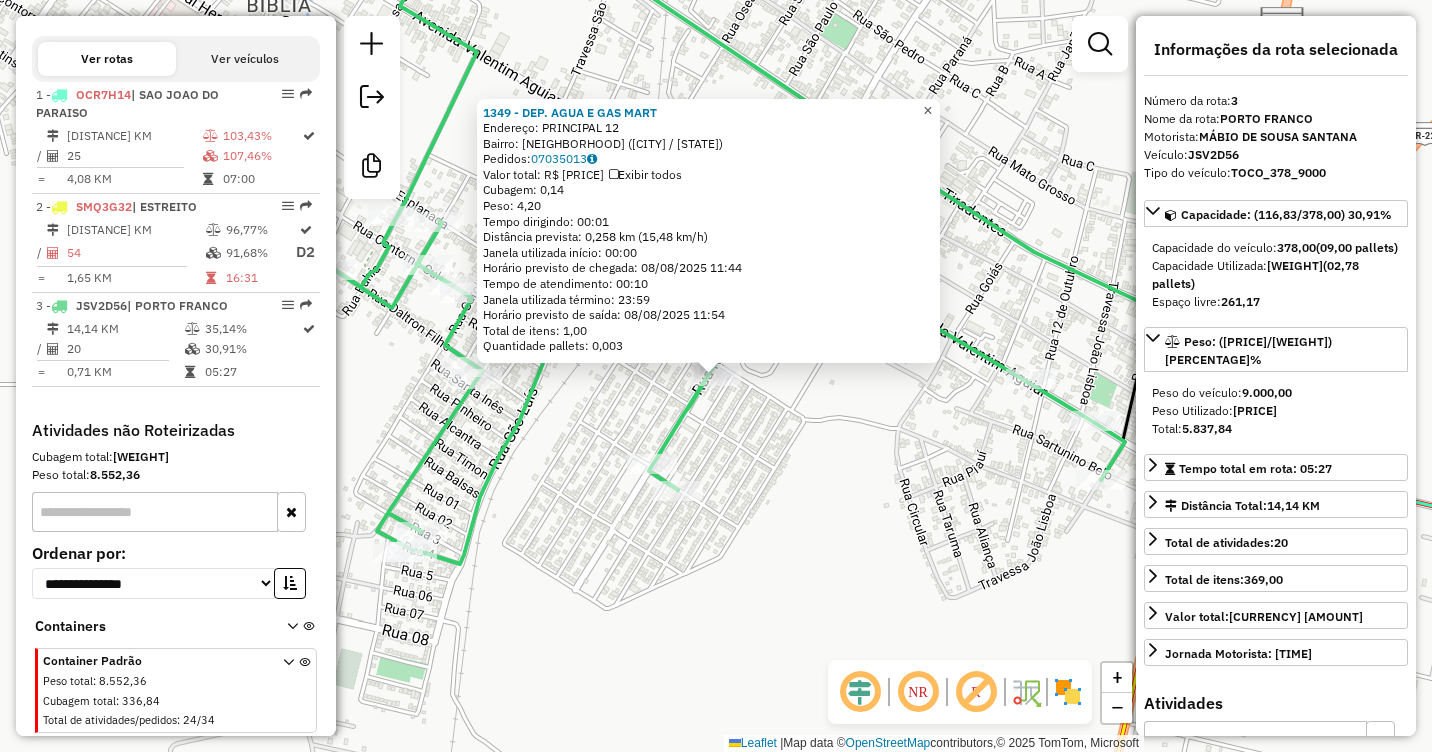 click on "×" 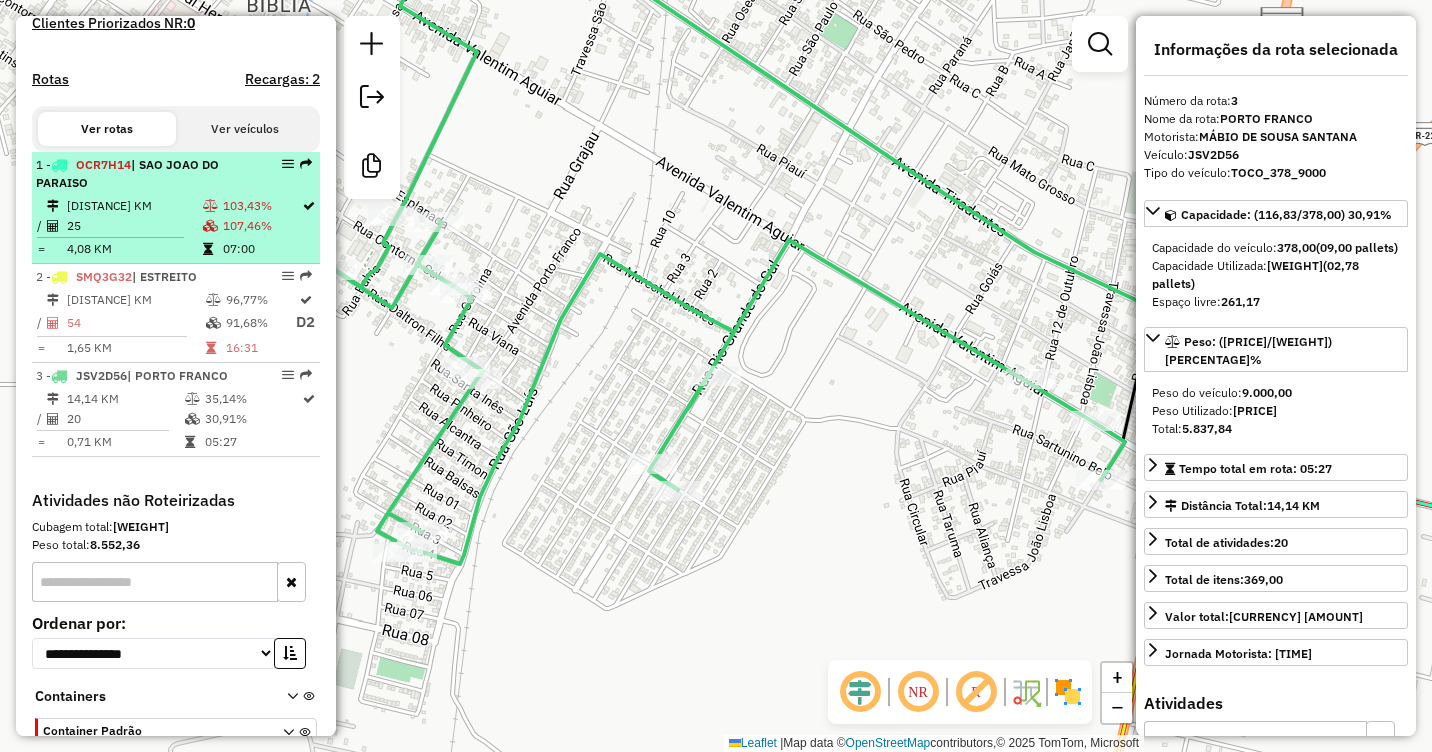 scroll, scrollTop: 622, scrollLeft: 0, axis: vertical 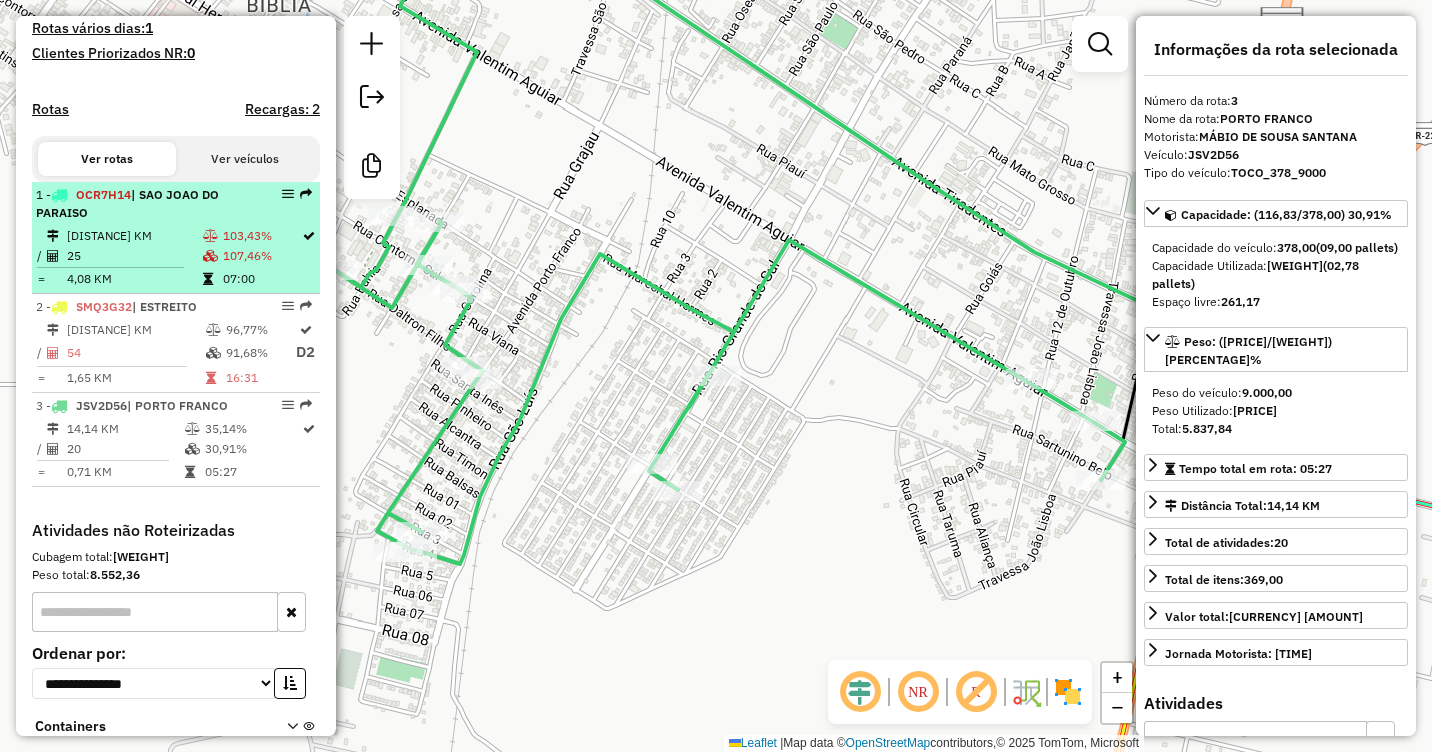 click on "25" at bounding box center [134, 256] 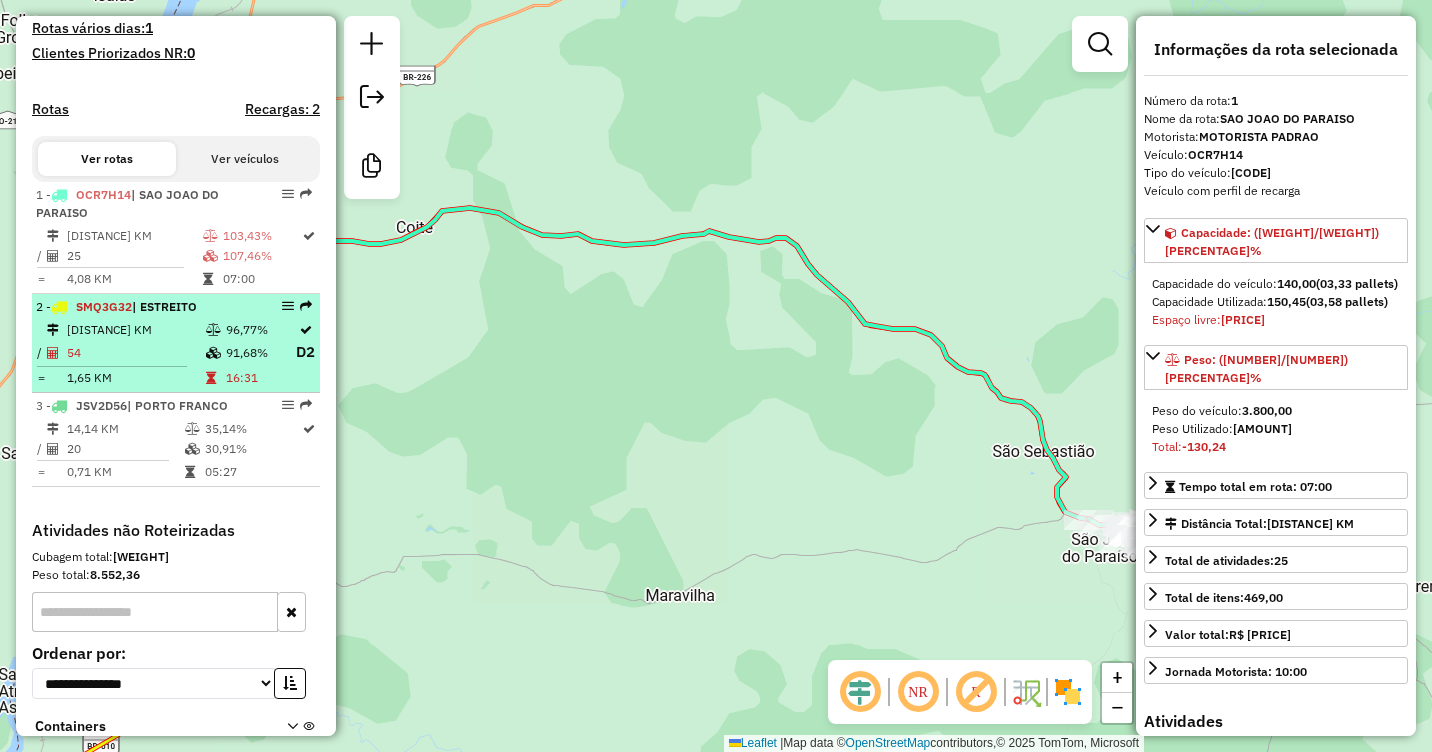 scroll, scrollTop: 722, scrollLeft: 0, axis: vertical 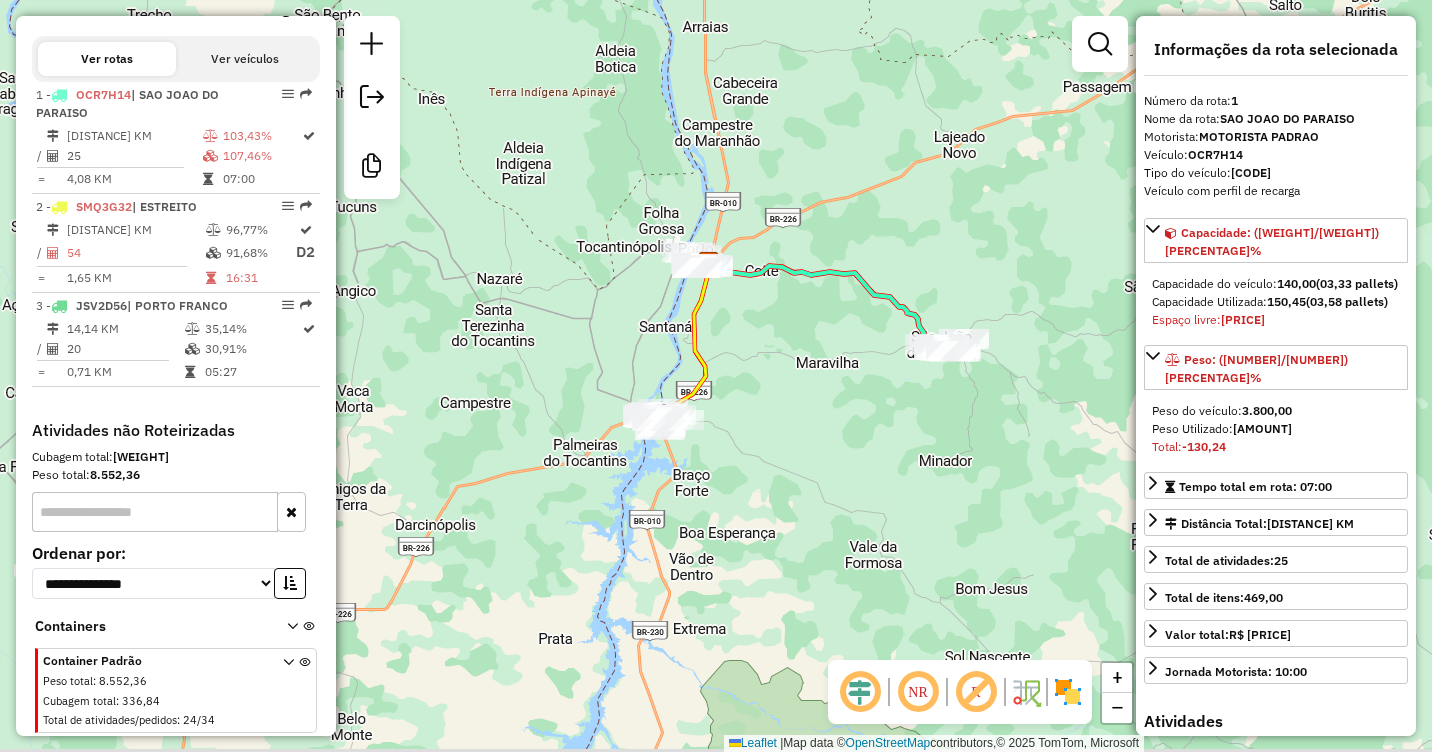drag, startPoint x: 636, startPoint y: 318, endPoint x: 768, endPoint y: 299, distance: 133.36041 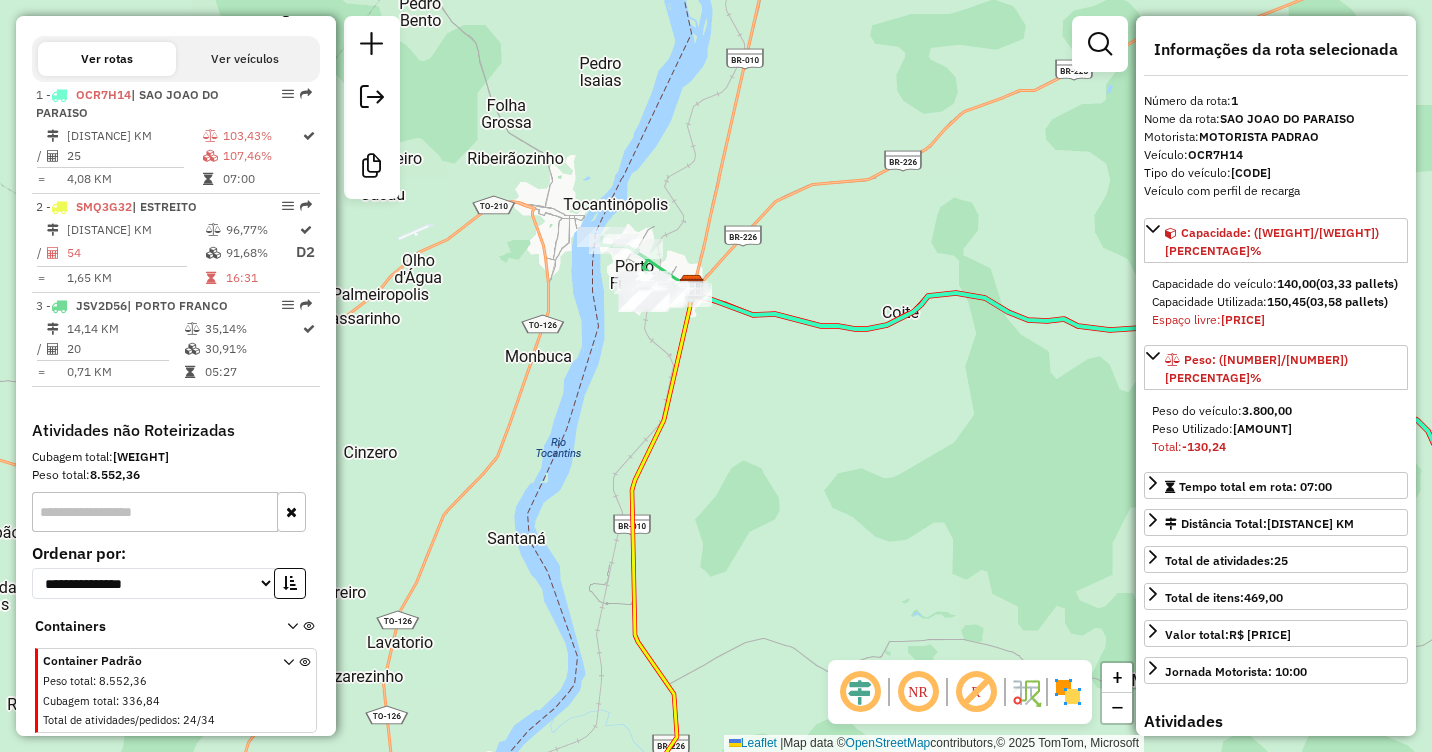 drag, startPoint x: 840, startPoint y: 325, endPoint x: 751, endPoint y: 359, distance: 95.27329 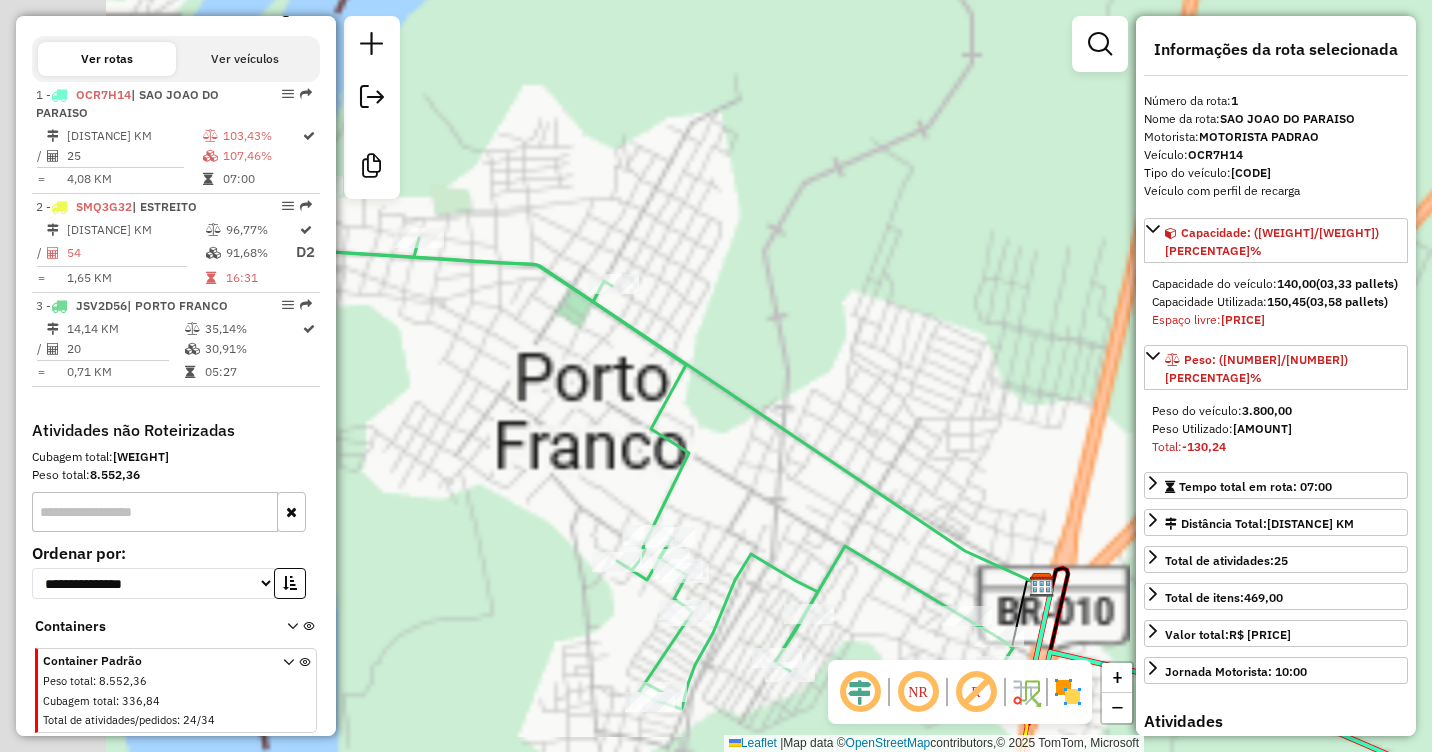 drag, startPoint x: 514, startPoint y: 242, endPoint x: 752, endPoint y: 262, distance: 238.83885 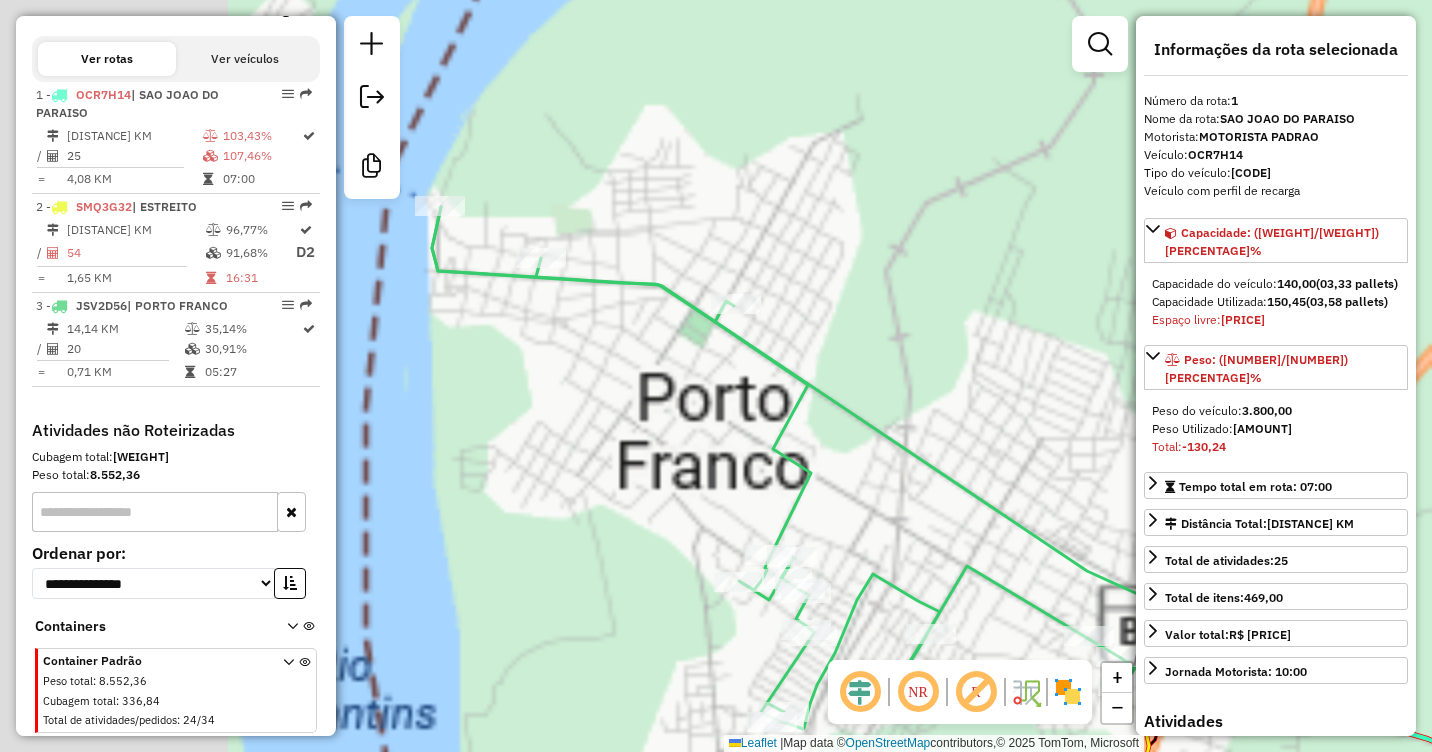 drag, startPoint x: 484, startPoint y: 287, endPoint x: 603, endPoint y: 305, distance: 120.353645 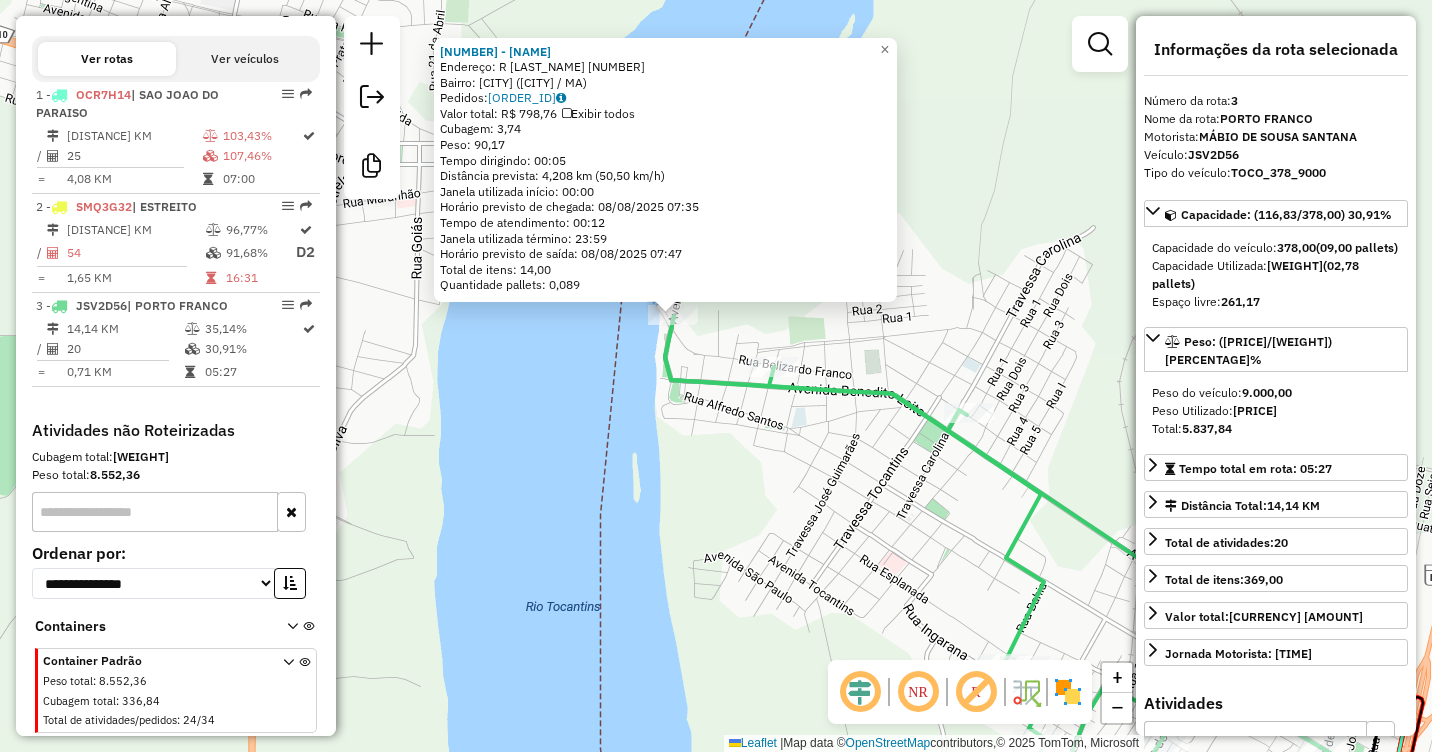 drag, startPoint x: 1029, startPoint y: 379, endPoint x: 970, endPoint y: 295, distance: 102.64989 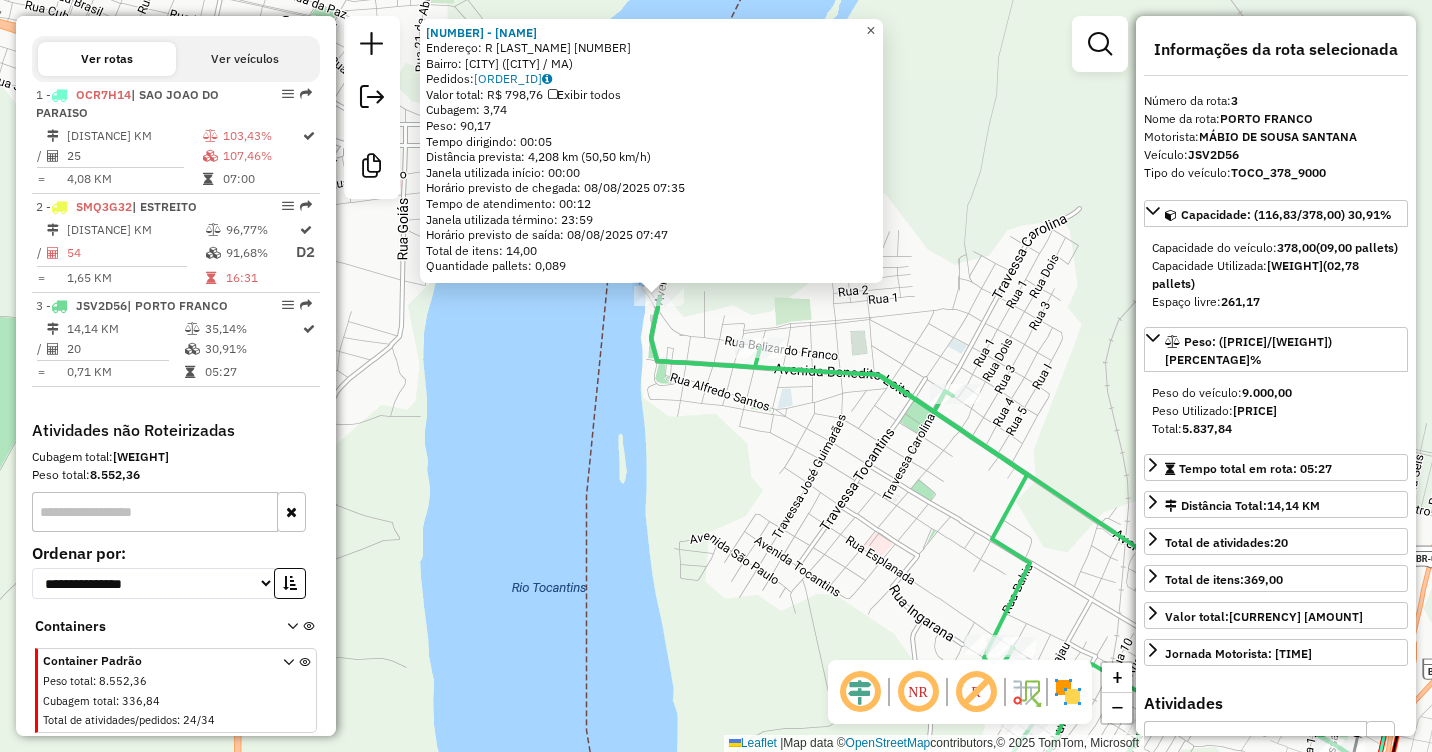 click on "×" 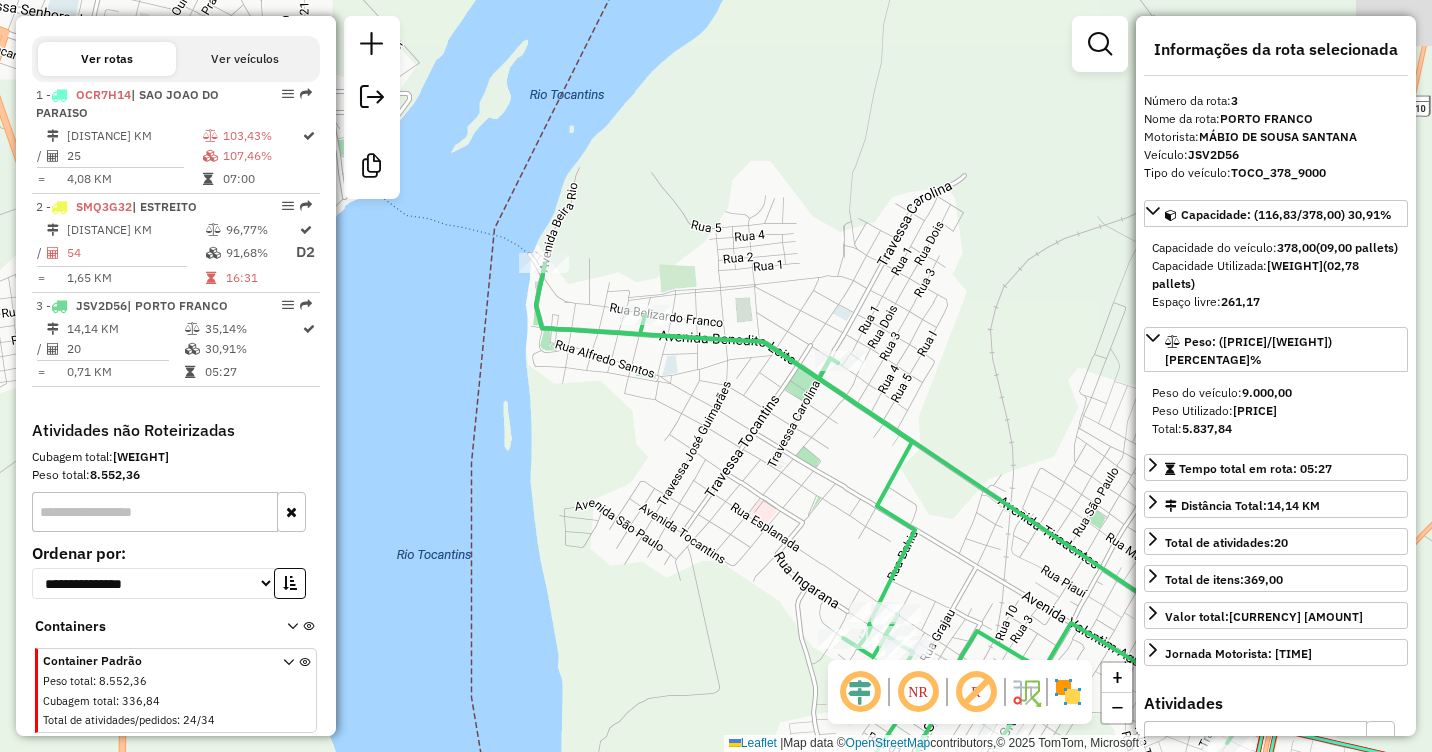 drag, startPoint x: 1016, startPoint y: 292, endPoint x: 896, endPoint y: 259, distance: 124.45481 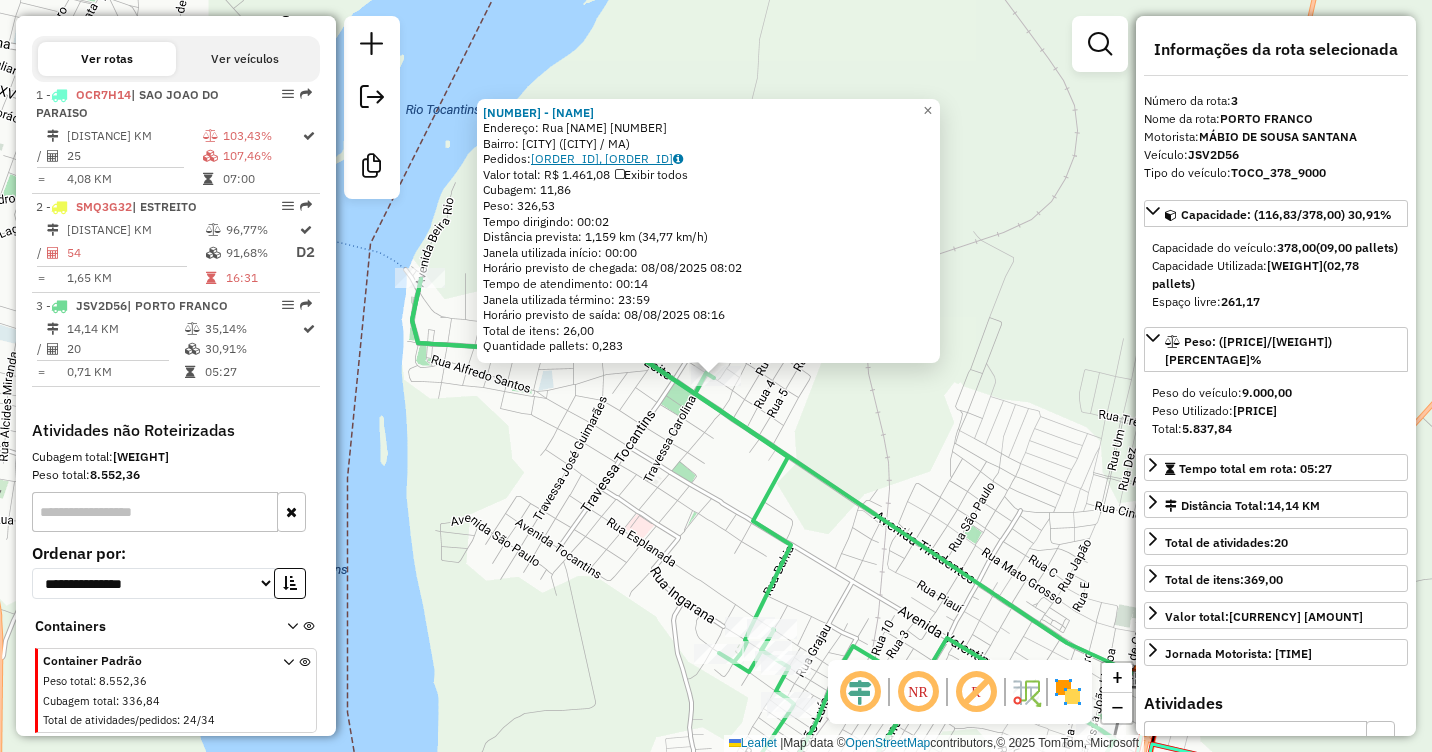 click on "[ORDER_ID], [ORDER_ID]" 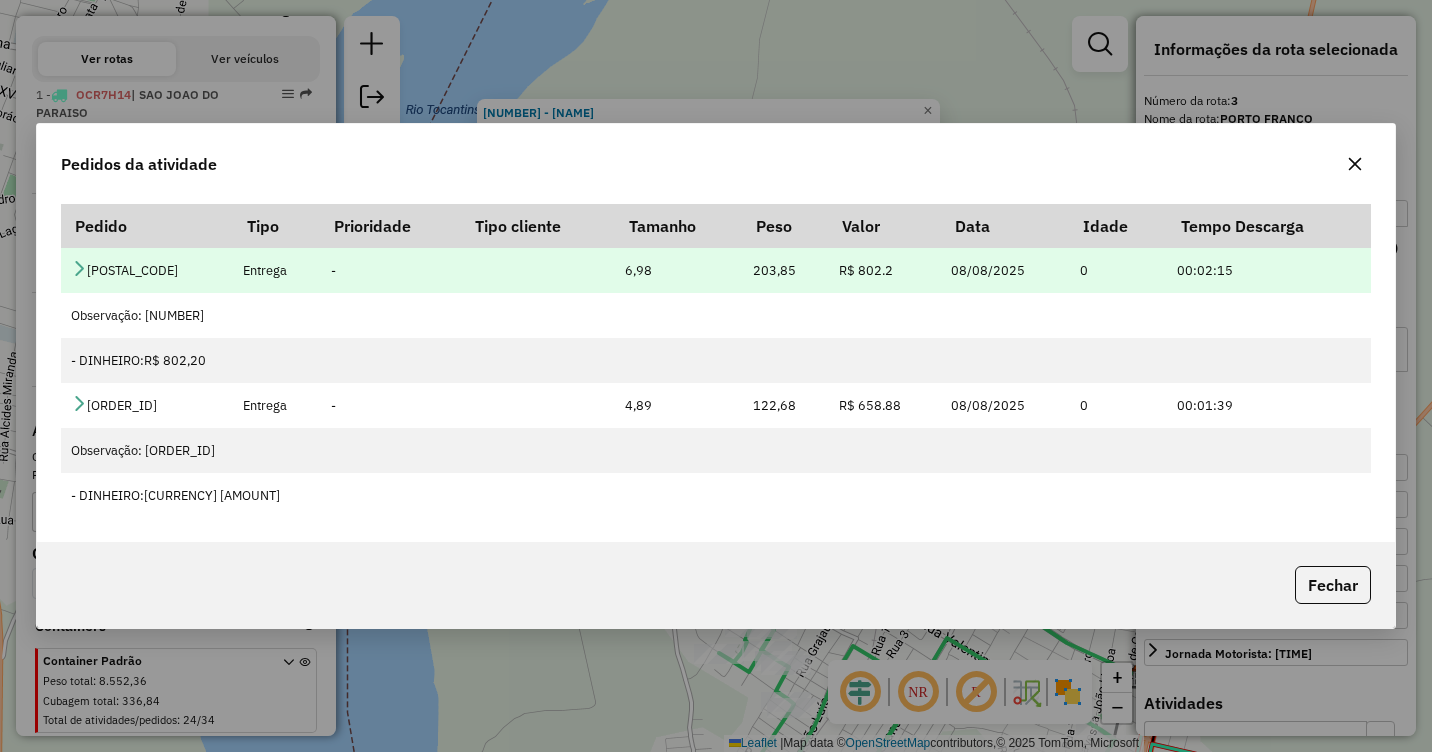 click at bounding box center [79, 268] 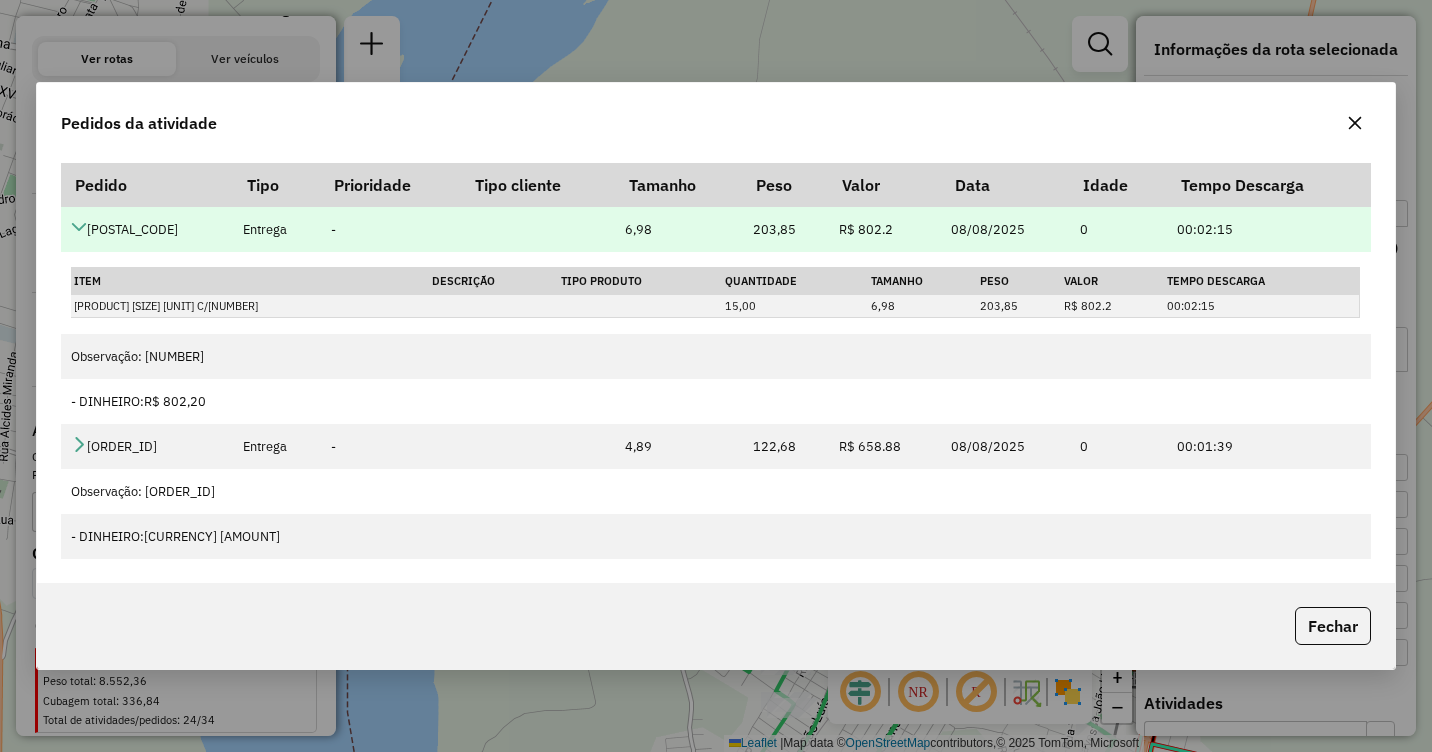 click at bounding box center [79, 227] 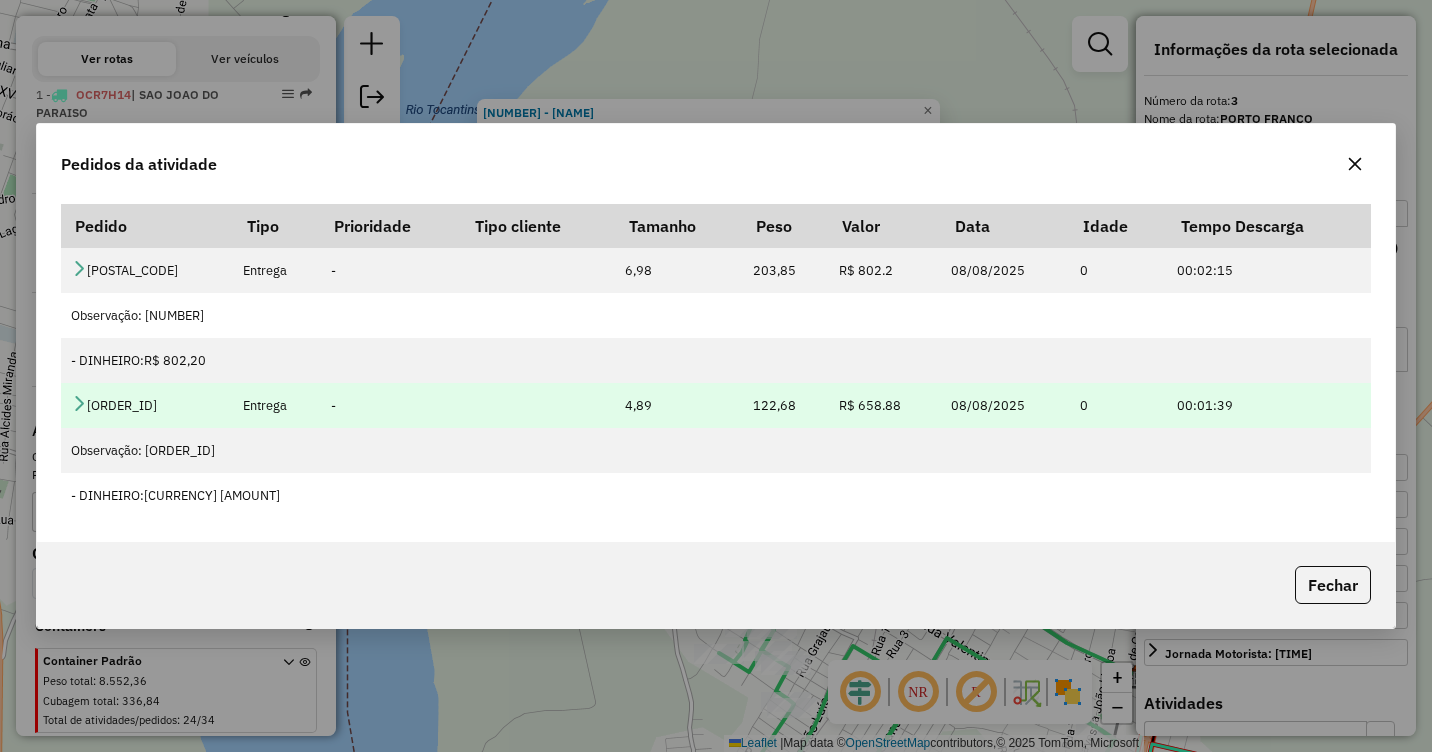 click at bounding box center (79, 403) 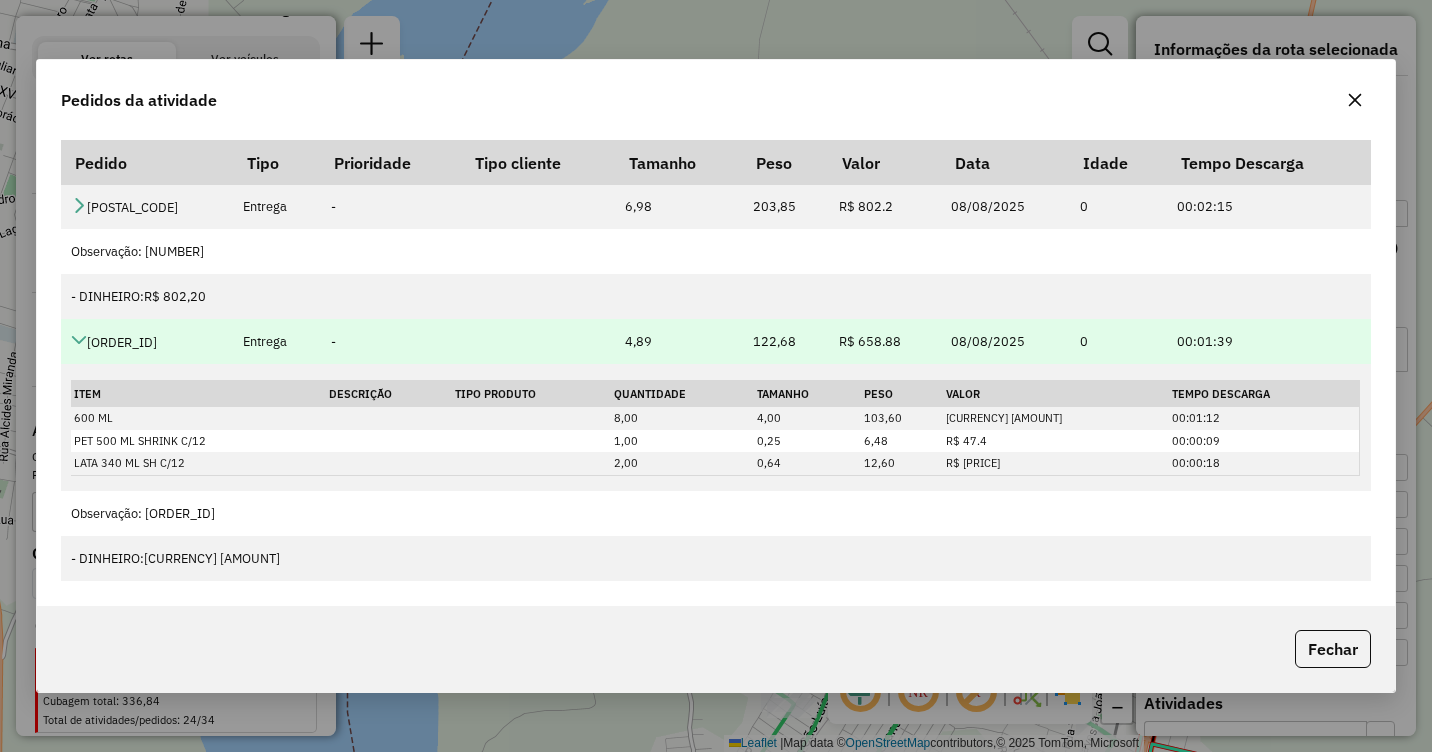 click at bounding box center [79, 340] 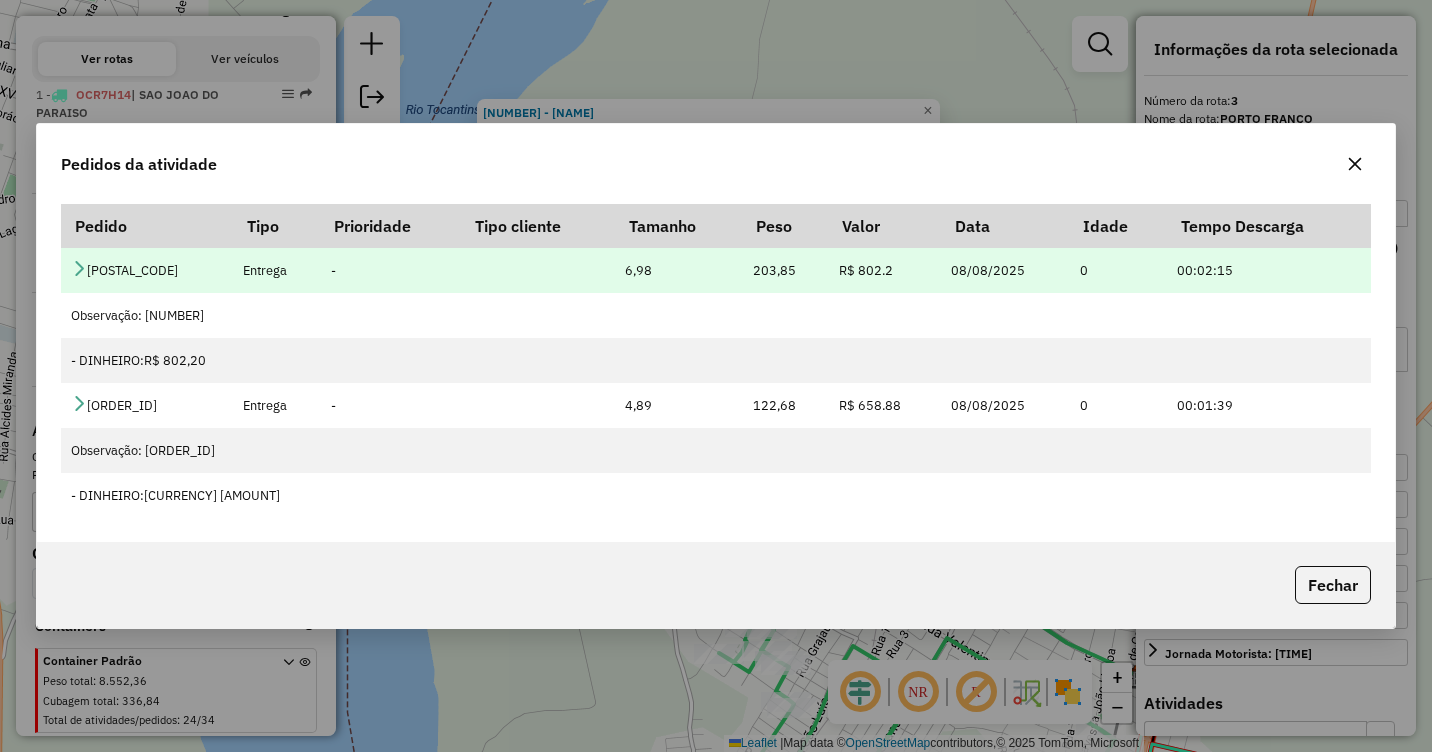 click at bounding box center [79, 268] 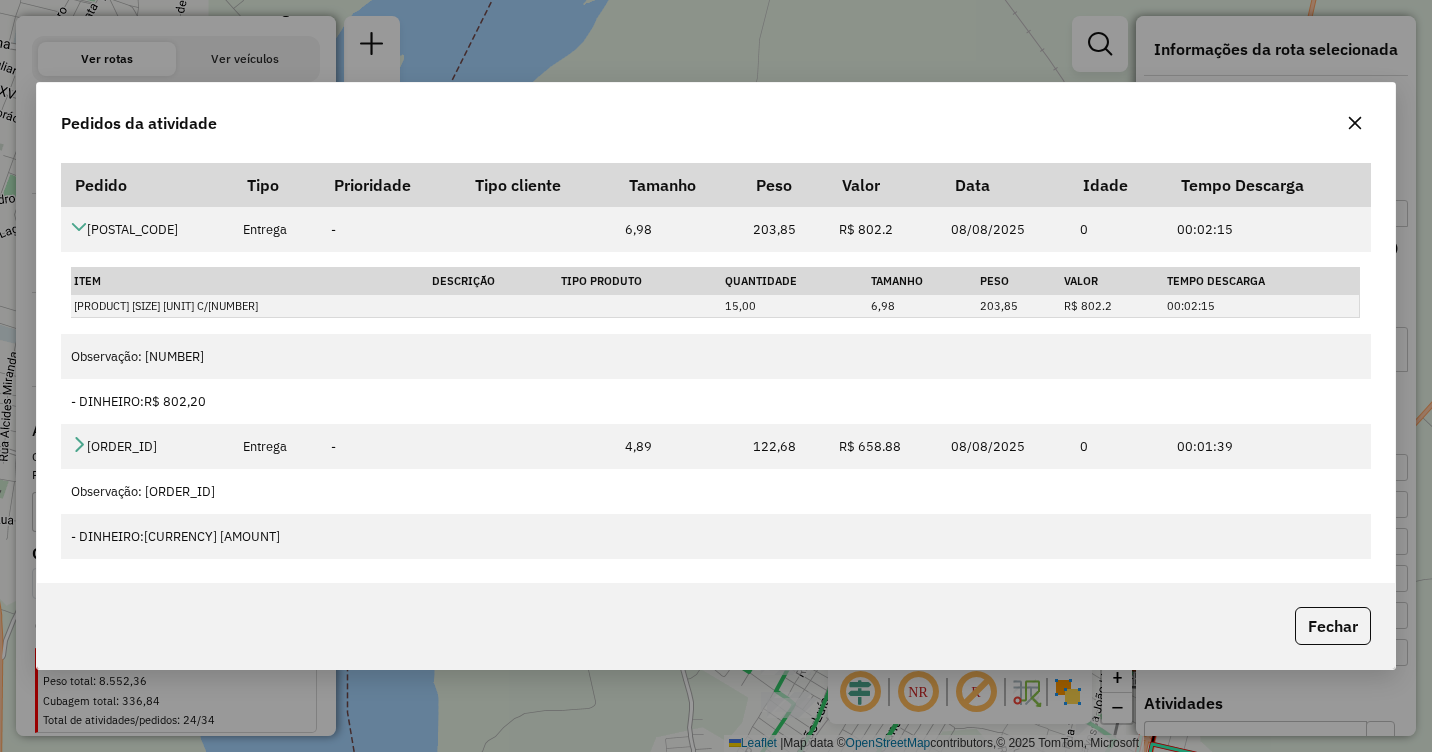 click 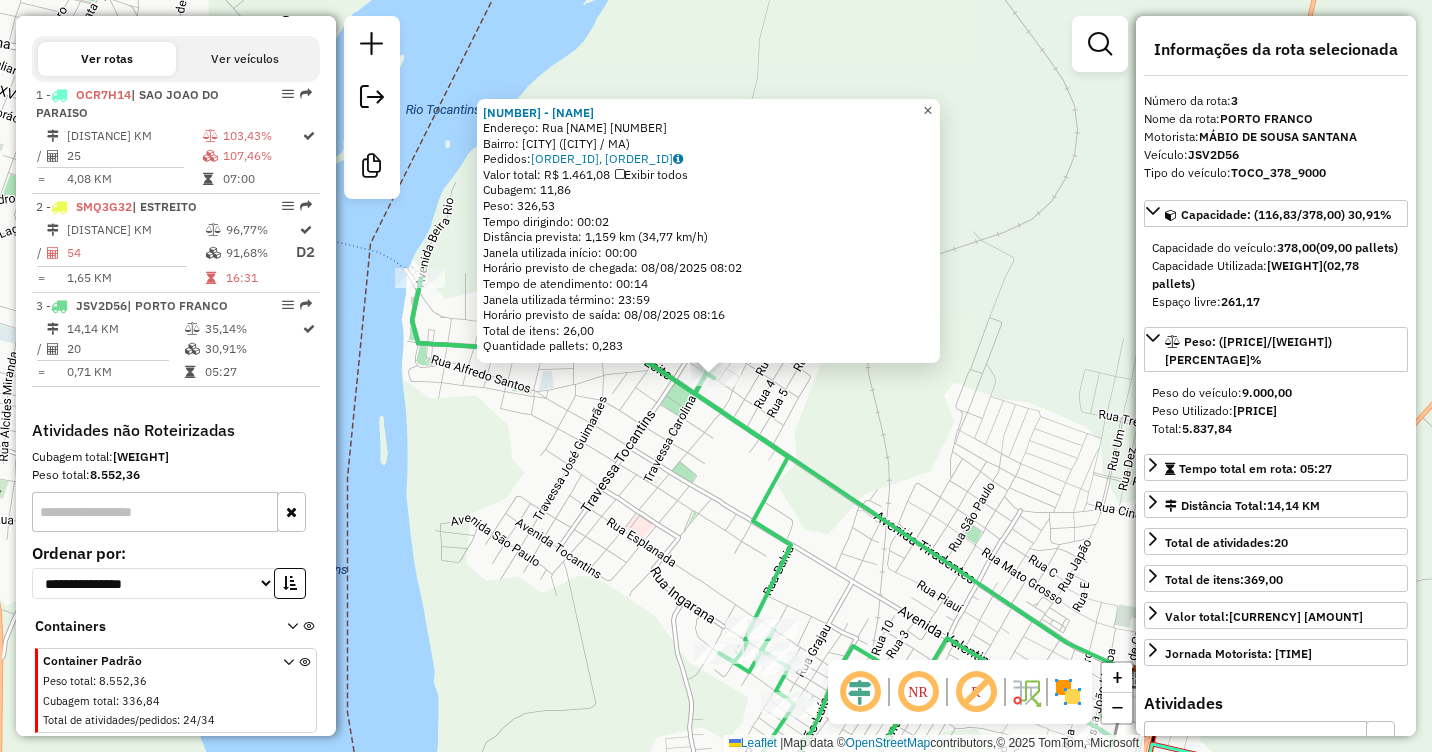 click on "×" 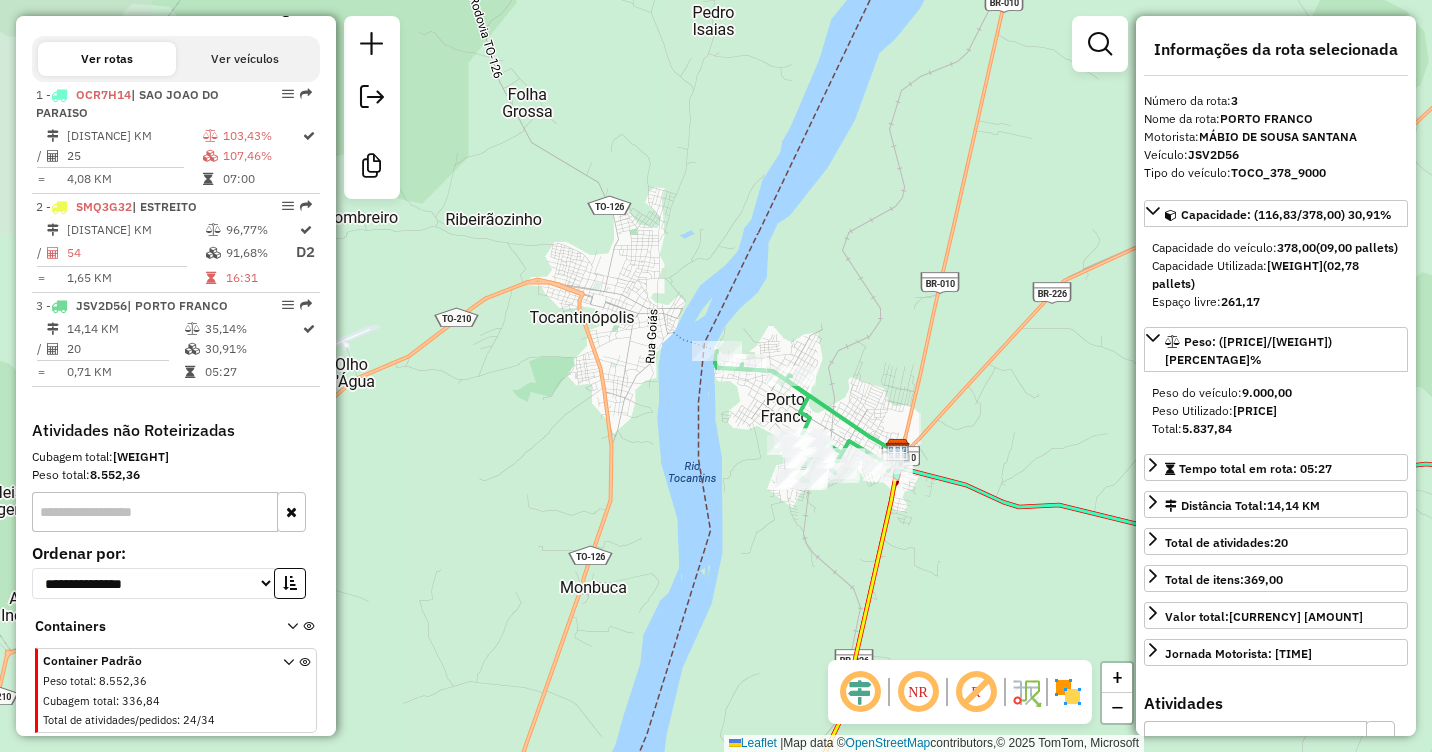 drag, startPoint x: 1033, startPoint y: 407, endPoint x: 643, endPoint y: 93, distance: 500.69553 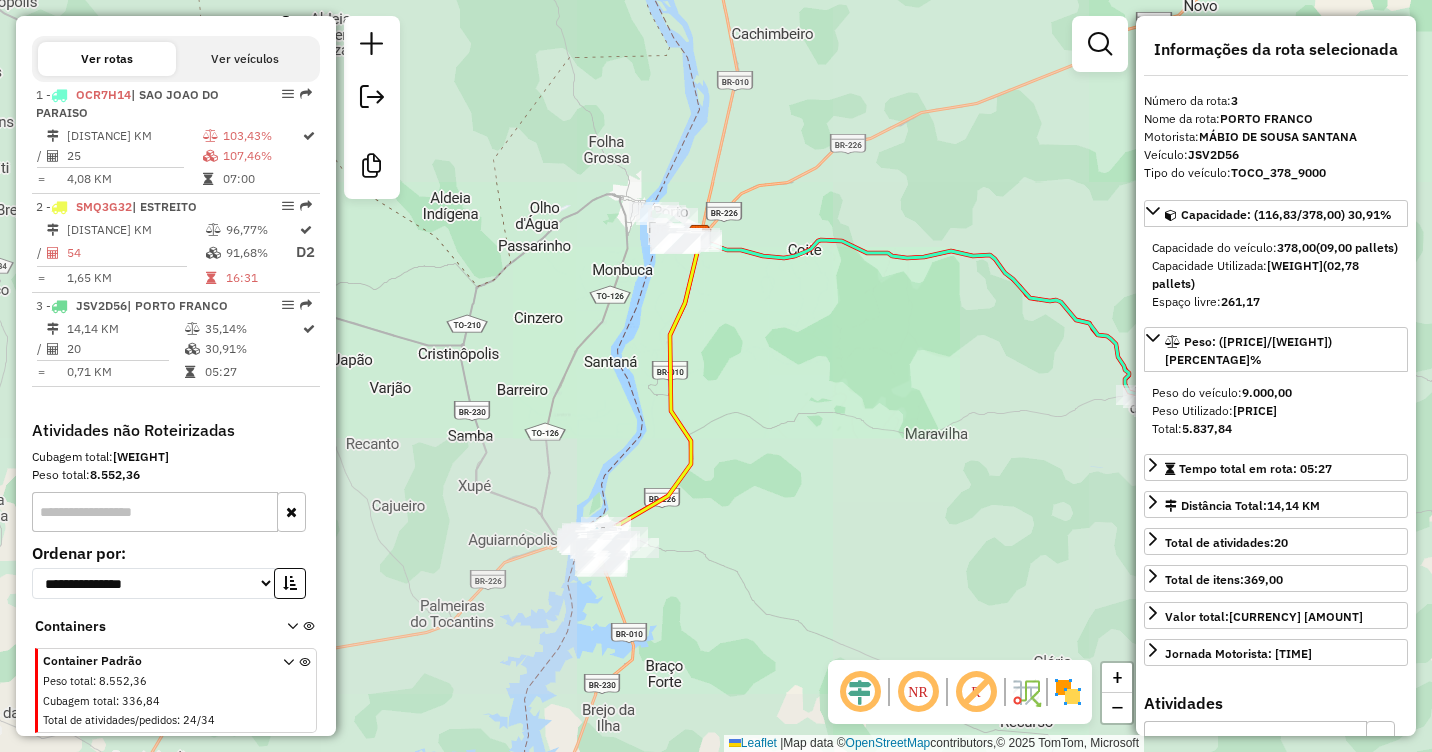 drag, startPoint x: 761, startPoint y: 405, endPoint x: 903, endPoint y: 272, distance: 194.55847 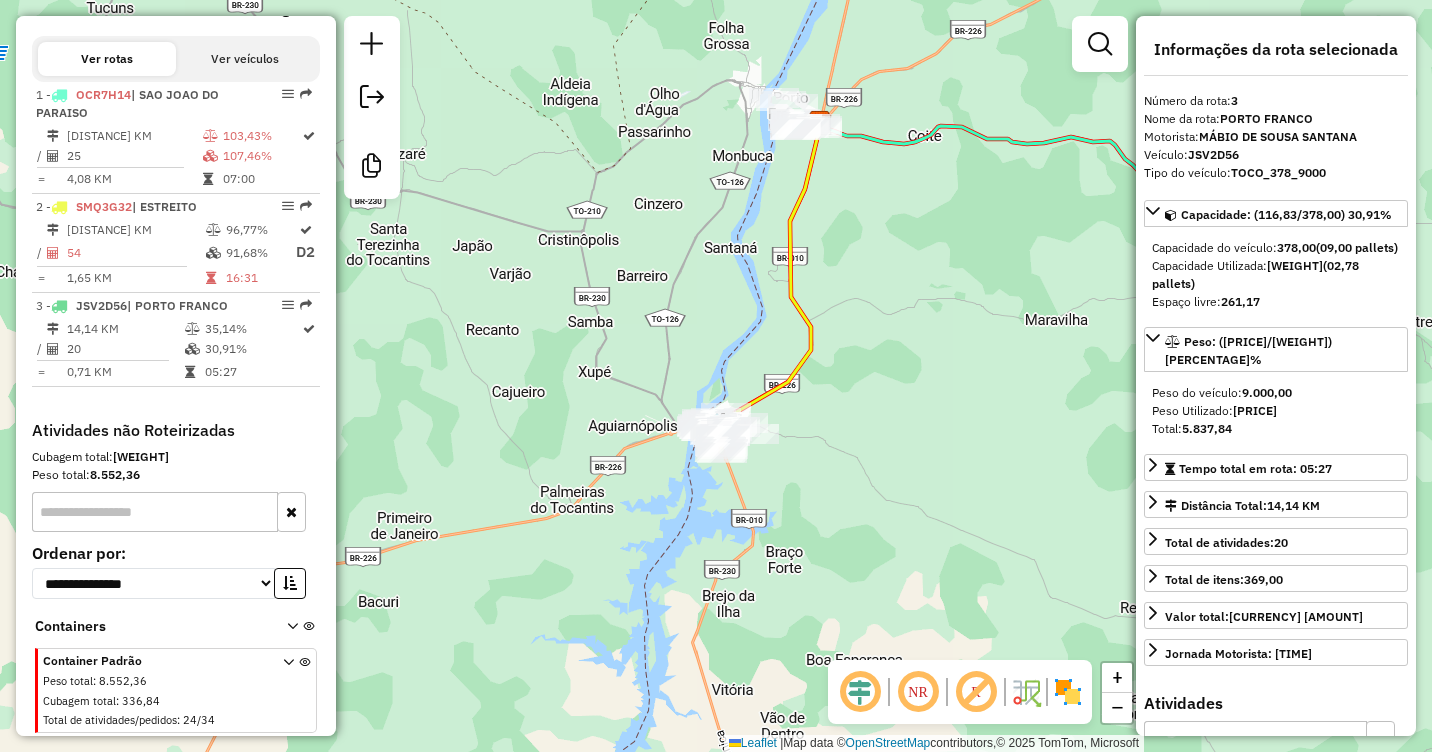 drag, startPoint x: 814, startPoint y: 485, endPoint x: 764, endPoint y: -104, distance: 591.1184 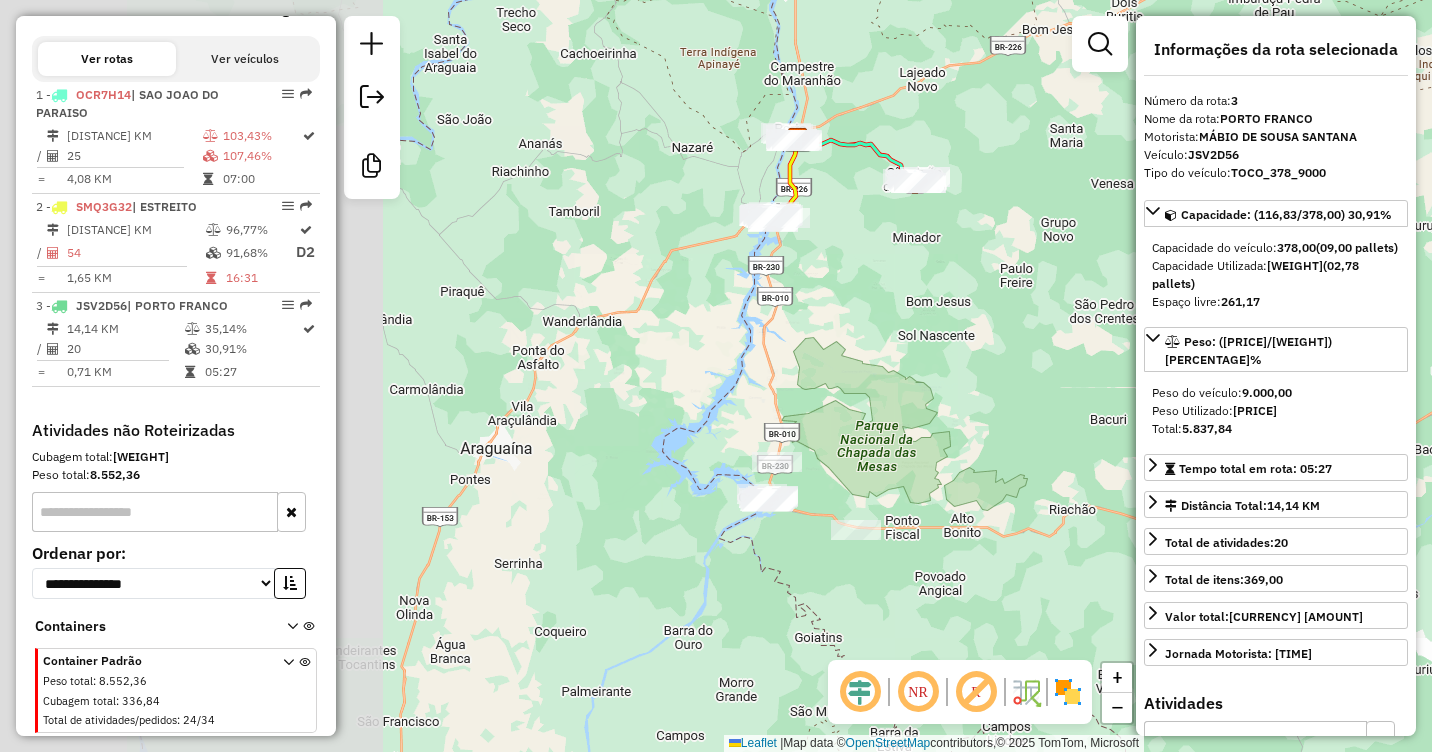 drag, startPoint x: 856, startPoint y: 484, endPoint x: 834, endPoint y: 308, distance: 177.36967 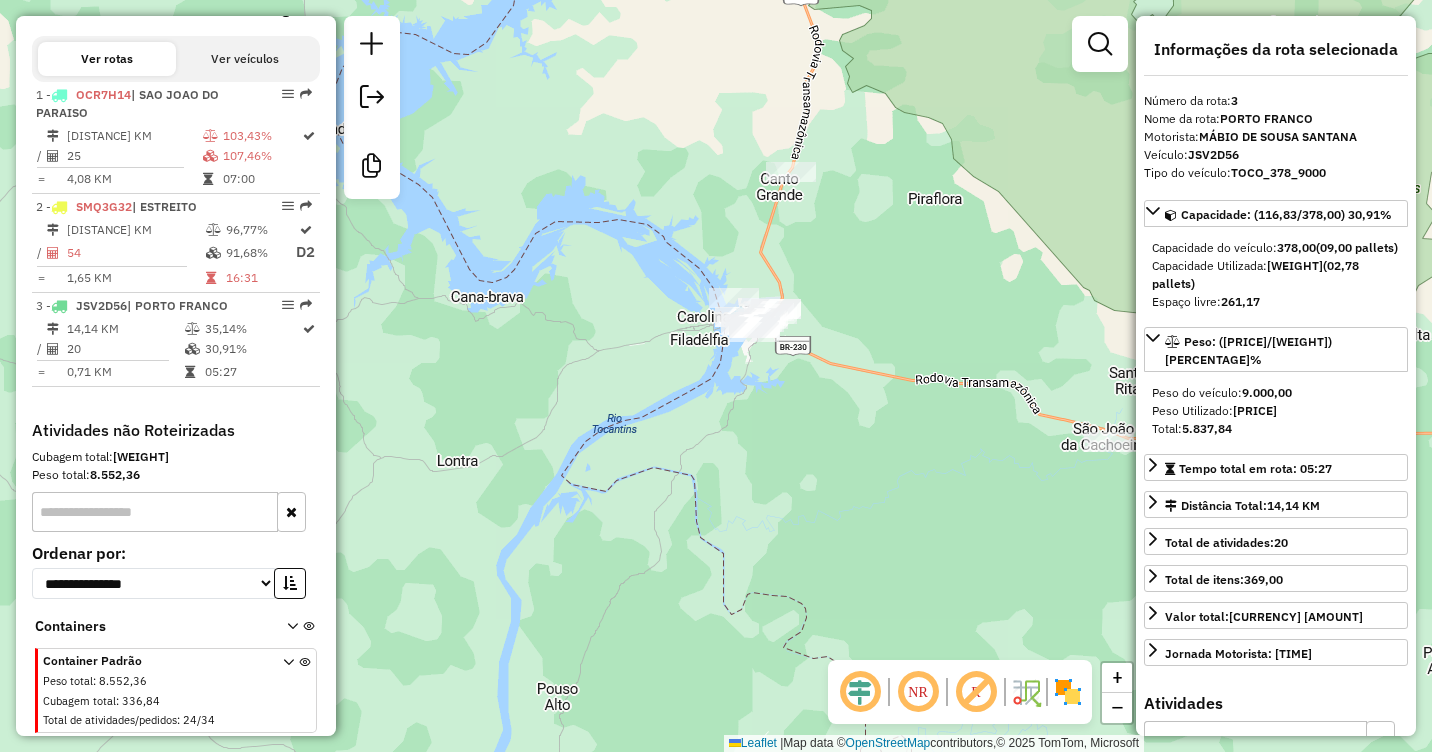 drag, startPoint x: 829, startPoint y: 278, endPoint x: 896, endPoint y: 322, distance: 80.1561 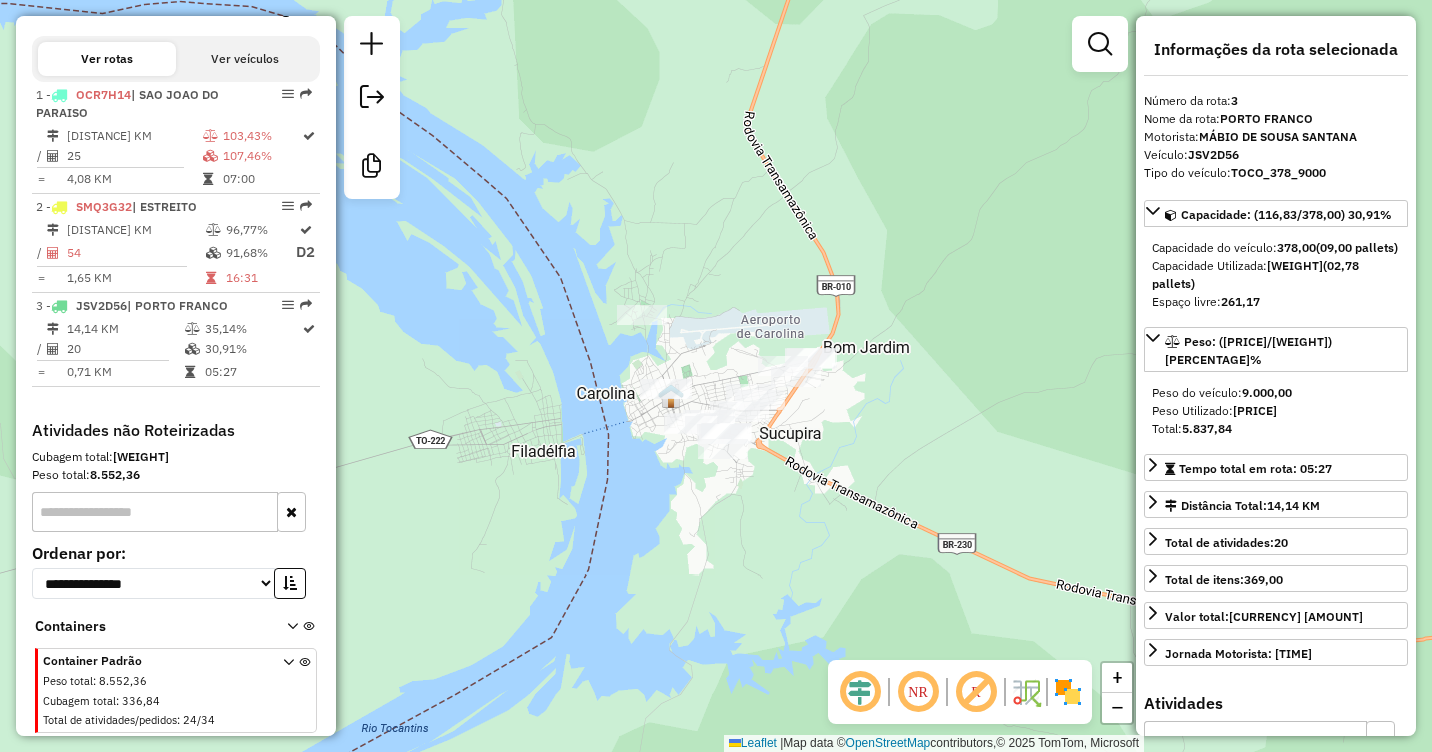 drag, startPoint x: 914, startPoint y: 232, endPoint x: 907, endPoint y: 356, distance: 124.197426 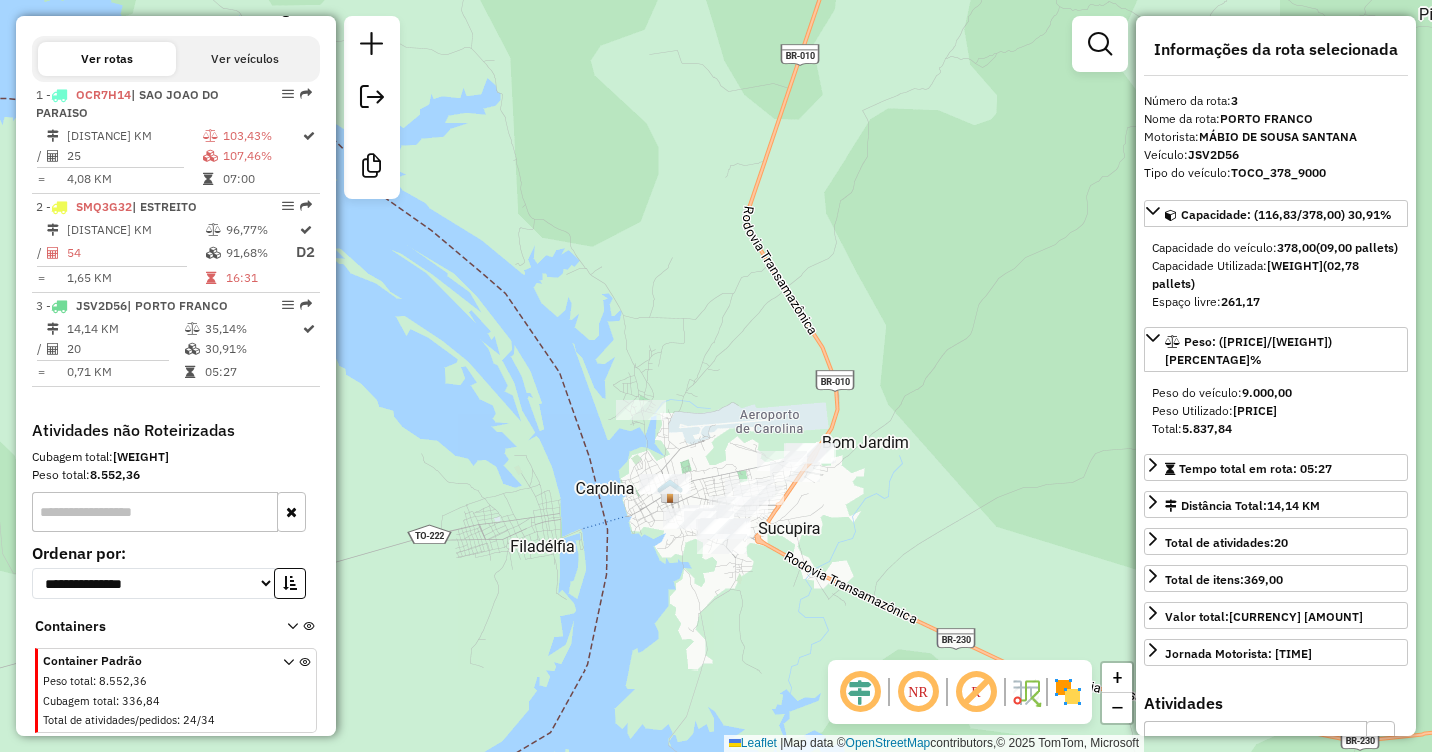 click on "Janela de atendimento Grade de atendimento Capacidade Transportadoras Veículos Cliente Pedidos  Rotas Selecione os dias de semana para filtrar as janelas de atendimento  Seg   Ter   Qua   Qui   Sex   Sáb   Dom  Informe o período da janela de atendimento: De: Até:  Filtrar exatamente a janela do cliente  Considerar janela de atendimento padrão  Selecione os dias de semana para filtrar as grades de atendimento  Seg   Ter   Qua   Qui   Sex   Sáb   Dom   Considerar clientes sem dia de atendimento cadastrado  Clientes fora do dia de atendimento selecionado Filtrar as atividades entre os valores definidos abaixo:  Peso mínimo:   Peso máximo:   Cubagem mínima:   Cubagem máxima:   De:   Até:  Filtrar as atividades entre o tempo de atendimento definido abaixo:  De:   Até:   Considerar capacidade total dos clientes não roteirizados Transportadora: Selecione um ou mais itens Tipo de veículo: Selecione um ou mais itens Veículo: Selecione um ou mais itens Motorista: Selecione um ou mais itens Nome: Rótulo:" 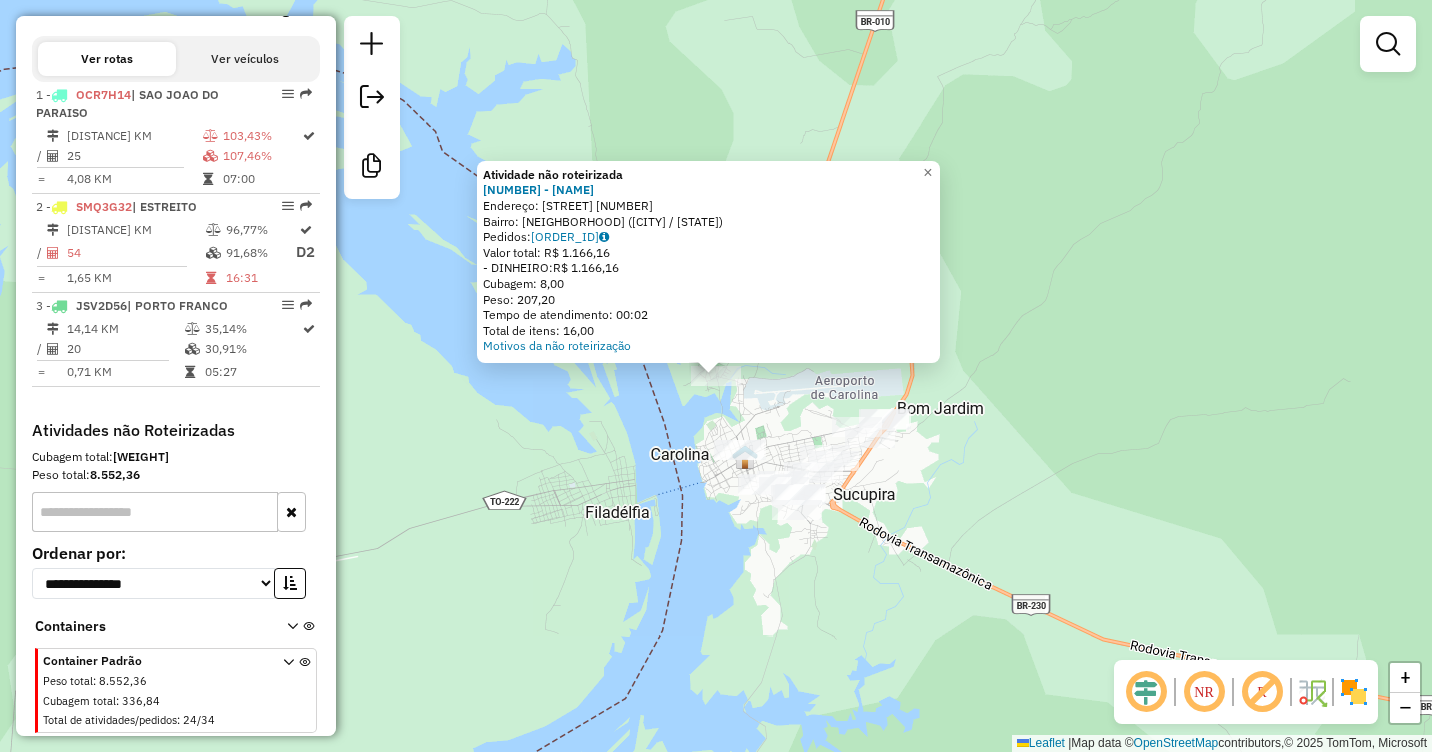click on "Atividade não roteirizada [NUMBER] - [NAME]  Endereço:  RUA [NAME] [NUMBER]   Bairro: [CITY] ([CITY] / MA)   Pedidos:  [ORDER_ID]   Valor total: R$ [PRICE]   - DINHEIRO:  R$ [PRICE]   Cubagem: [CUBAGE]   Peso: [WEIGHT]   Tempo de atendimento: [TIME]   Total de itens: [ITEMS]  Motivos da não roteirização × Janela de atendimento Grade de atendimento Capacidade Transportadoras Veículos Cliente Pedidos  Rotas Selecione os dias de semana para filtrar as janelas de atendimento  Seg   Ter   Qua   Qui   Sex   Sáb   Dom  Informe o período da janela de atendimento: De: [TIME] Até: [TIME]  Filtrar exatamente a janela do cliente  Considerar janela de atendimento padrão  Selecione os dias de semana para filtrar as grades de atendimento  Seg   Ter   Qua   Qui   Sex   Sáb   Dom   Considerar clientes sem dia de atendimento cadastrado  Clientes fora do dia de atendimento selecionado Filtrar as atividades entre os valores definidos abaixo:  Peso mínimo:   Peso máximo:   Cubagem mínima:   Cubagem máxima:   De: [TIME]   Até: [TIME]   De: [TIME]  Nome:" 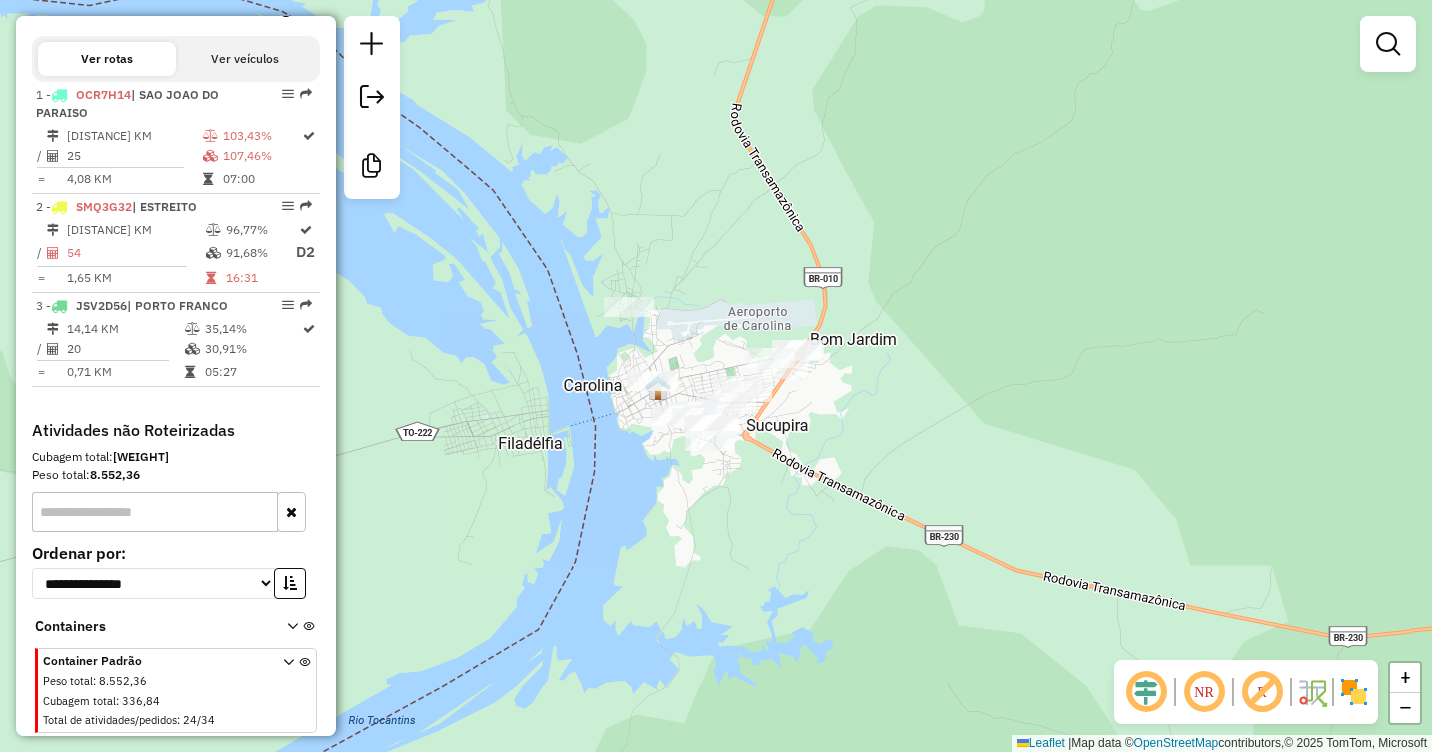 drag, startPoint x: 970, startPoint y: 444, endPoint x: 838, endPoint y: 340, distance: 168.0476 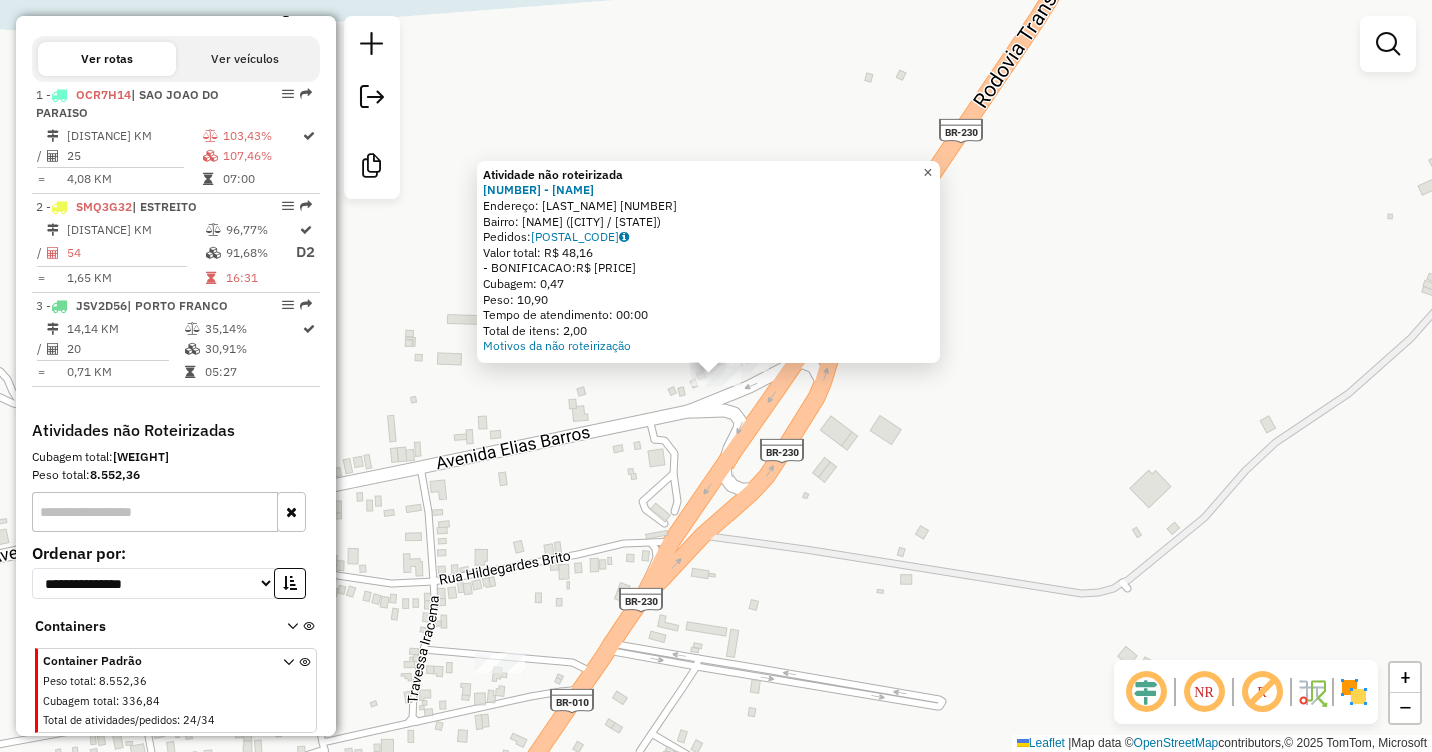 click on "×" 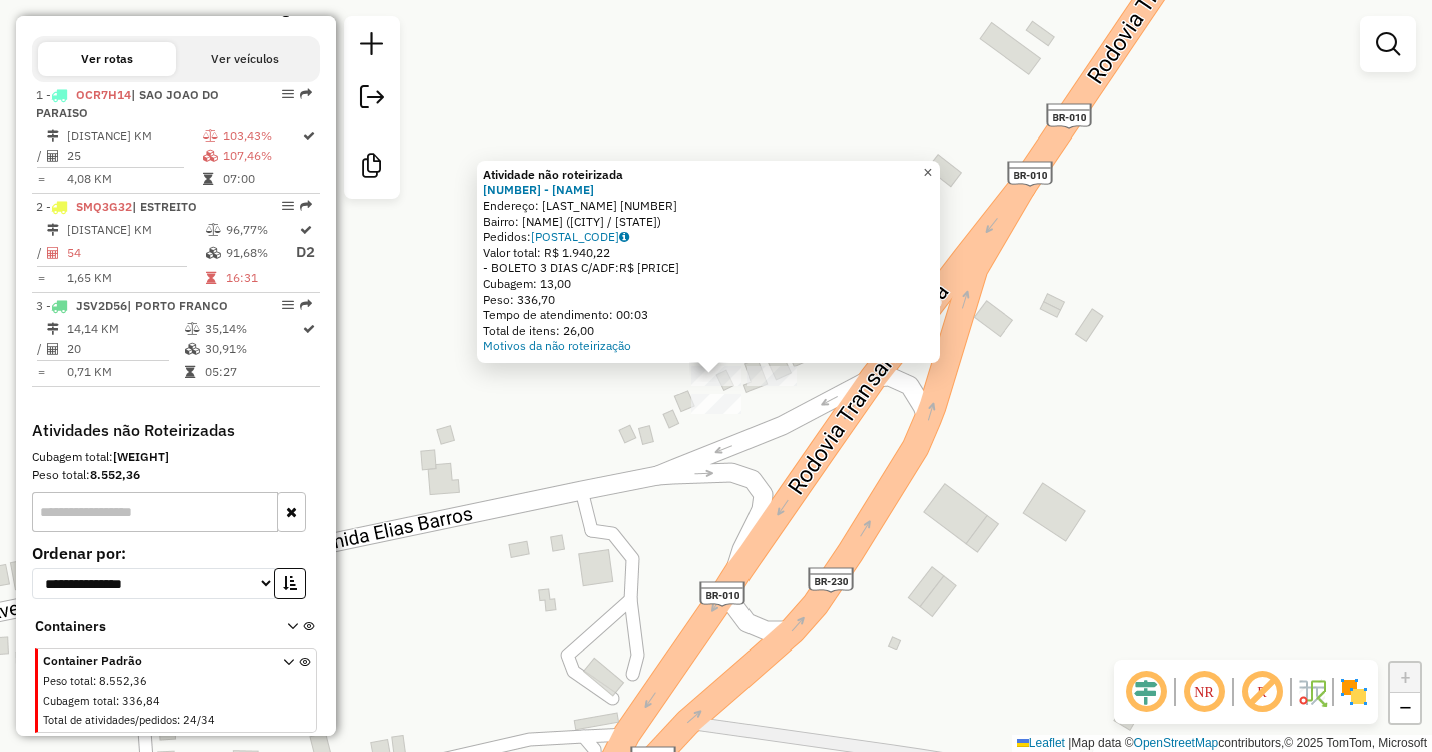 click on "×" 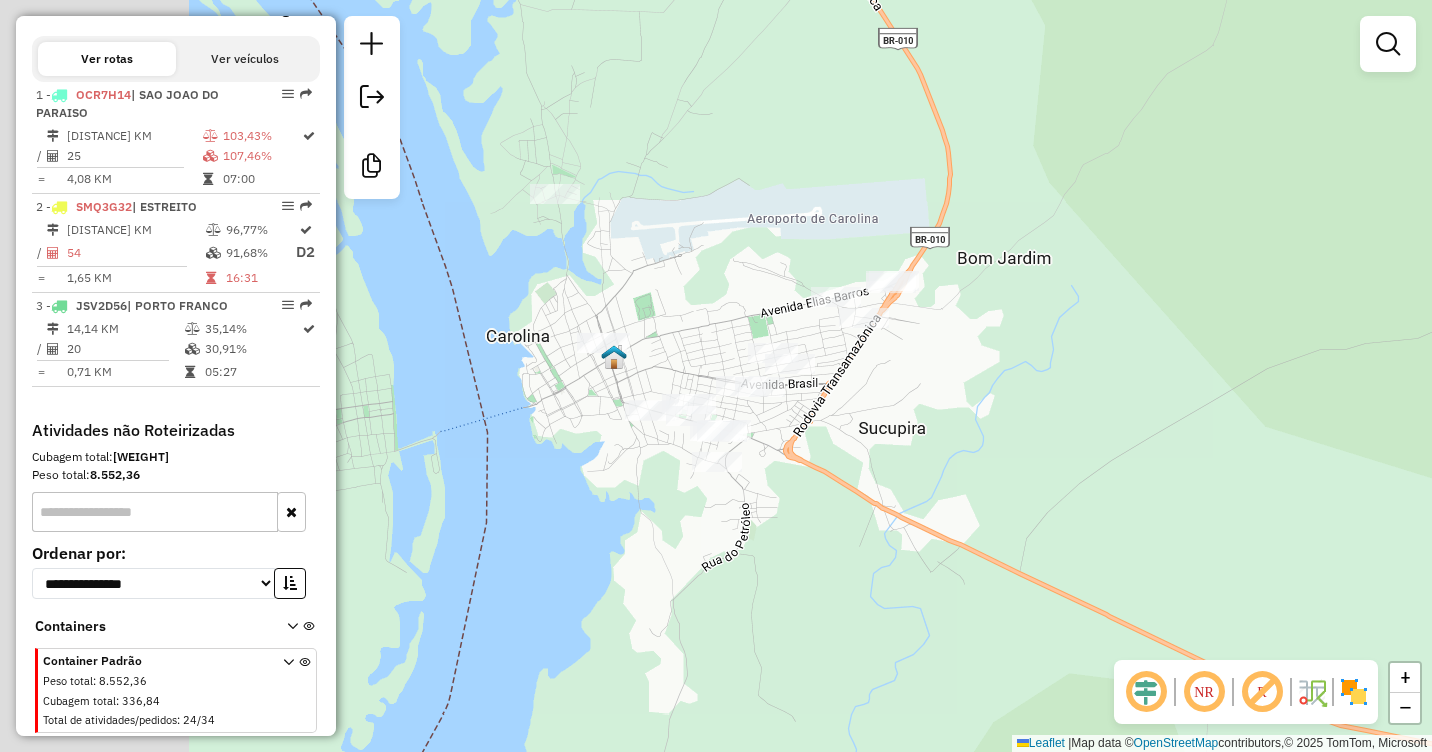 drag, startPoint x: 552, startPoint y: 402, endPoint x: 905, endPoint y: 380, distance: 353.68488 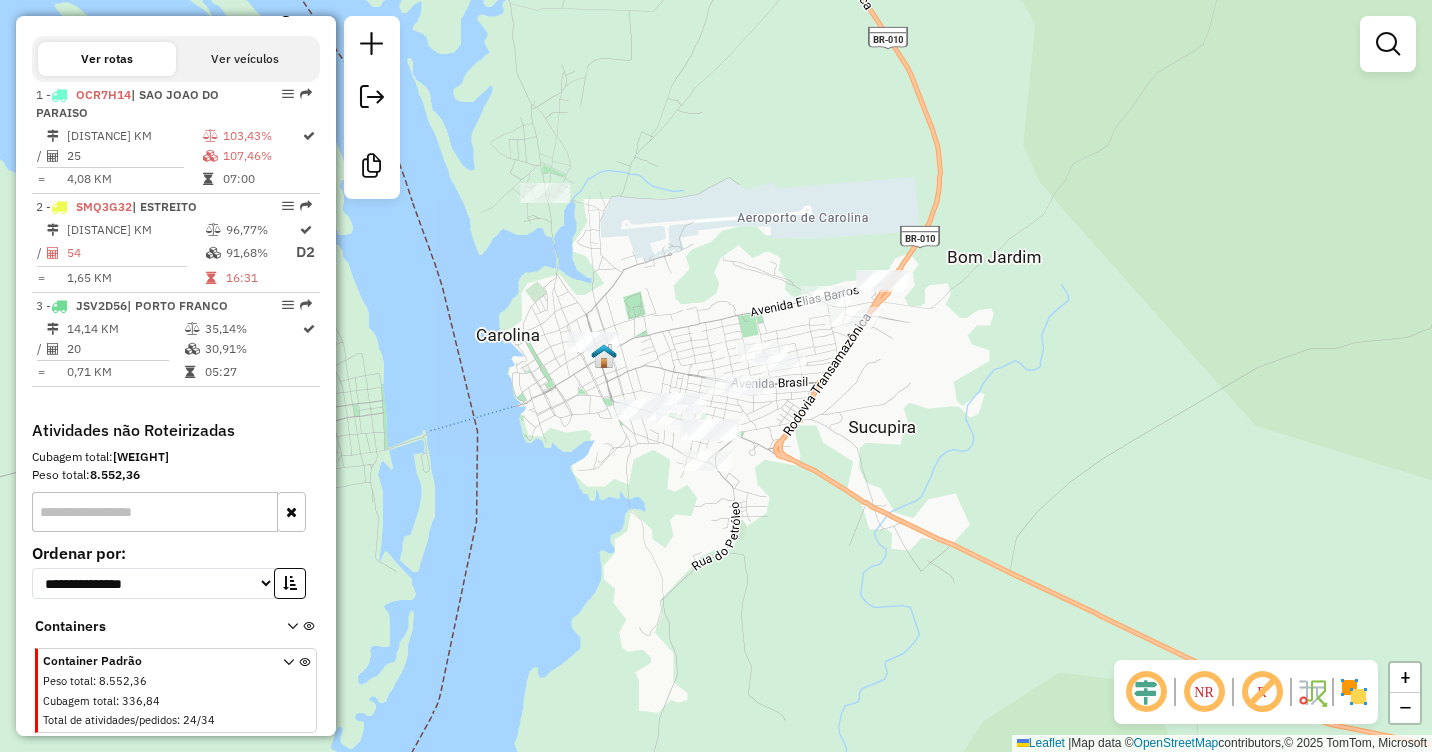 drag, startPoint x: 934, startPoint y: 311, endPoint x: 853, endPoint y: 361, distance: 95.189285 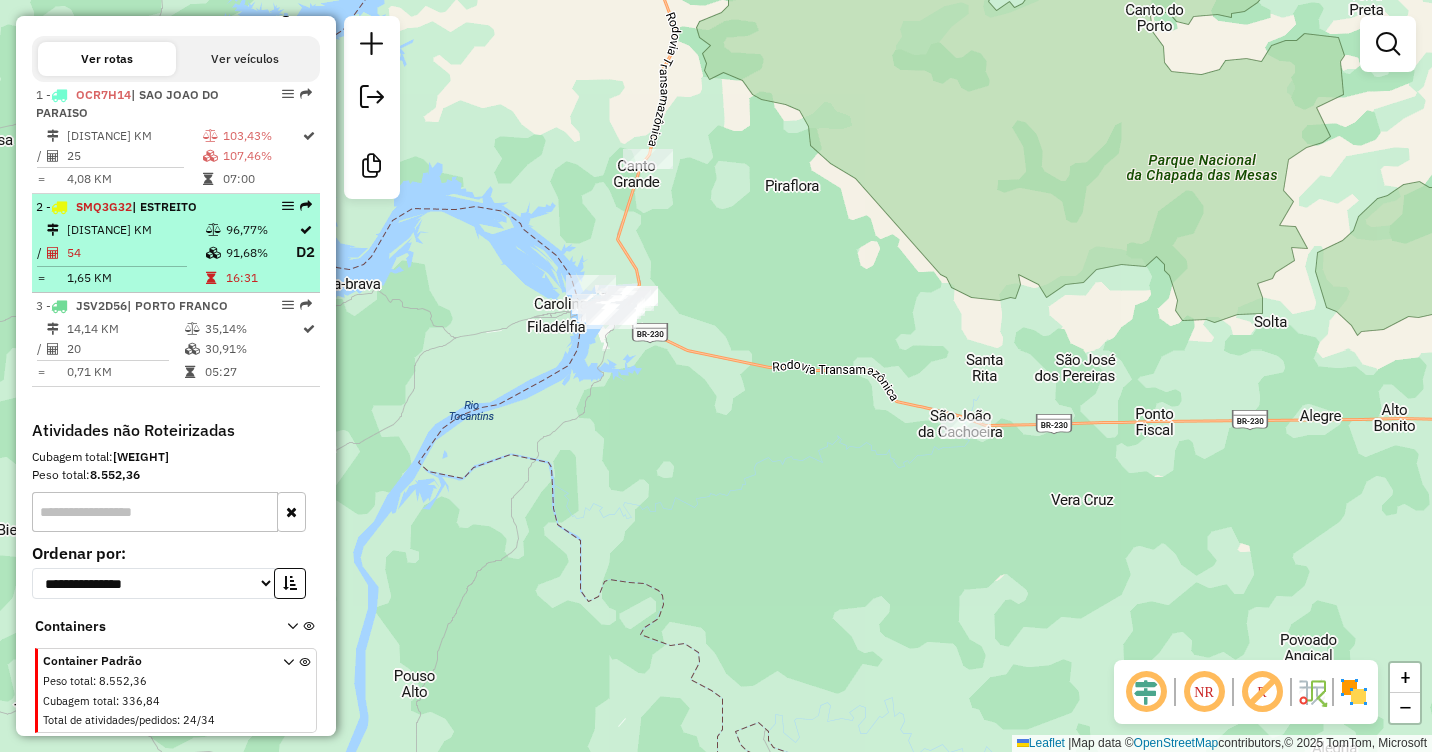click on "D2" at bounding box center (305, 252) 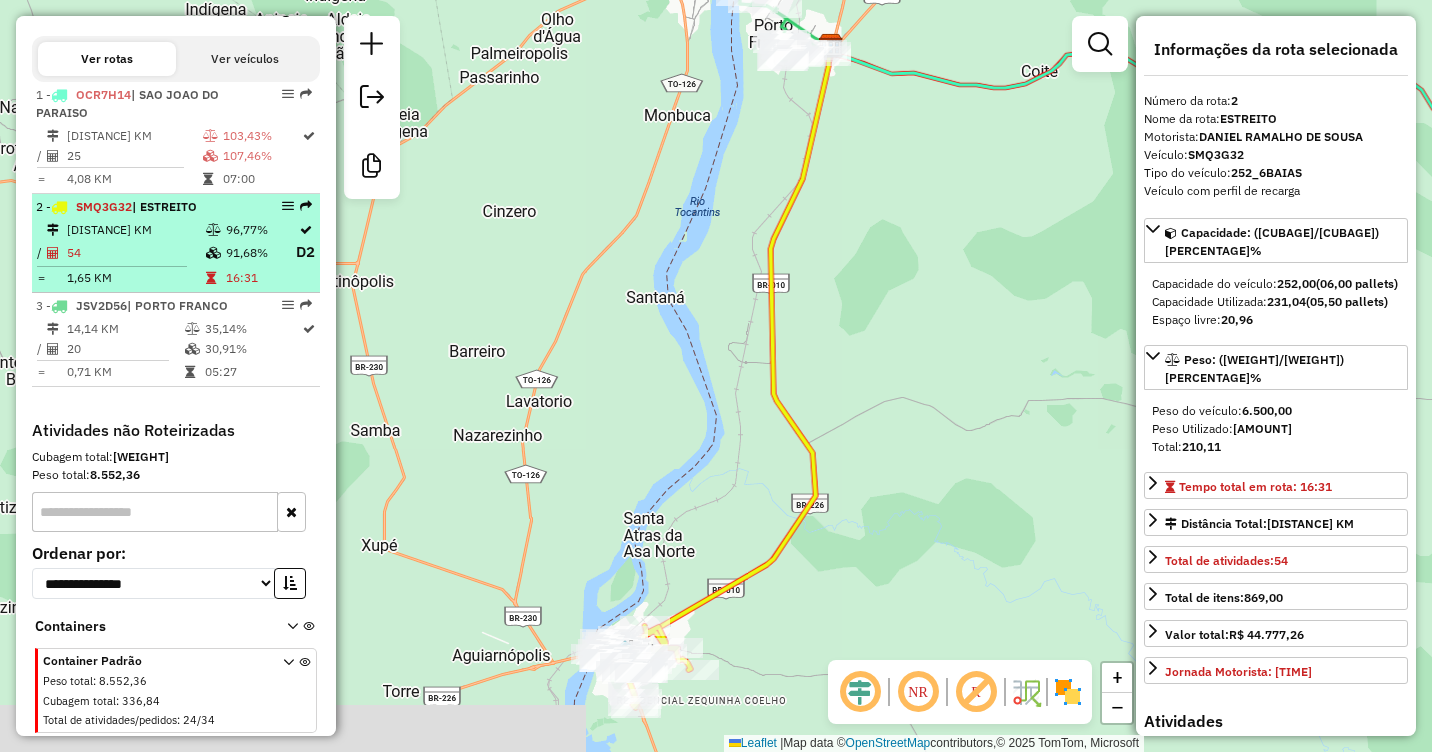 click on "D2" at bounding box center (305, 252) 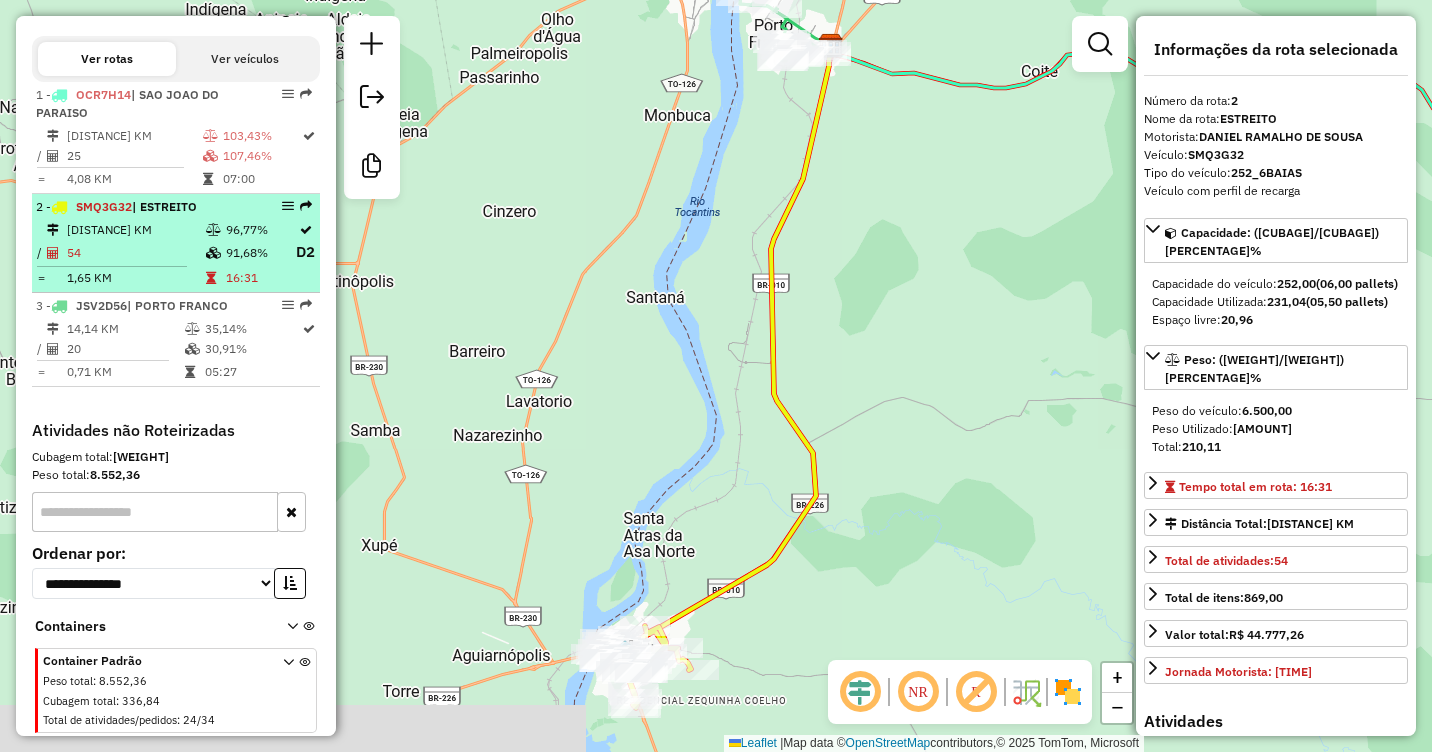 click on "D2" at bounding box center (305, 252) 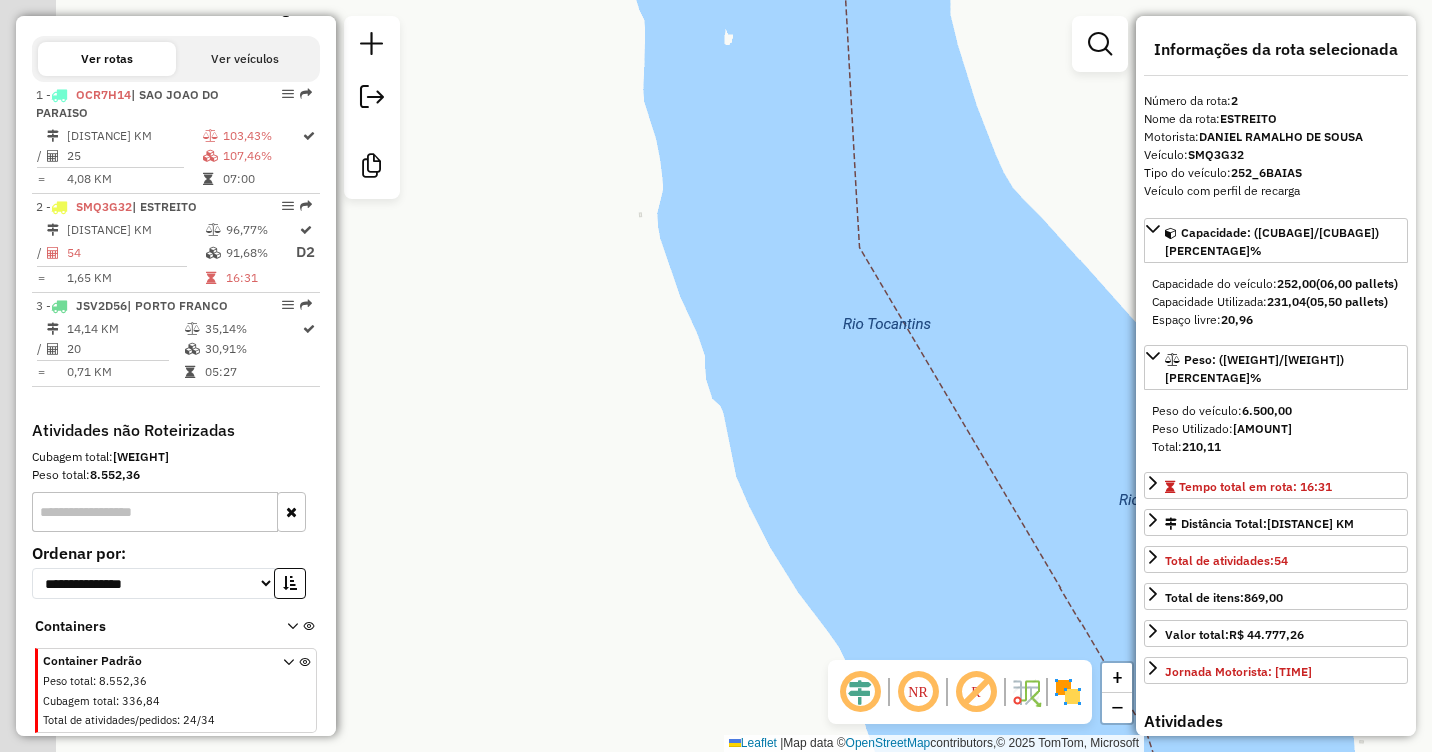 drag, startPoint x: 521, startPoint y: 234, endPoint x: 714, endPoint y: 287, distance: 200.14494 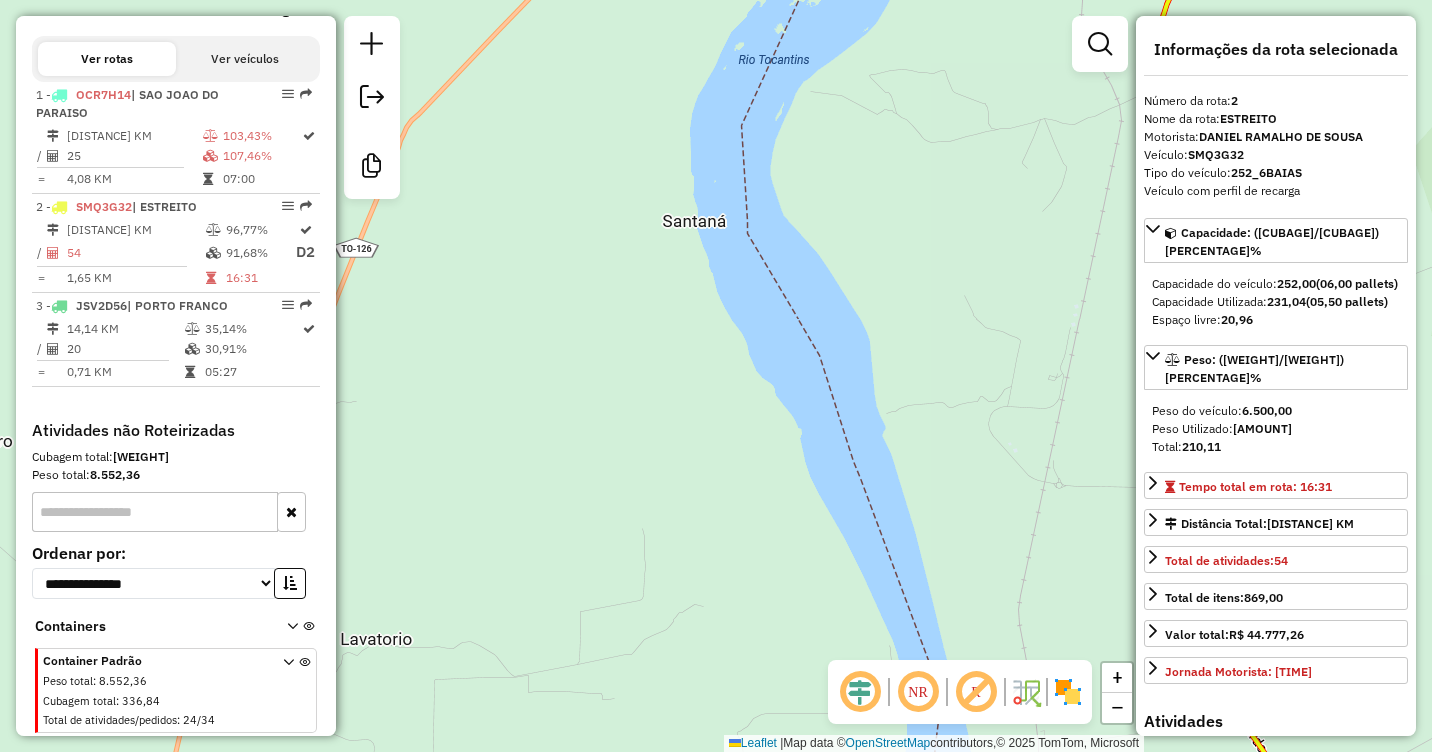 drag, startPoint x: 918, startPoint y: 166, endPoint x: 746, endPoint y: 386, distance: 279.25616 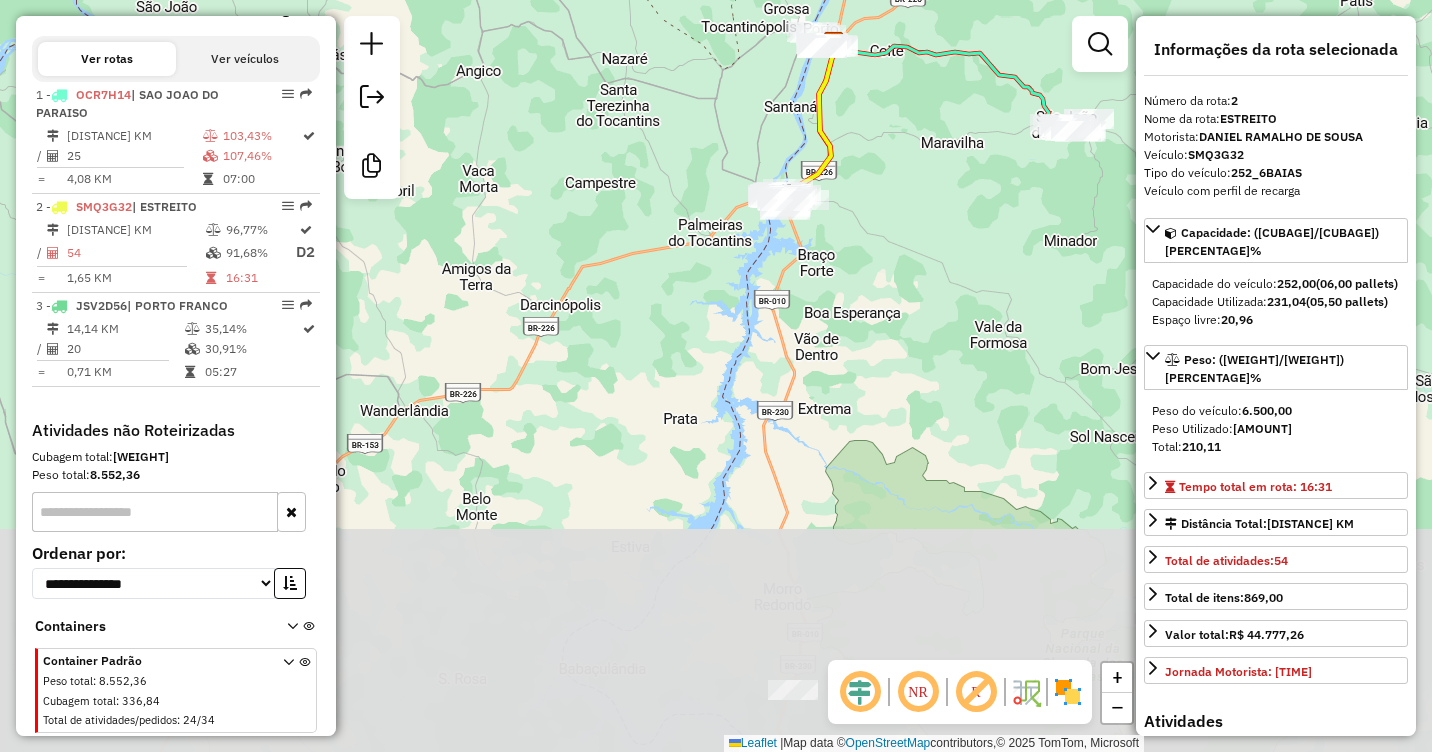 drag, startPoint x: 924, startPoint y: 474, endPoint x: 881, endPoint y: 203, distance: 274.39023 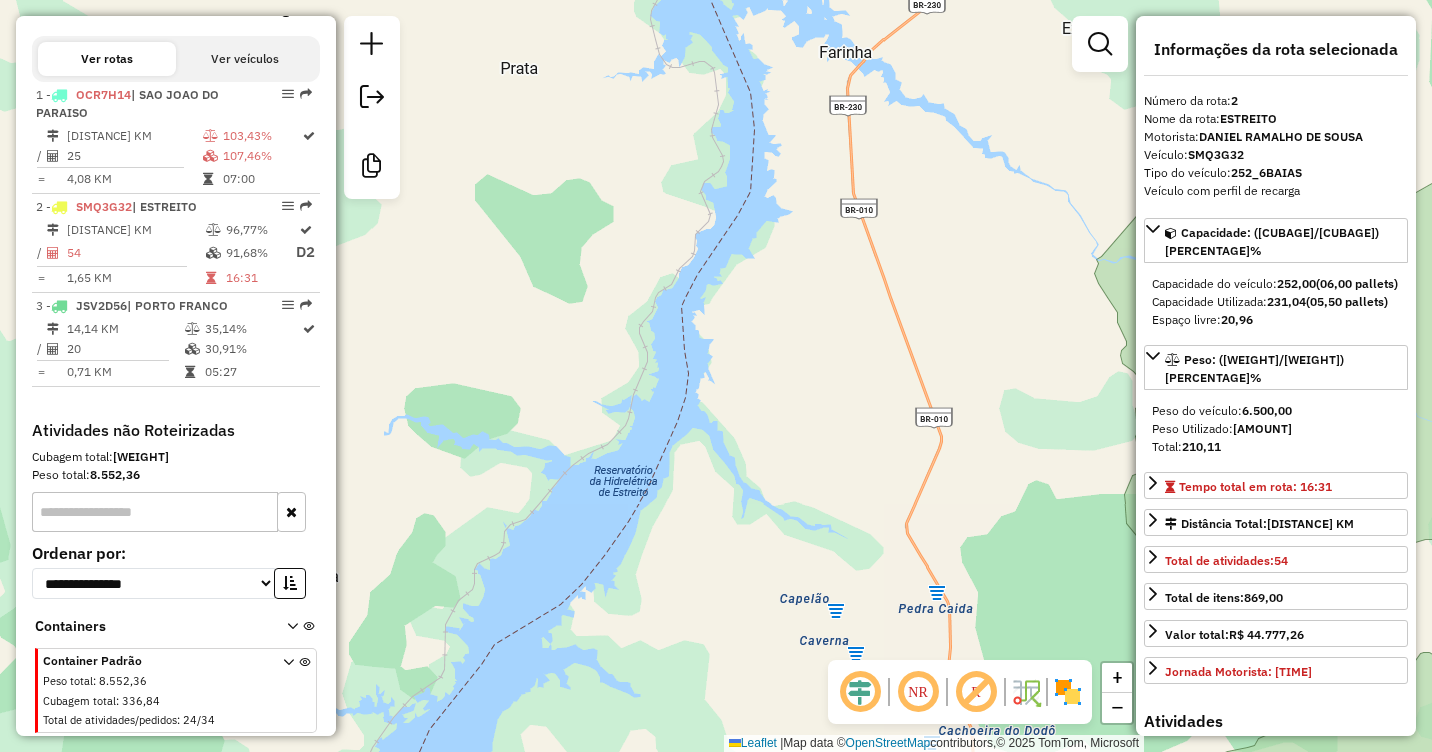 drag, startPoint x: 749, startPoint y: 473, endPoint x: 830, endPoint y: 270, distance: 218.56349 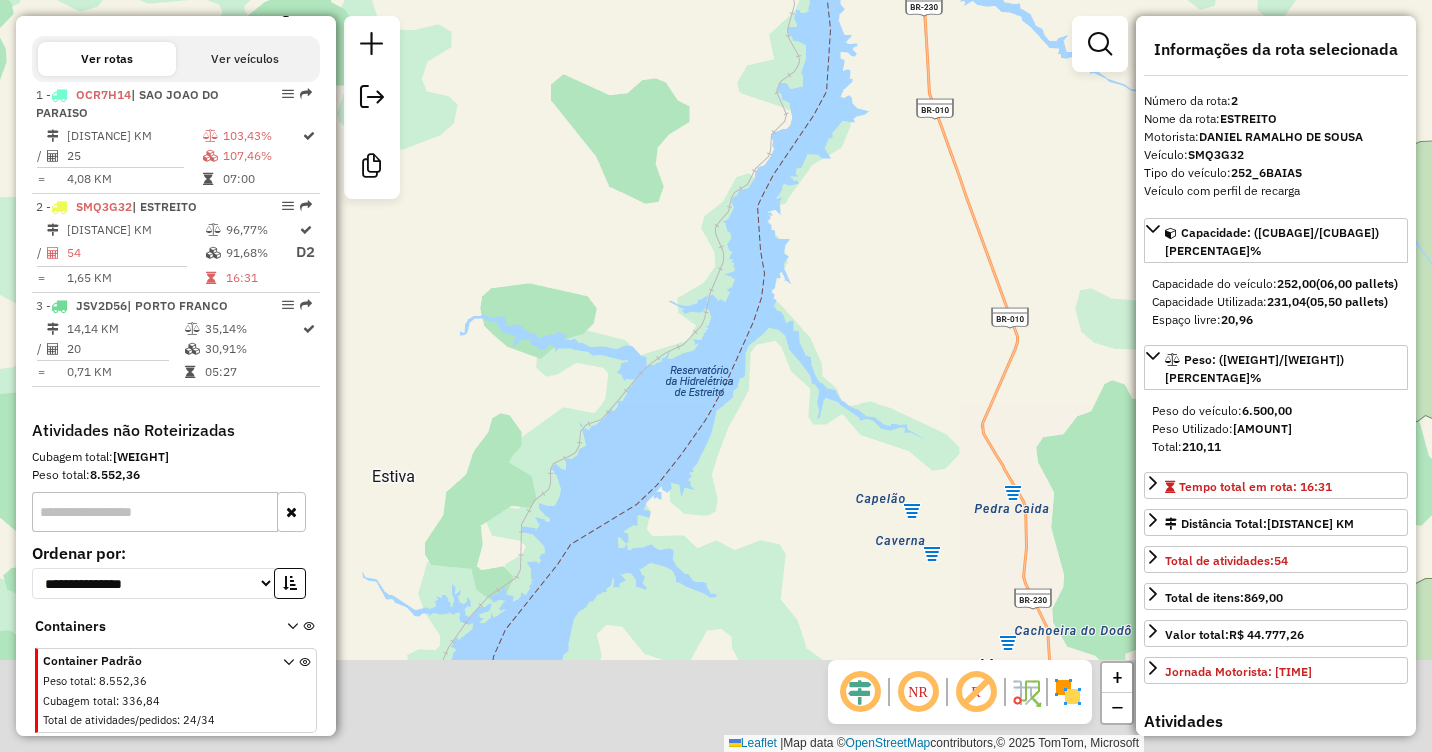 drag, startPoint x: 700, startPoint y: 557, endPoint x: 671, endPoint y: 379, distance: 180.3469 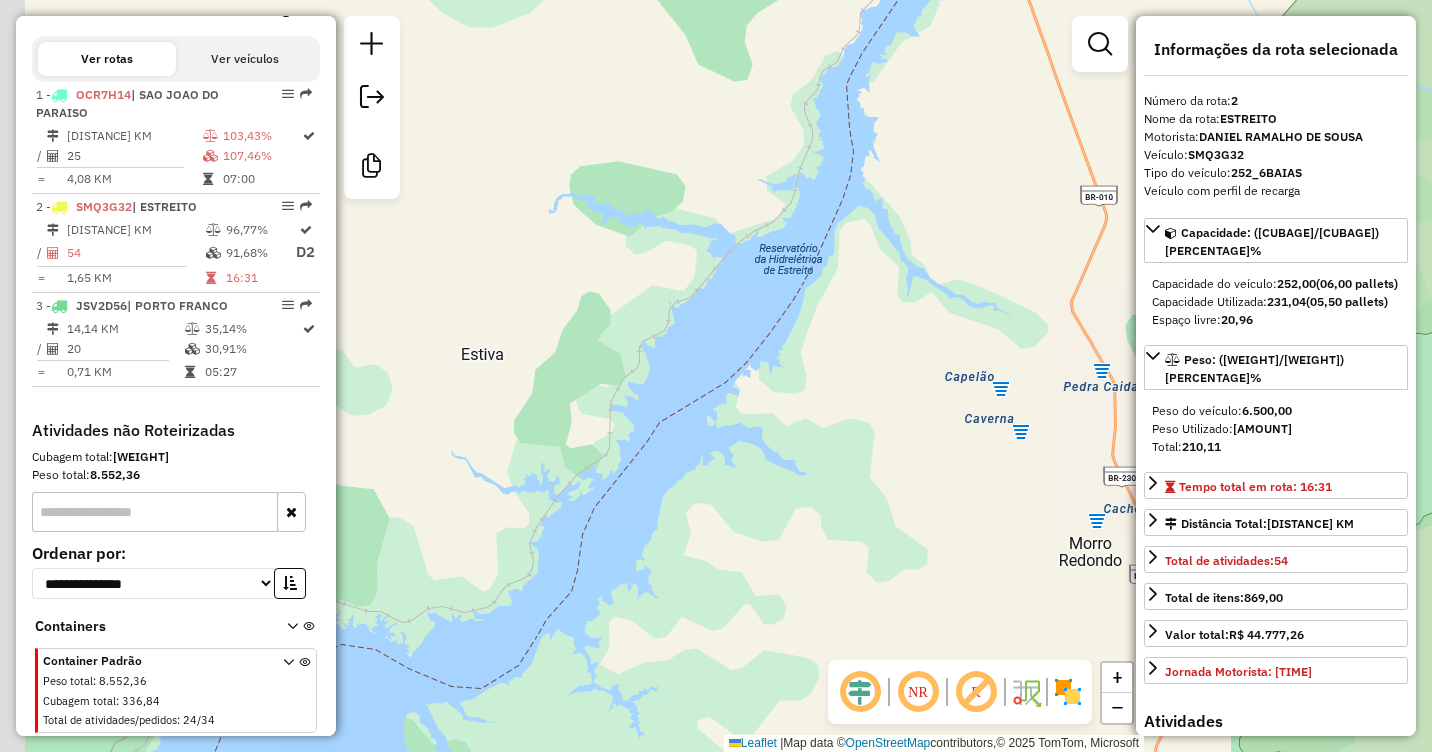 drag, startPoint x: 629, startPoint y: 444, endPoint x: 698, endPoint y: 361, distance: 107.935165 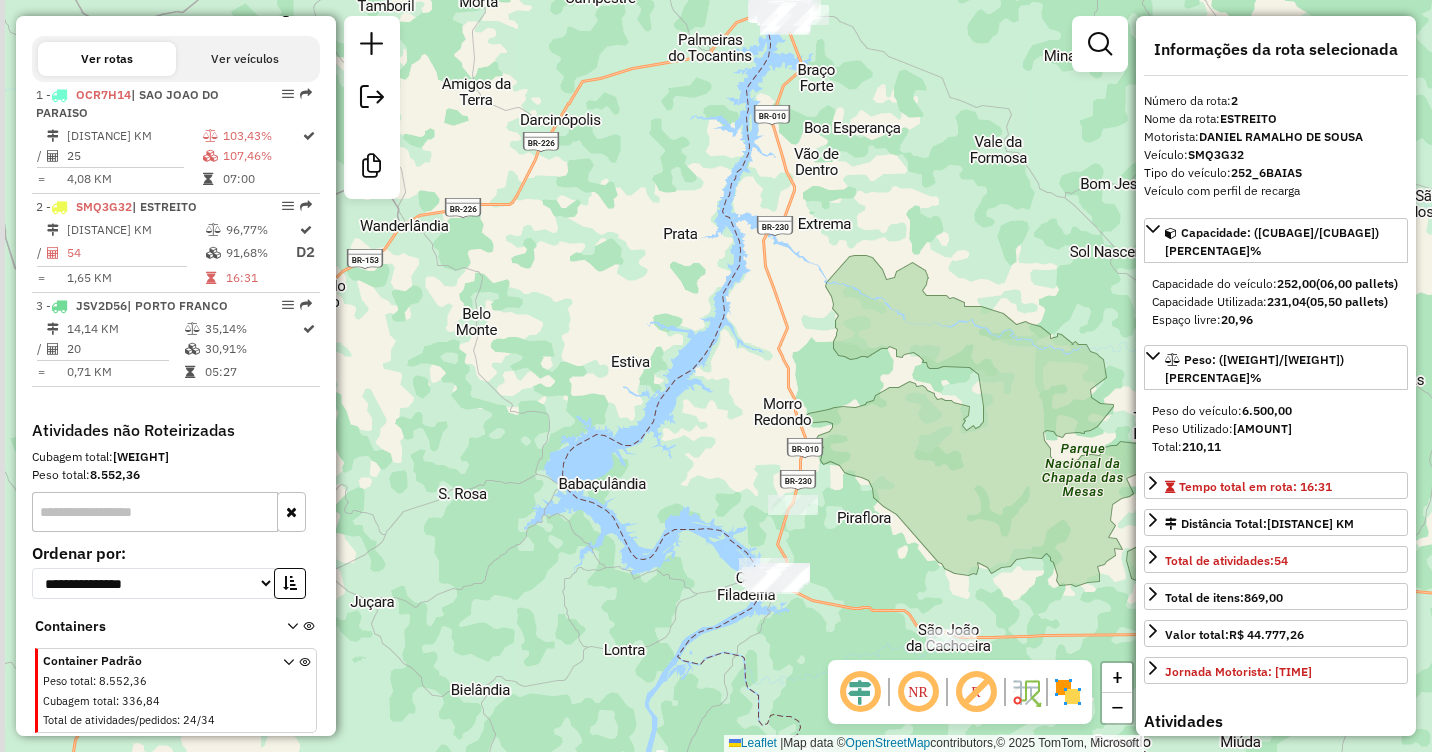 drag, startPoint x: 657, startPoint y: 467, endPoint x: 635, endPoint y: 267, distance: 201.20636 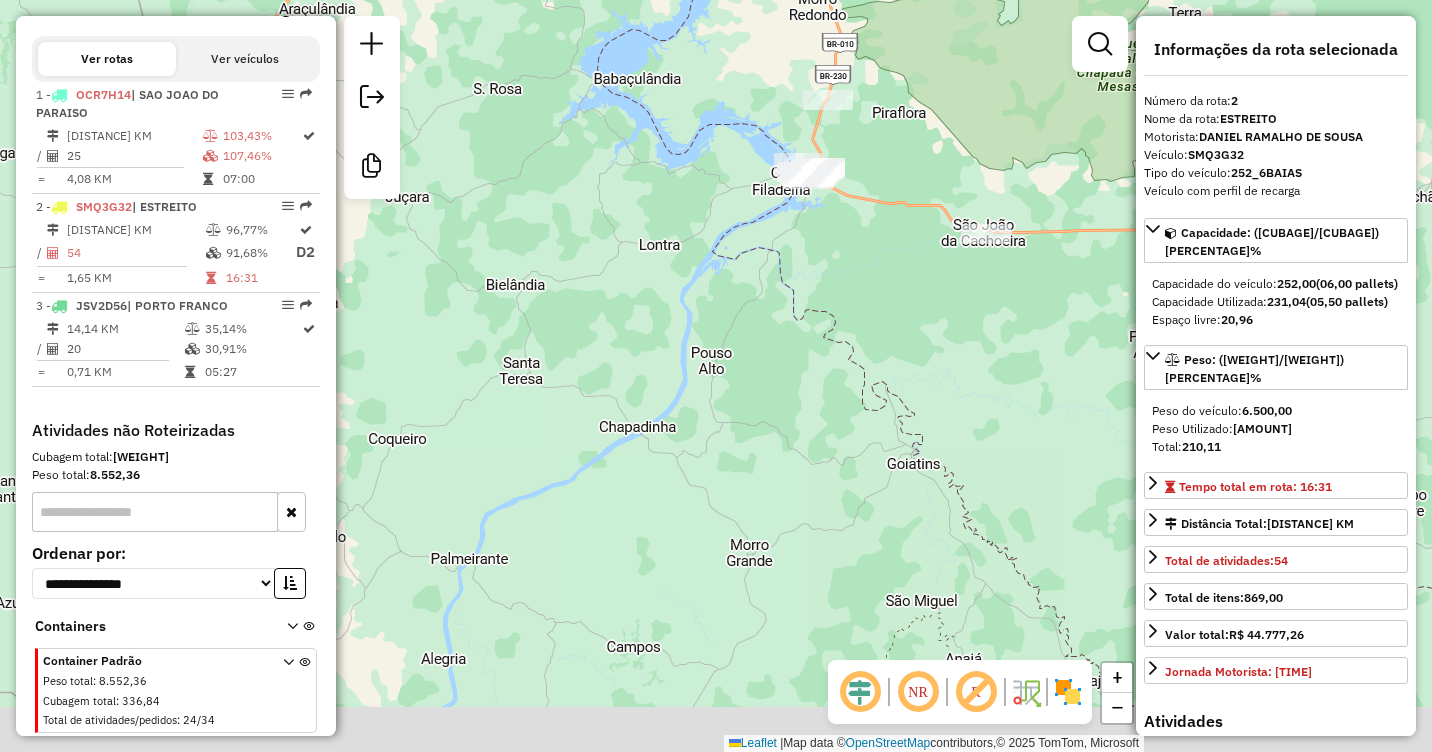 drag, startPoint x: 848, startPoint y: 517, endPoint x: 761, endPoint y: 299, distance: 234.71898 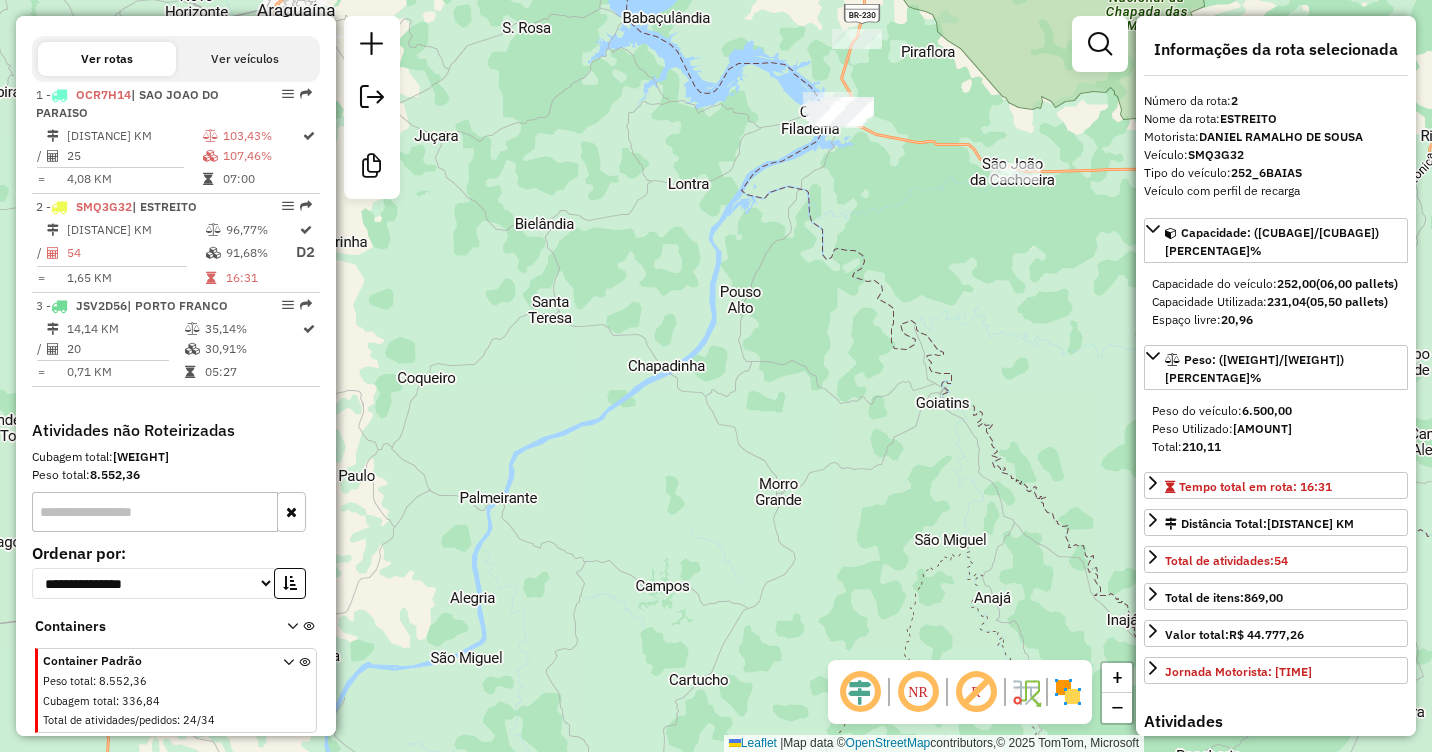 drag, startPoint x: 655, startPoint y: 449, endPoint x: 757, endPoint y: 227, distance: 244.31128 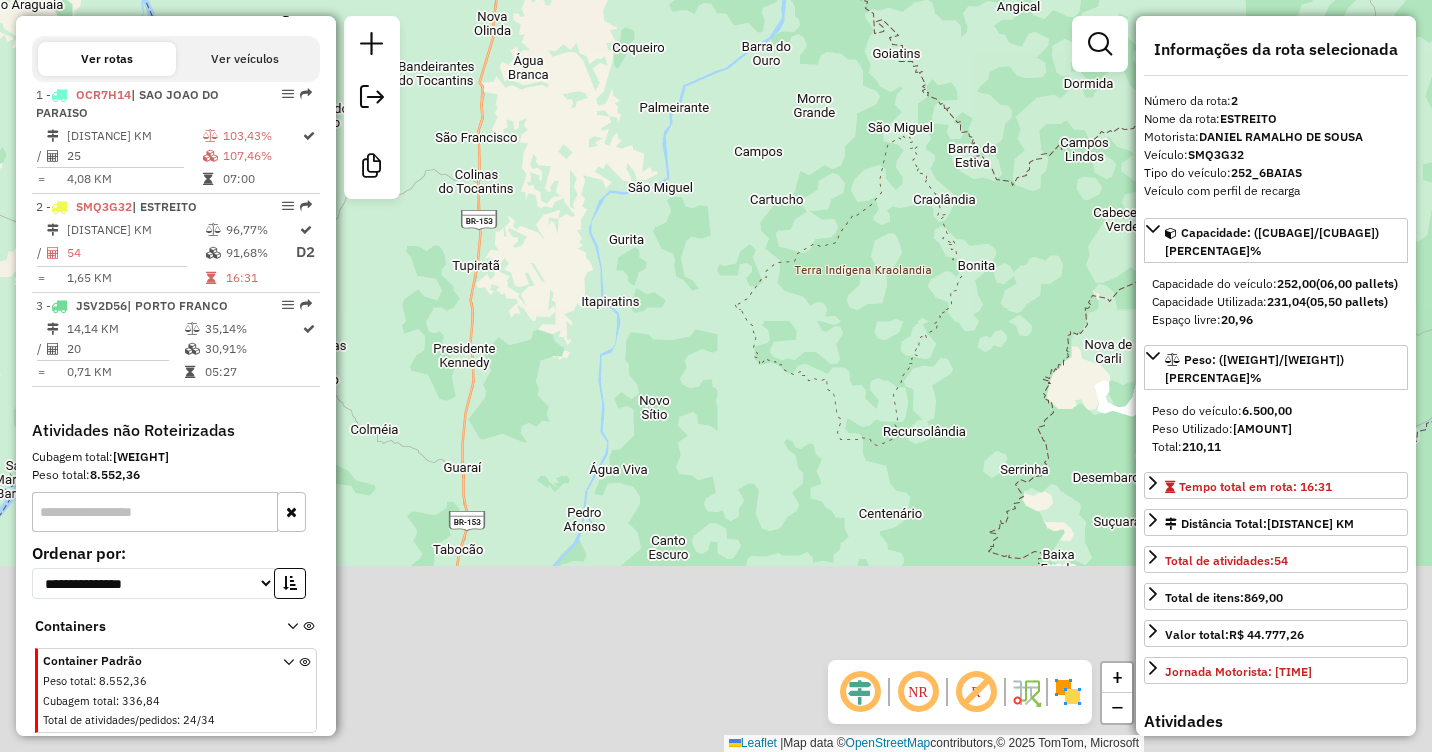 drag, startPoint x: 631, startPoint y: 466, endPoint x: 675, endPoint y: 224, distance: 245.96748 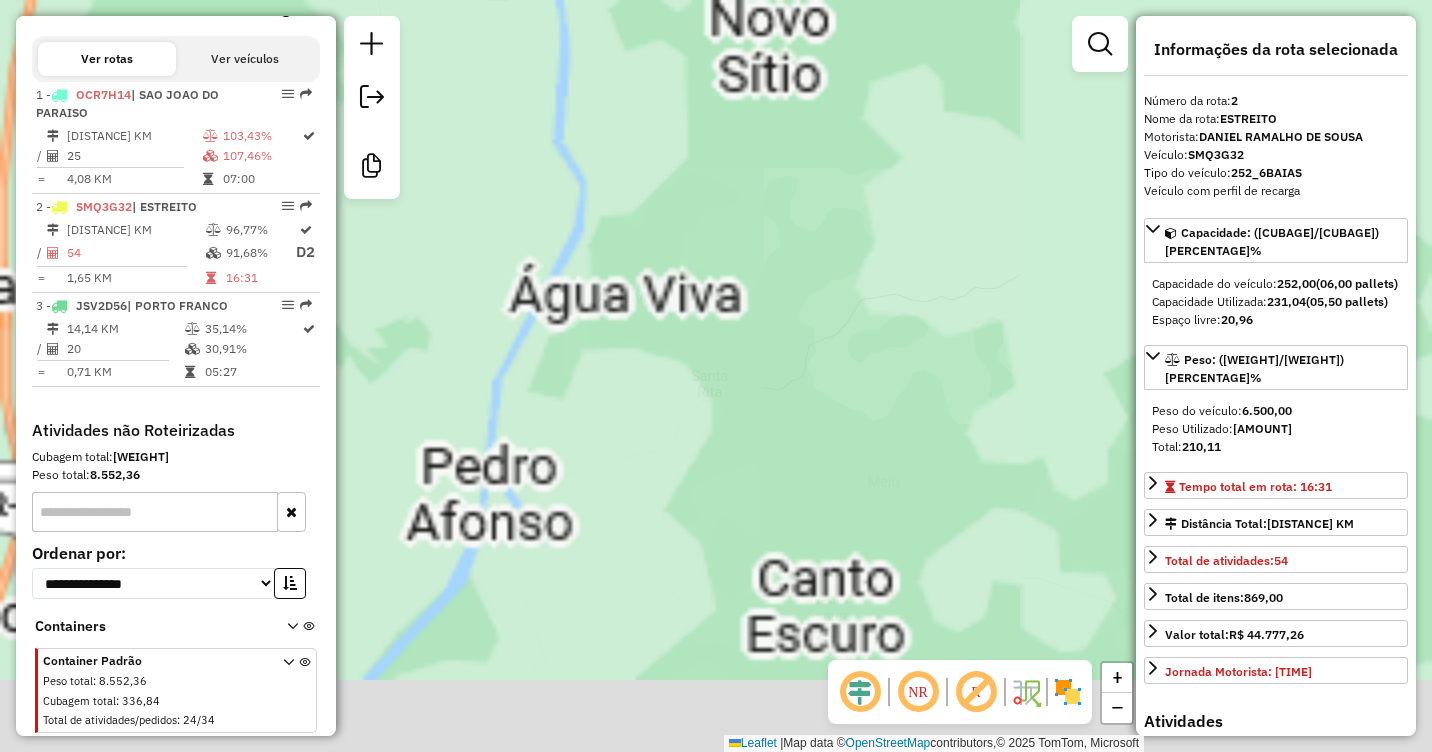 drag, startPoint x: 631, startPoint y: 490, endPoint x: 721, endPoint y: 233, distance: 272.30313 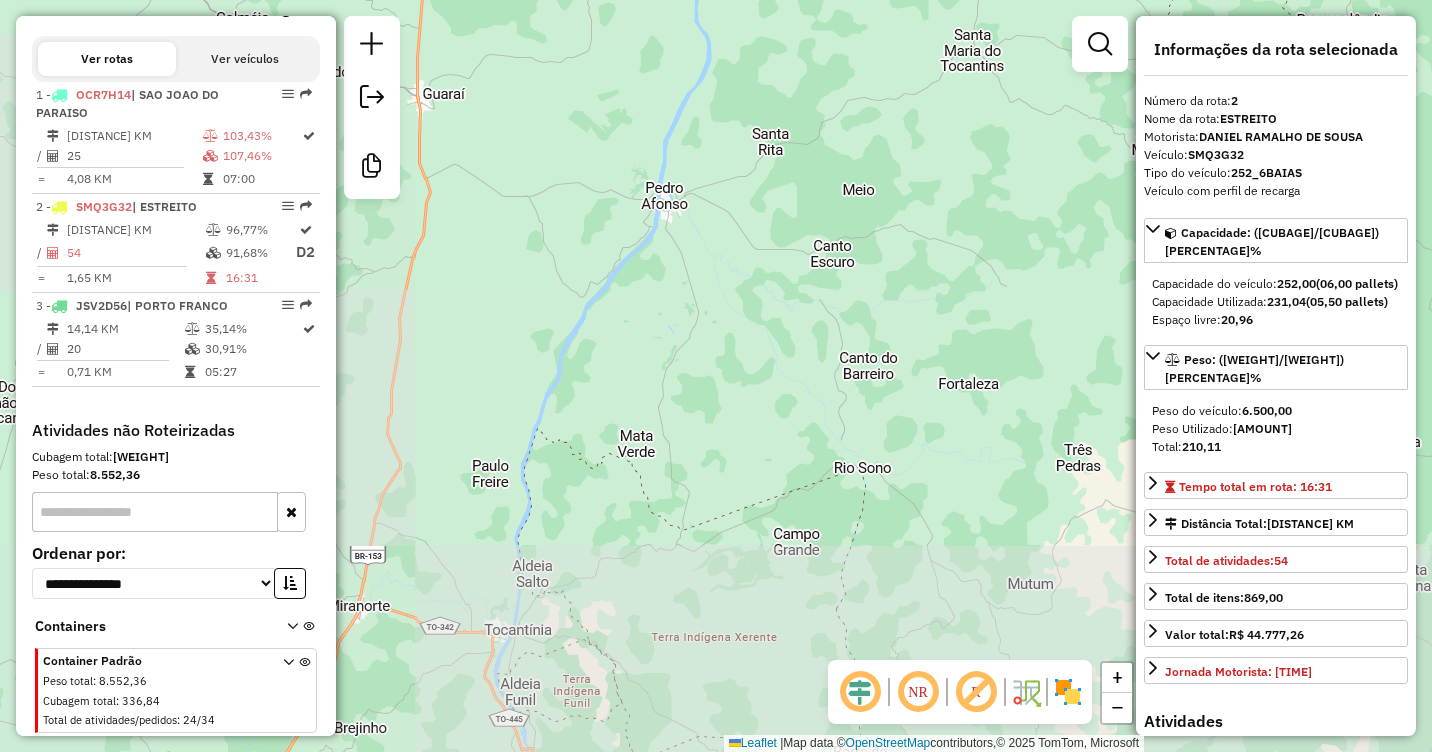 drag, startPoint x: 686, startPoint y: 351, endPoint x: 697, endPoint y: 264, distance: 87.69264 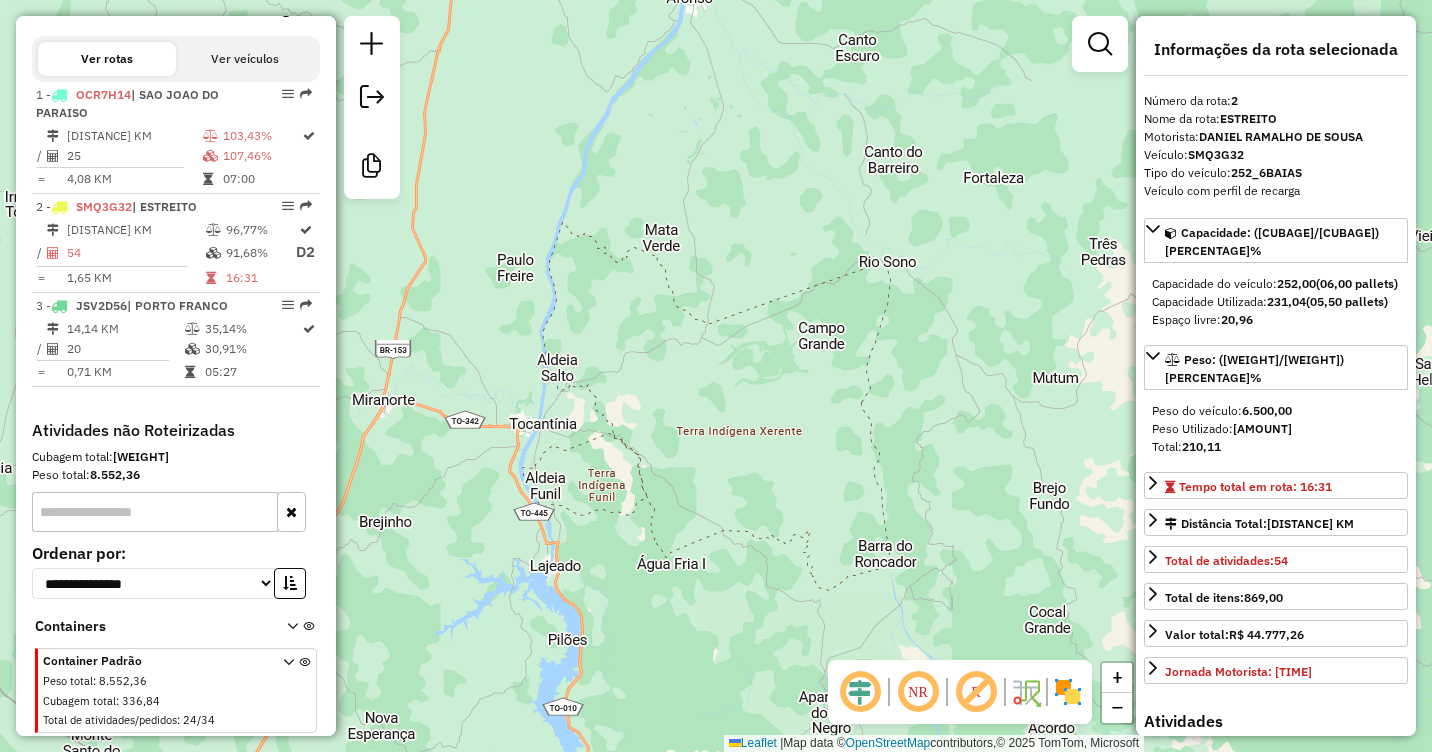 drag, startPoint x: 608, startPoint y: 317, endPoint x: 597, endPoint y: 186, distance: 131.46101 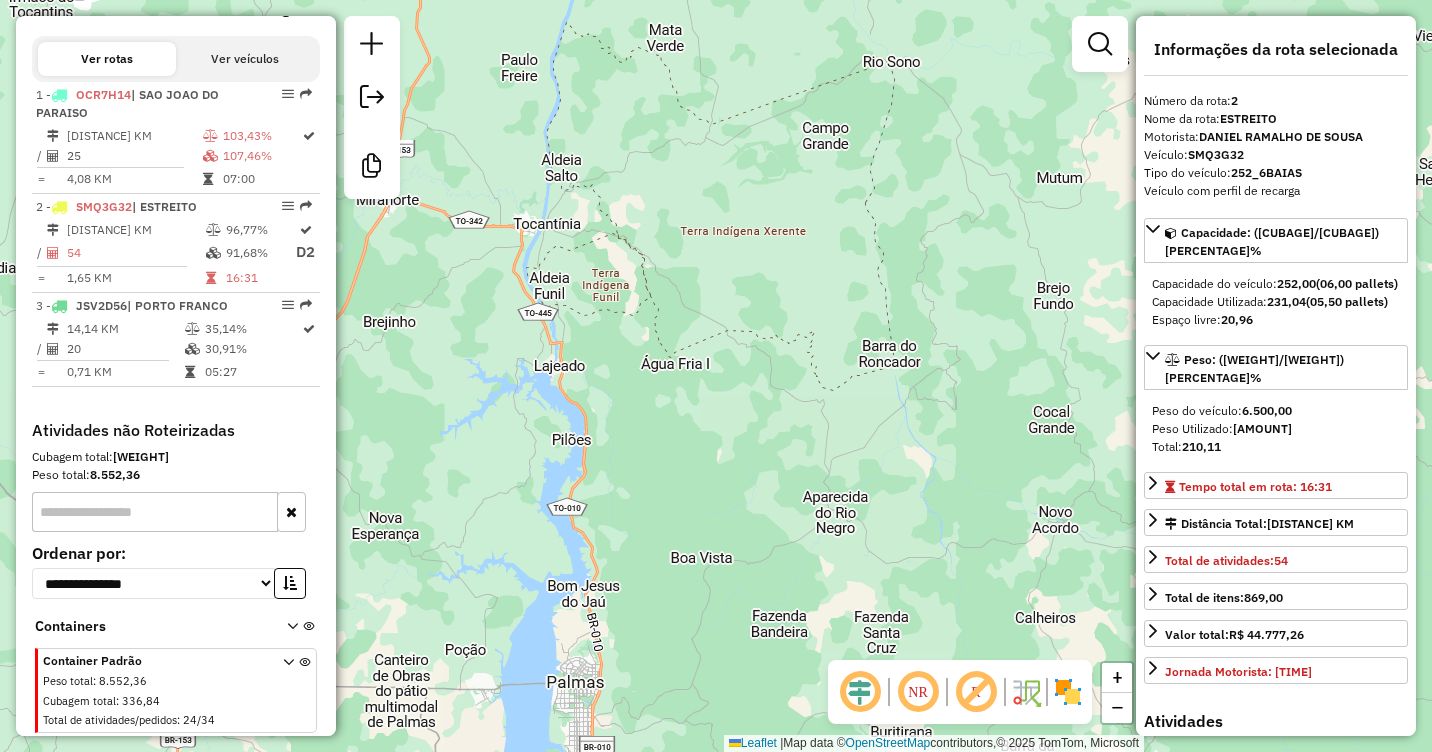 drag, startPoint x: 600, startPoint y: 404, endPoint x: 608, endPoint y: 314, distance: 90.35486 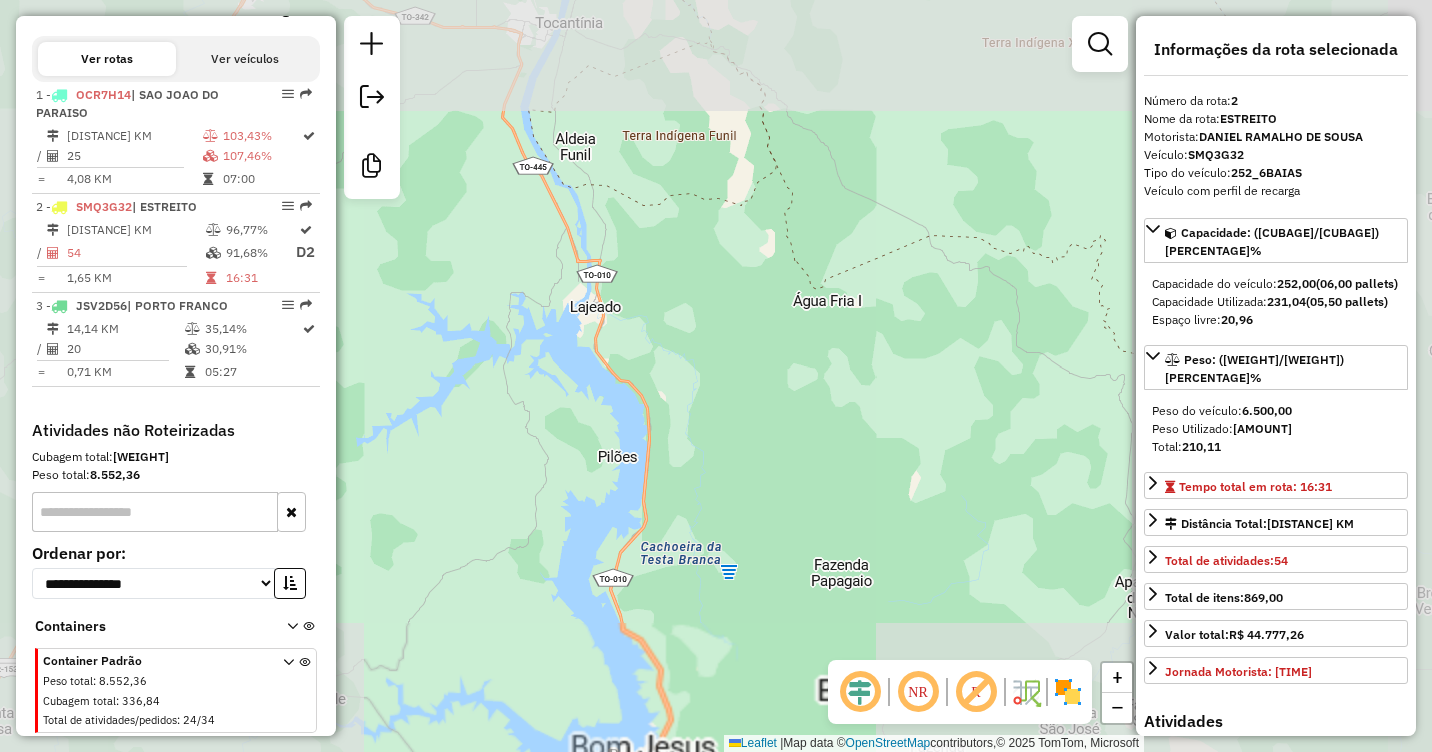 drag, startPoint x: 655, startPoint y: 398, endPoint x: 638, endPoint y: 186, distance: 212.68051 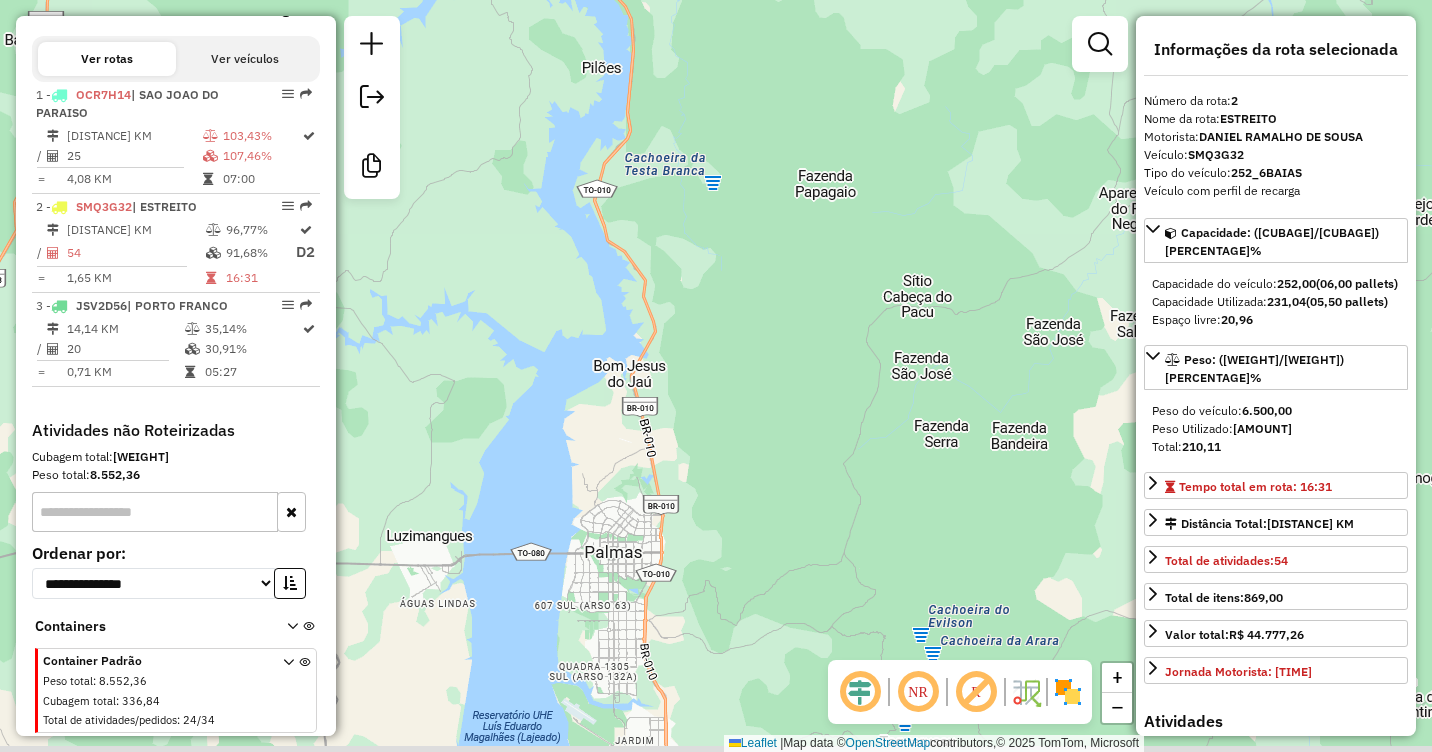 drag, startPoint x: 674, startPoint y: 366, endPoint x: 659, endPoint y: 233, distance: 133.84319 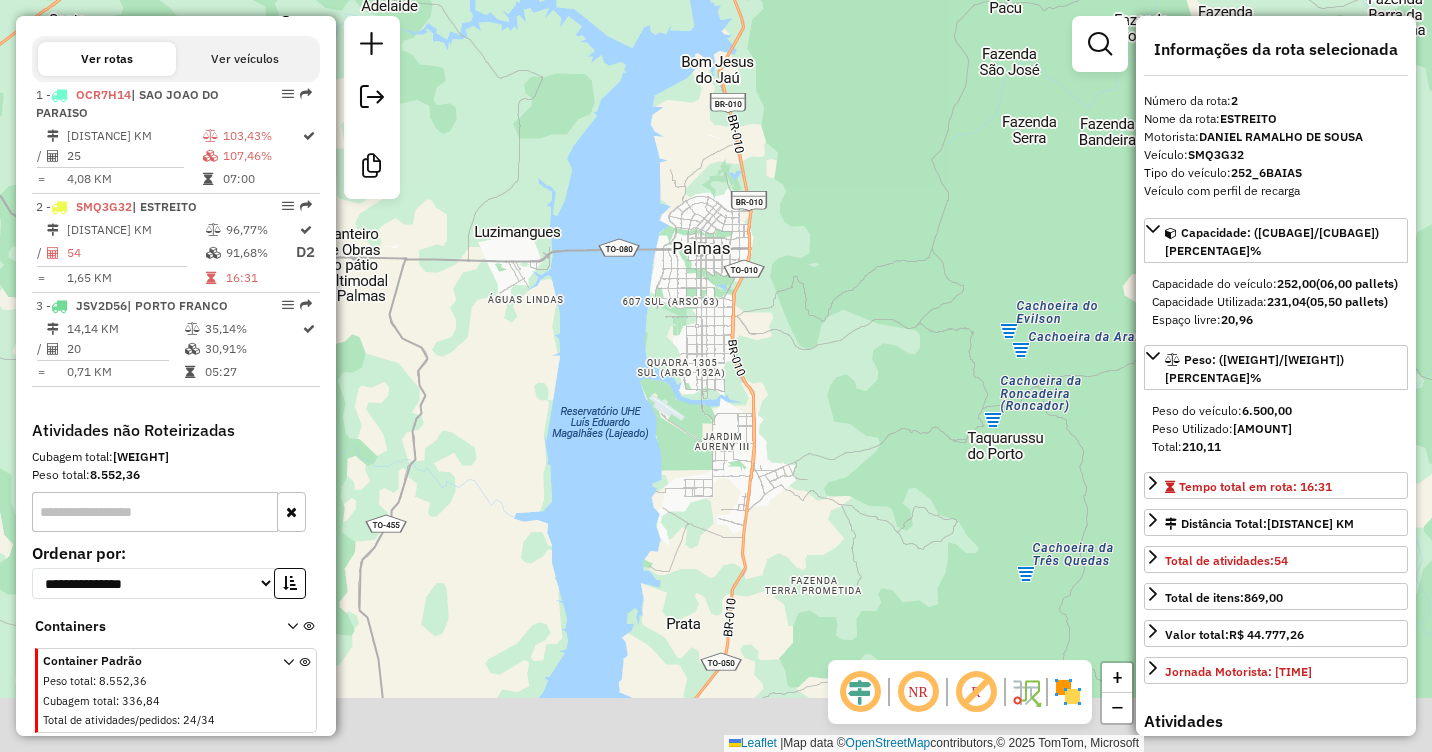 drag, startPoint x: 587, startPoint y: 440, endPoint x: 676, endPoint y: 124, distance: 328.29407 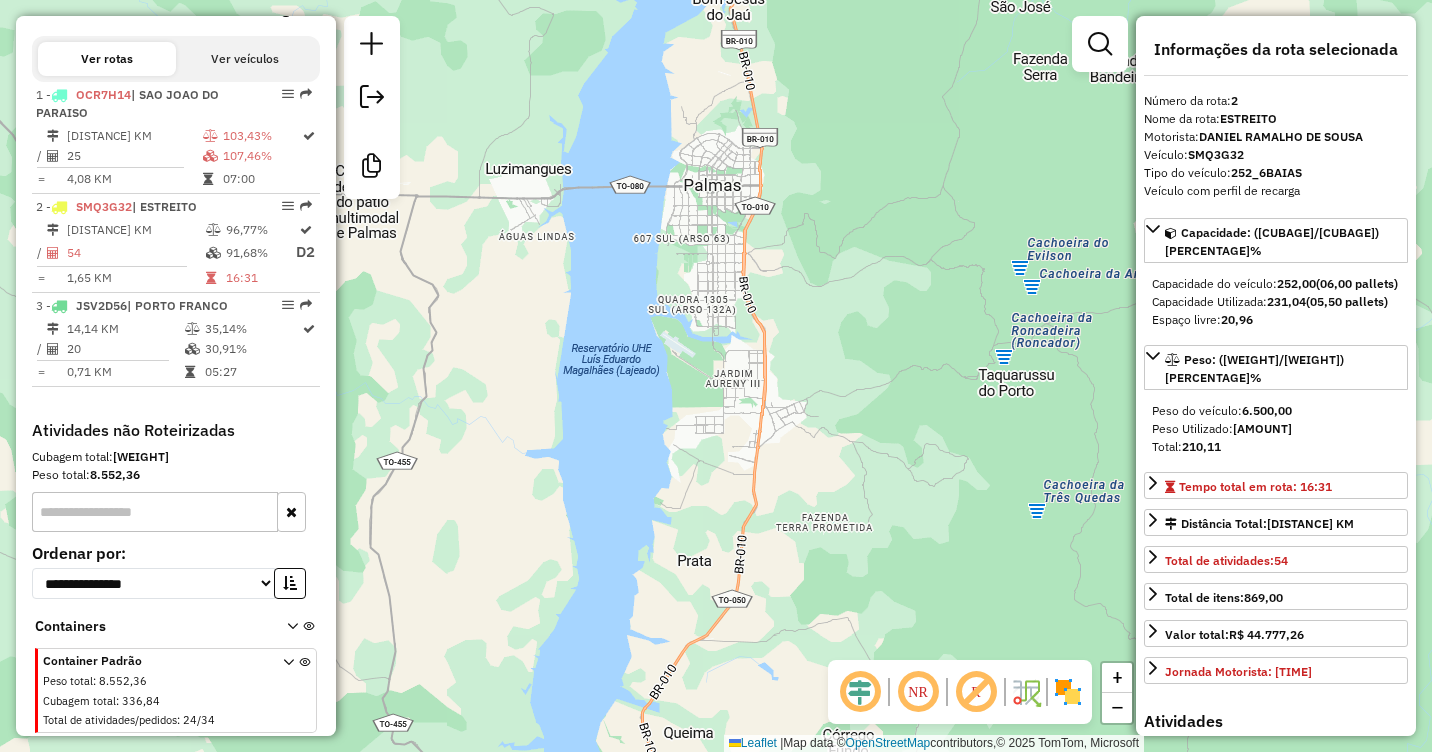 drag, startPoint x: 603, startPoint y: 480, endPoint x: 614, endPoint y: 428, distance: 53.15073 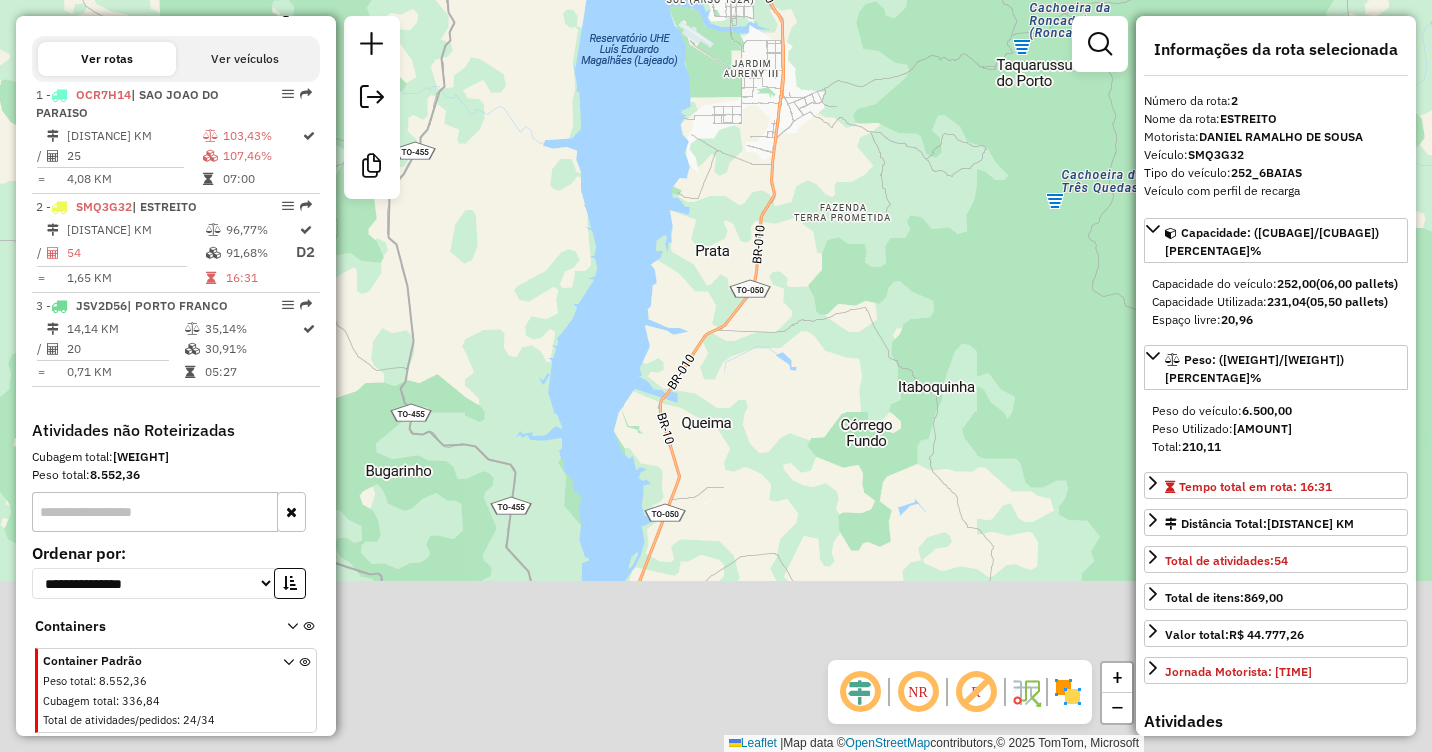 drag, startPoint x: 609, startPoint y: 438, endPoint x: 625, endPoint y: 88, distance: 350.3655 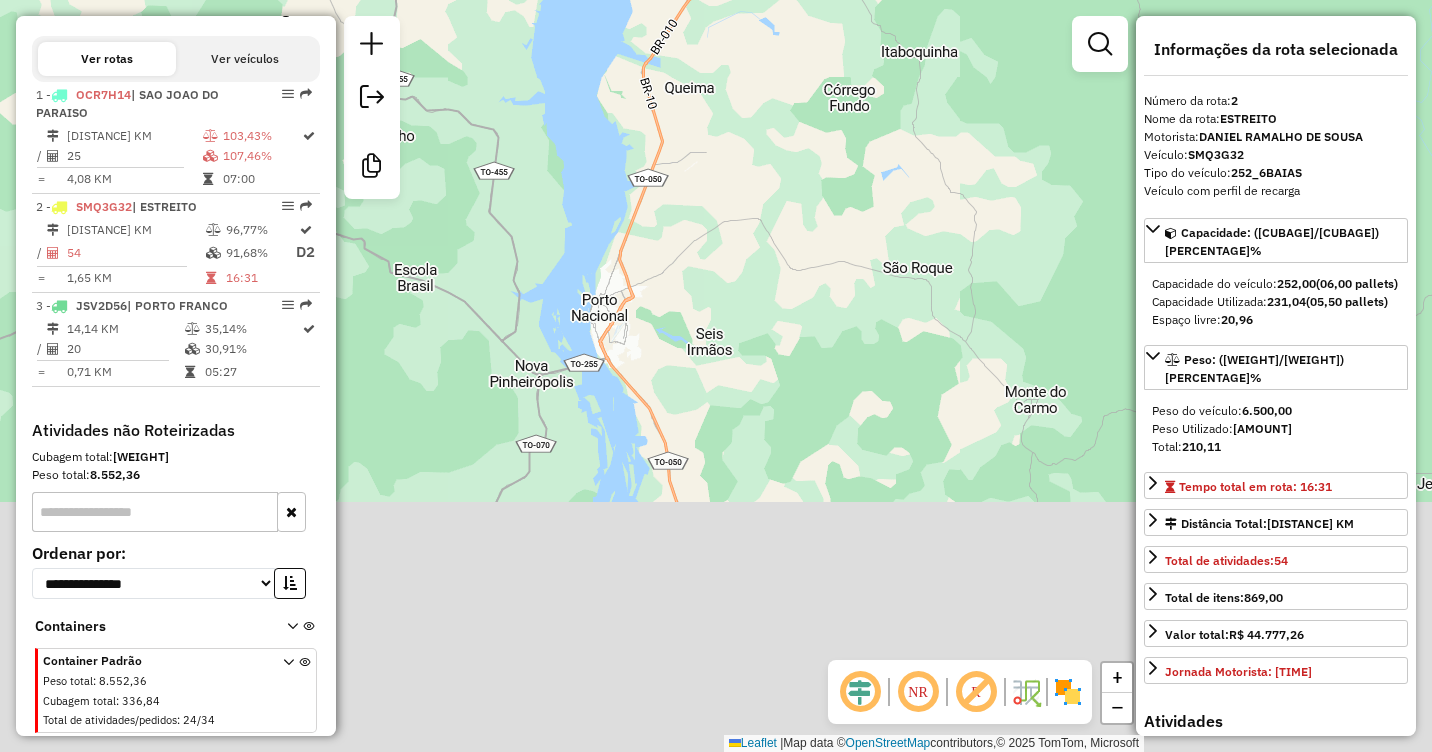 drag, startPoint x: 611, startPoint y: 180, endPoint x: 598, endPoint y: 111, distance: 70.21396 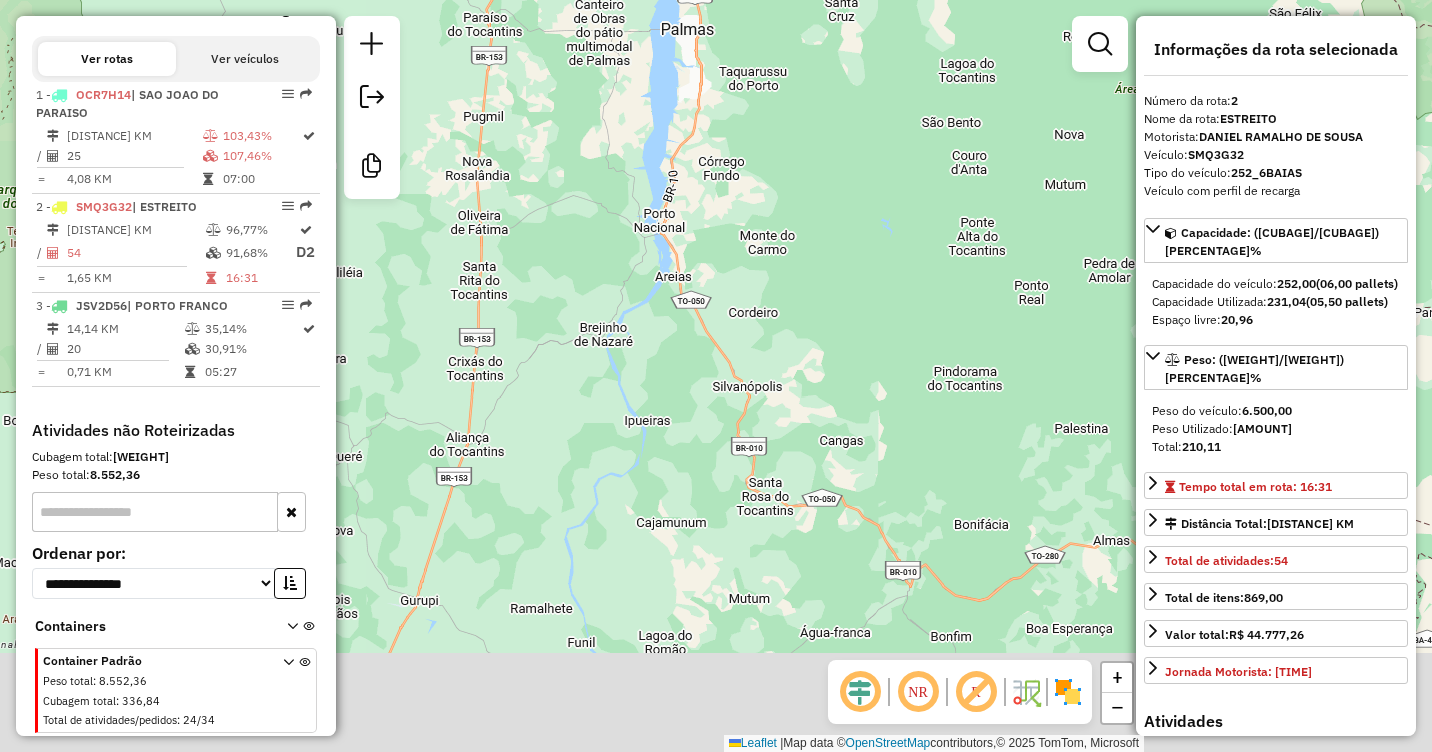 drag, startPoint x: 656, startPoint y: 466, endPoint x: 707, endPoint y: 343, distance: 133.15405 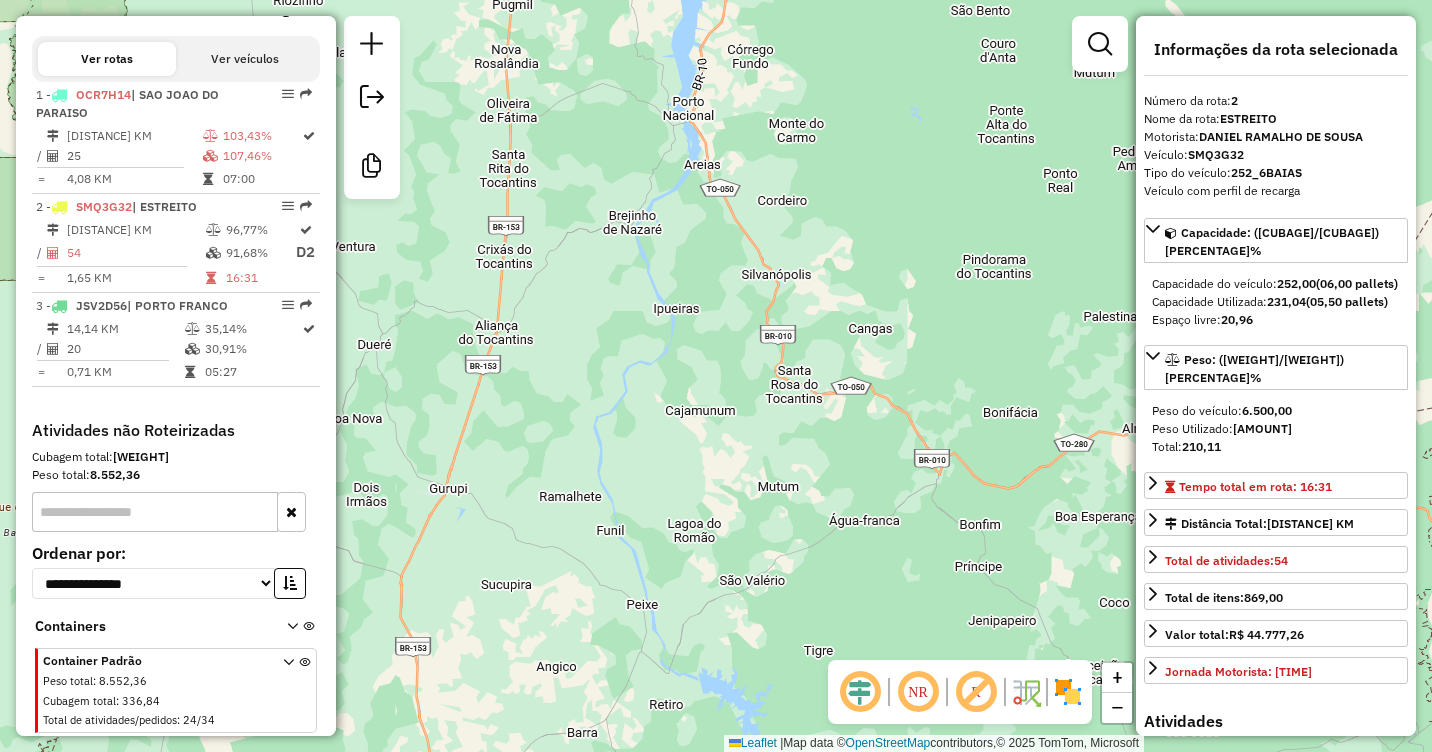 drag, startPoint x: 695, startPoint y: 394, endPoint x: 694, endPoint y: 242, distance: 152.0033 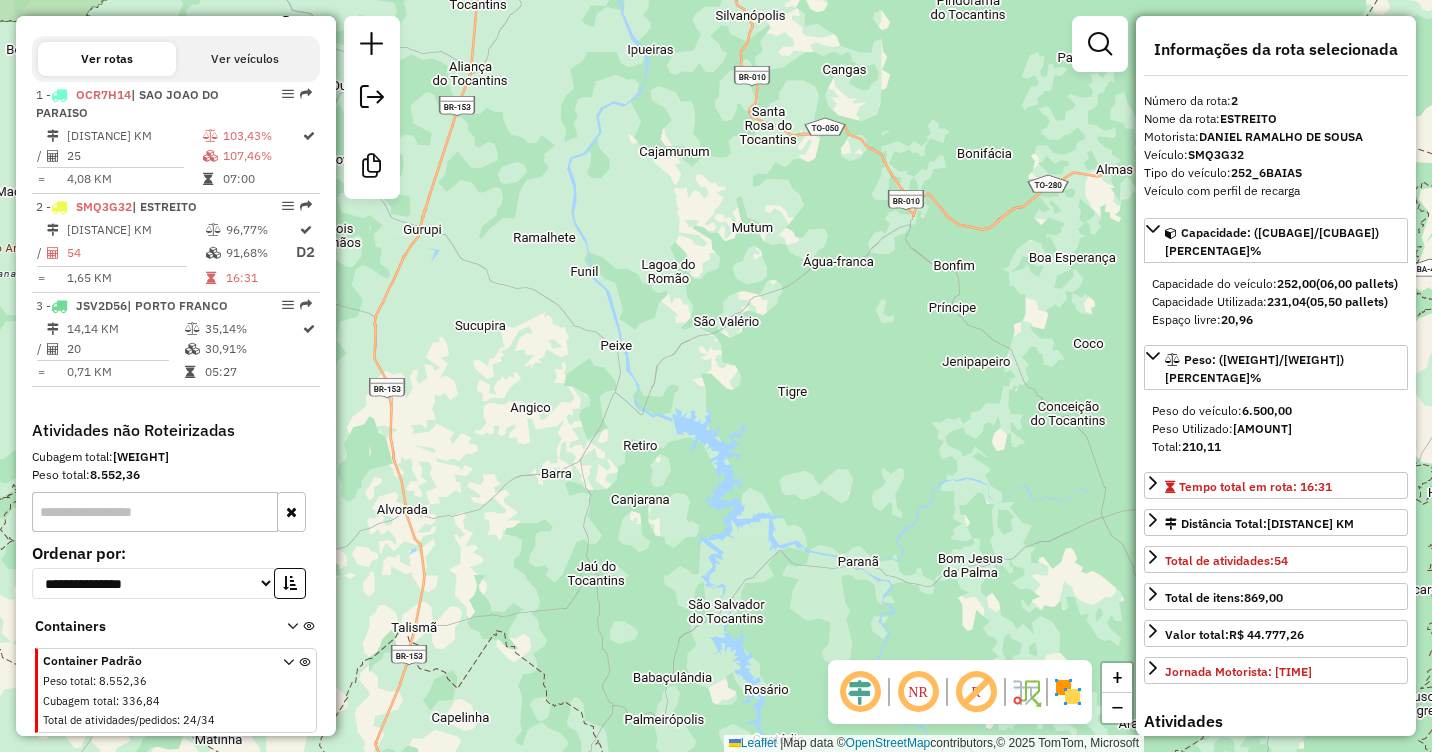 drag, startPoint x: 670, startPoint y: 423, endPoint x: 641, endPoint y: 368, distance: 62.177166 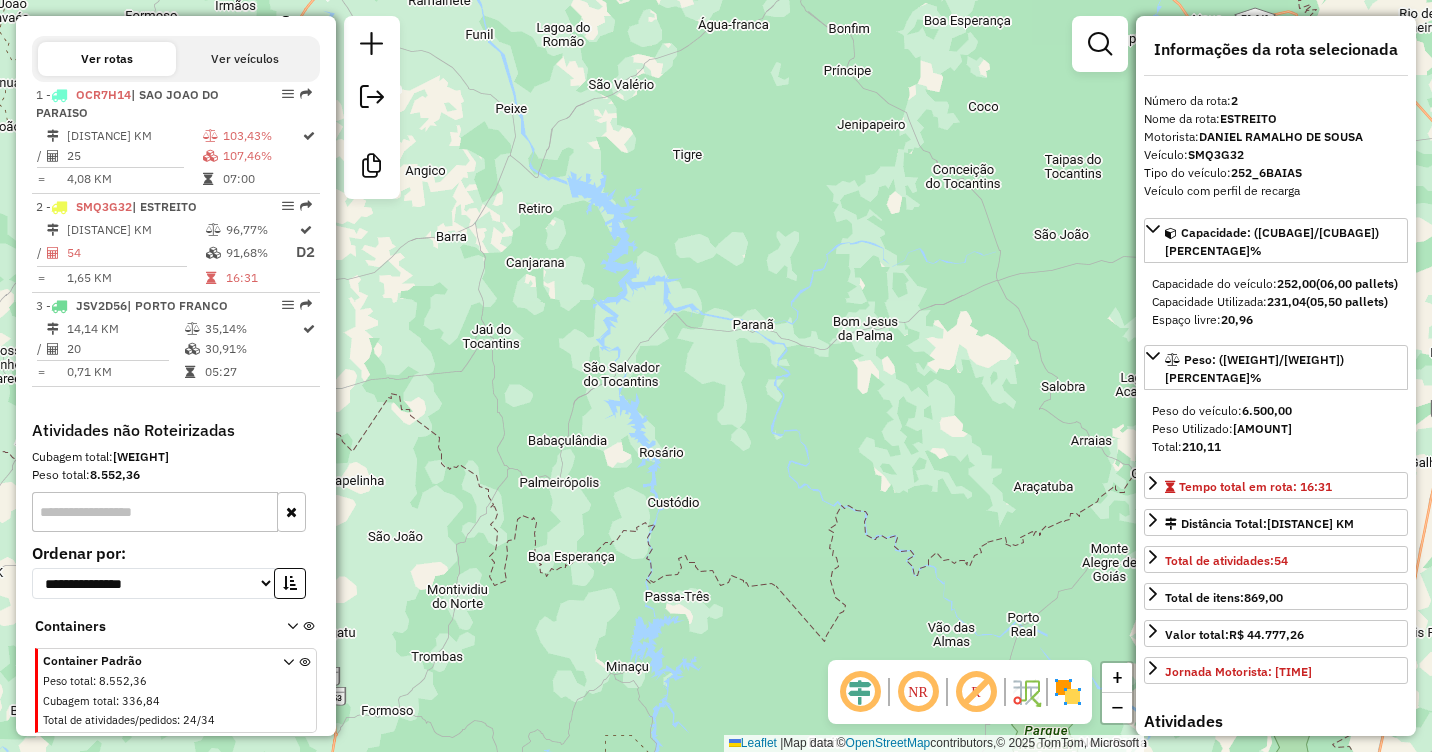 drag, startPoint x: 754, startPoint y: 501, endPoint x: 686, endPoint y: 341, distance: 173.85051 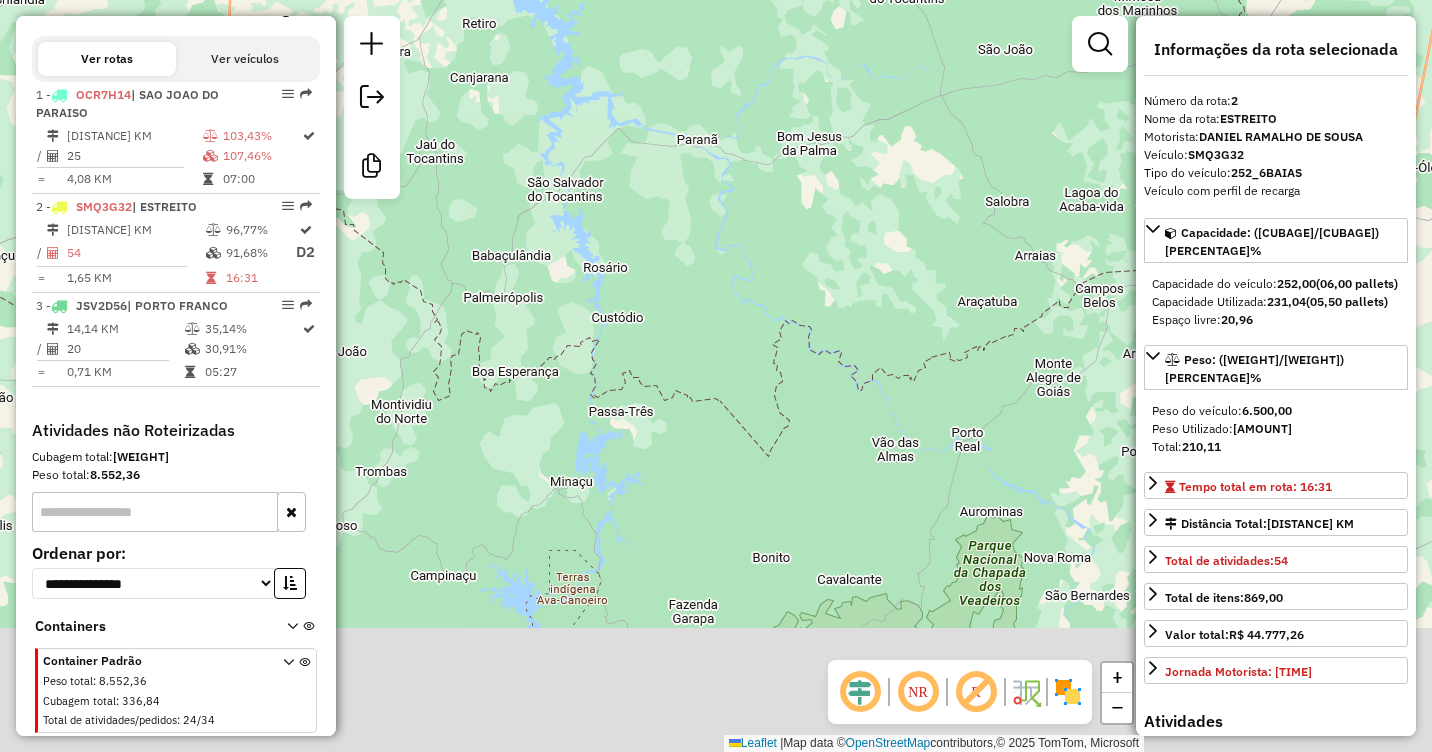 drag, startPoint x: 742, startPoint y: 410, endPoint x: 689, endPoint y: 235, distance: 182.84967 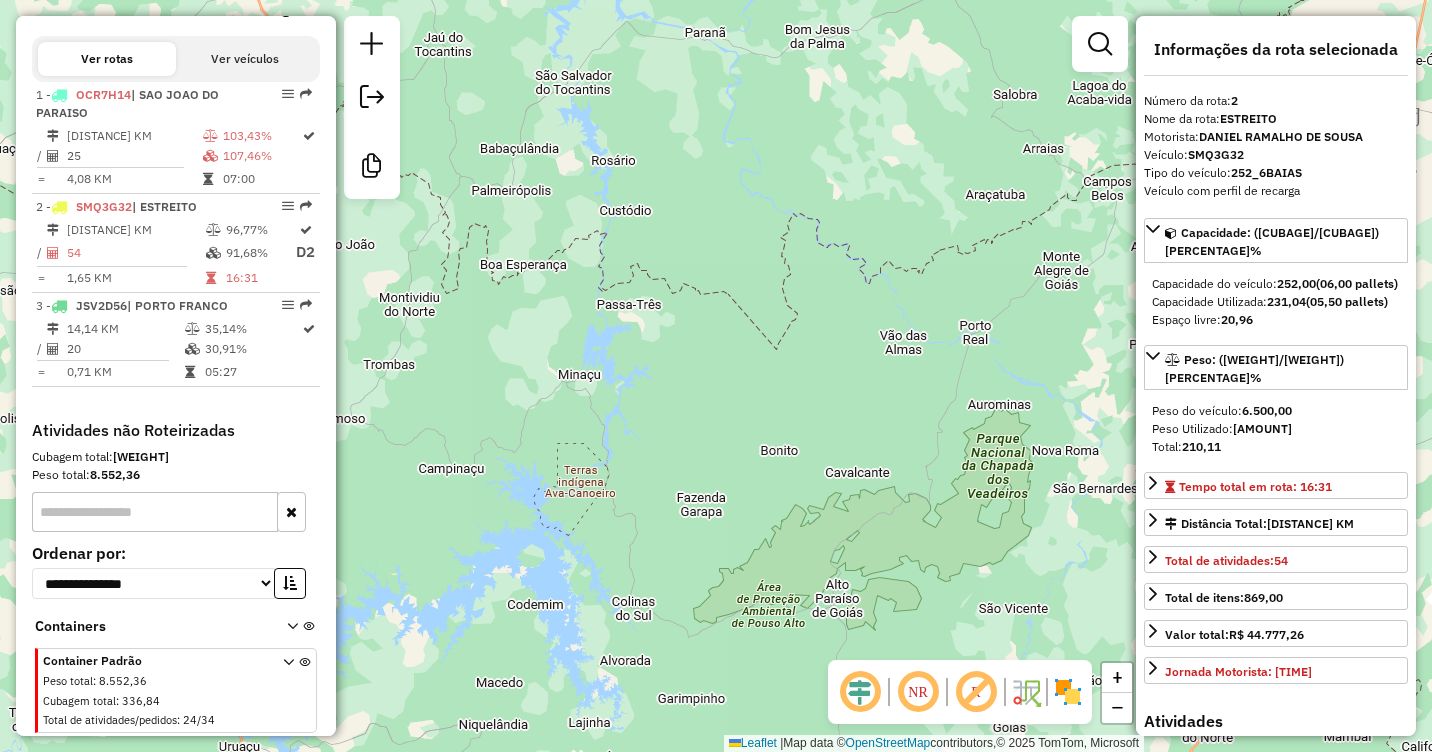 drag, startPoint x: 692, startPoint y: 356, endPoint x: 700, endPoint y: 268, distance: 88.362885 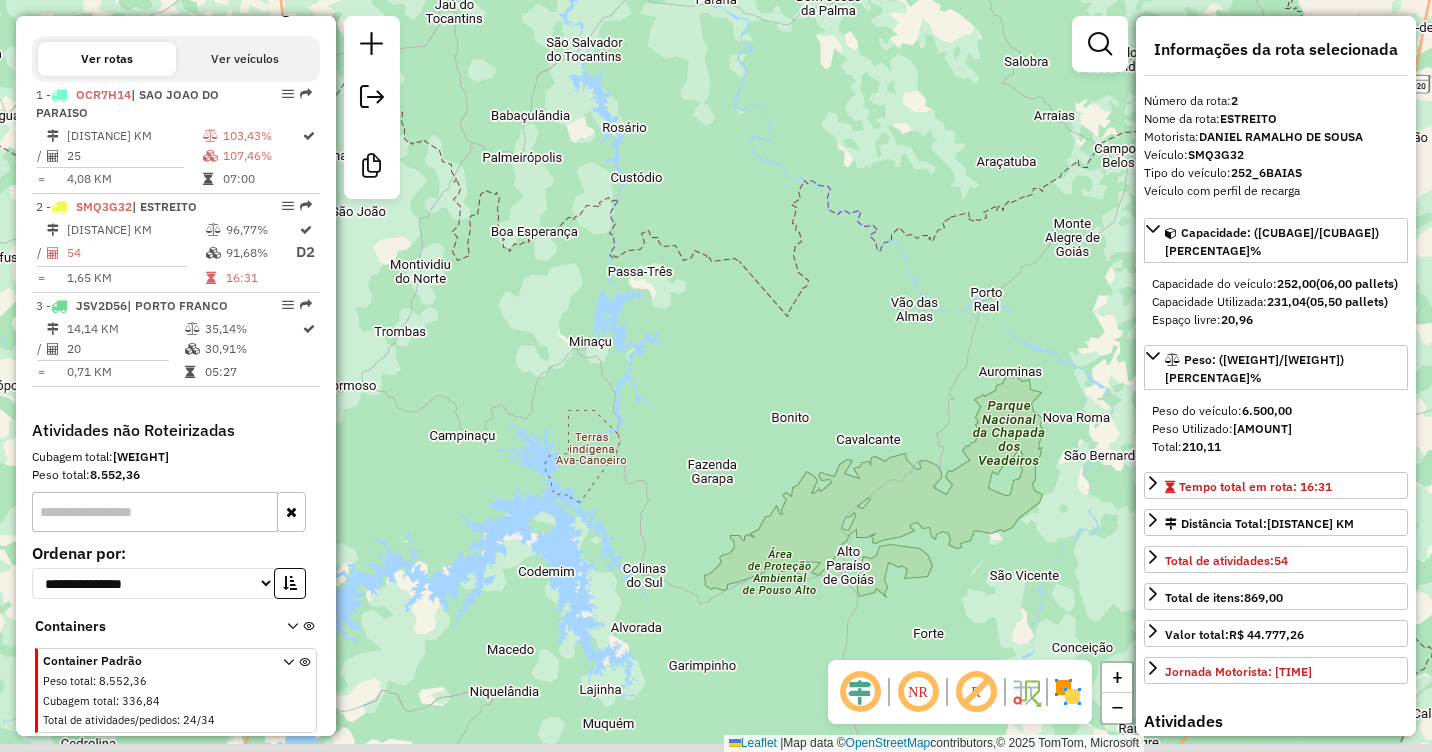 drag, startPoint x: 630, startPoint y: 338, endPoint x: 635, endPoint y: 227, distance: 111.11256 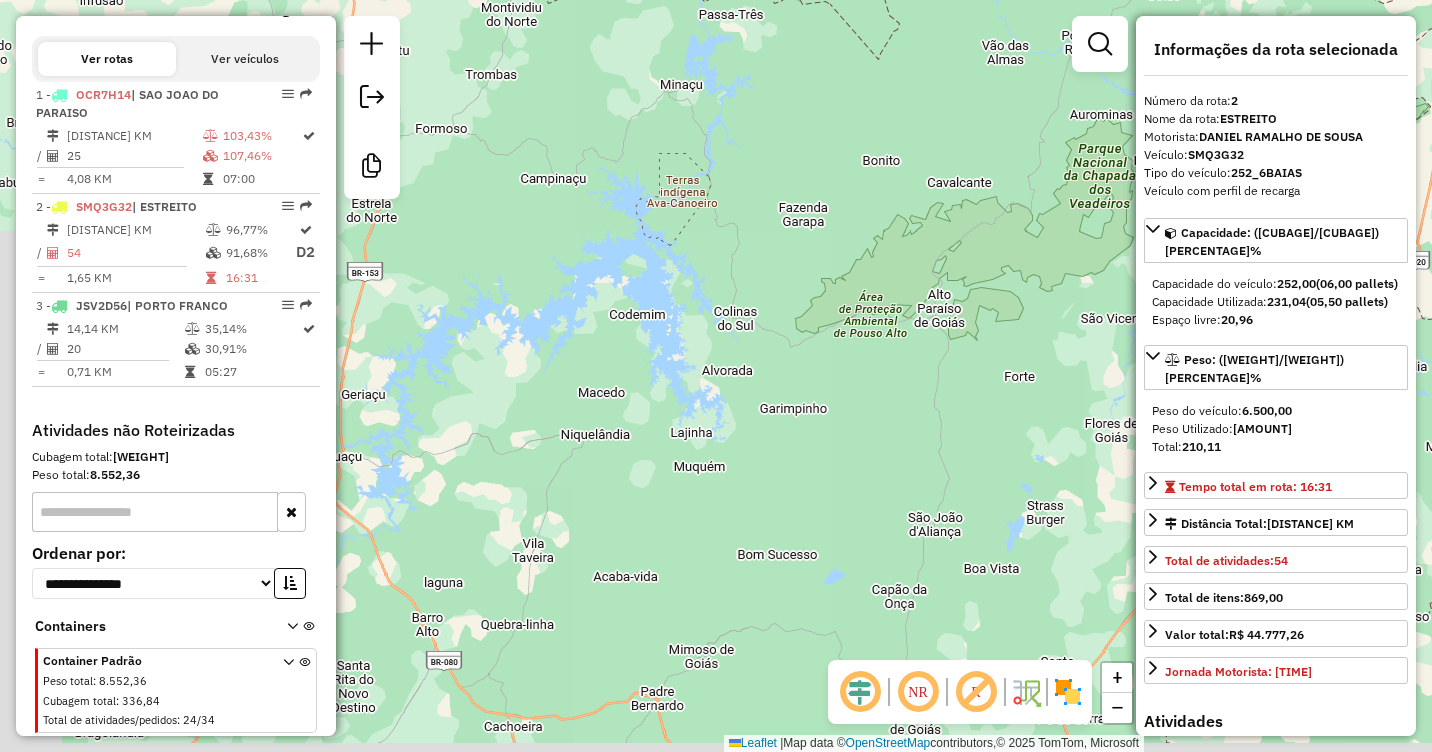 drag, startPoint x: 720, startPoint y: 301, endPoint x: 753, endPoint y: 212, distance: 94.92102 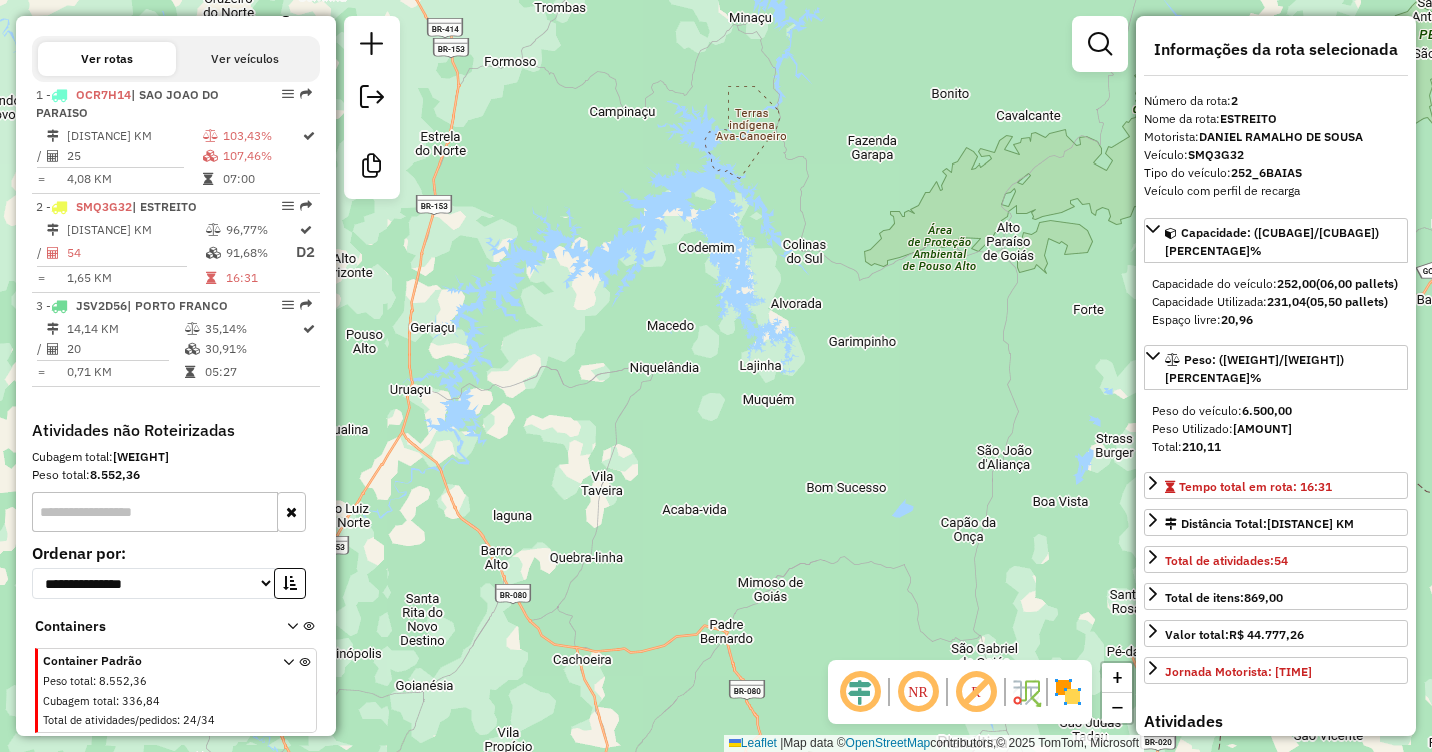drag, startPoint x: 731, startPoint y: 319, endPoint x: 818, endPoint y: 247, distance: 112.929184 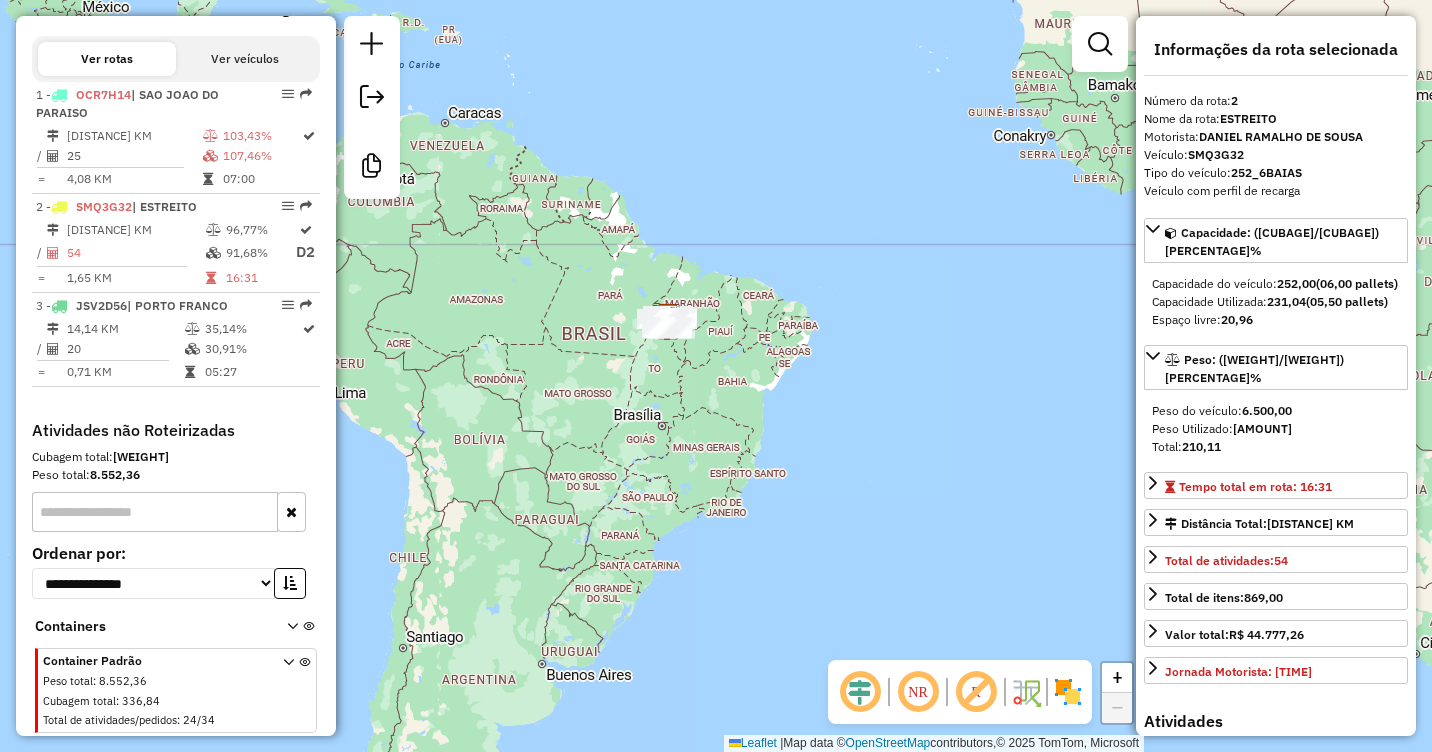 drag, startPoint x: 760, startPoint y: 214, endPoint x: 673, endPoint y: 384, distance: 190.96858 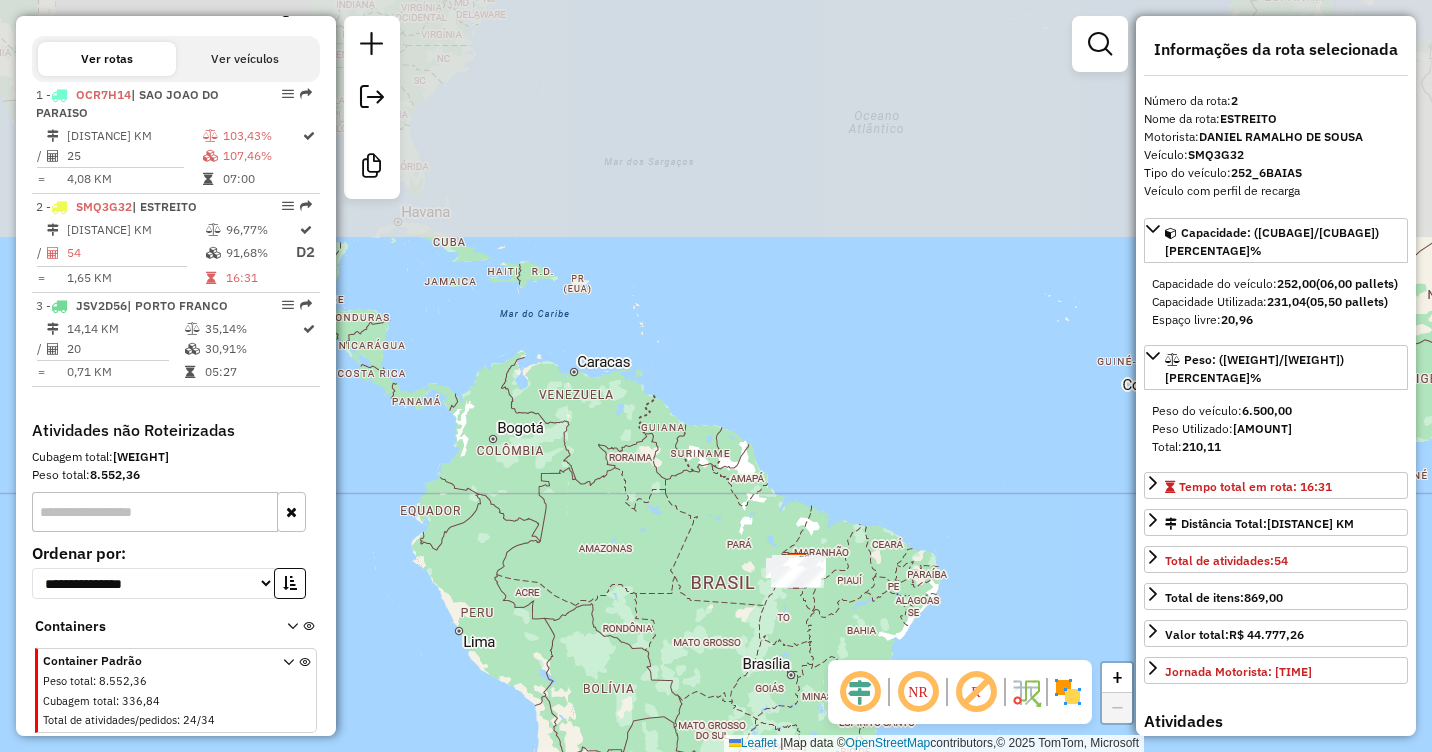 drag 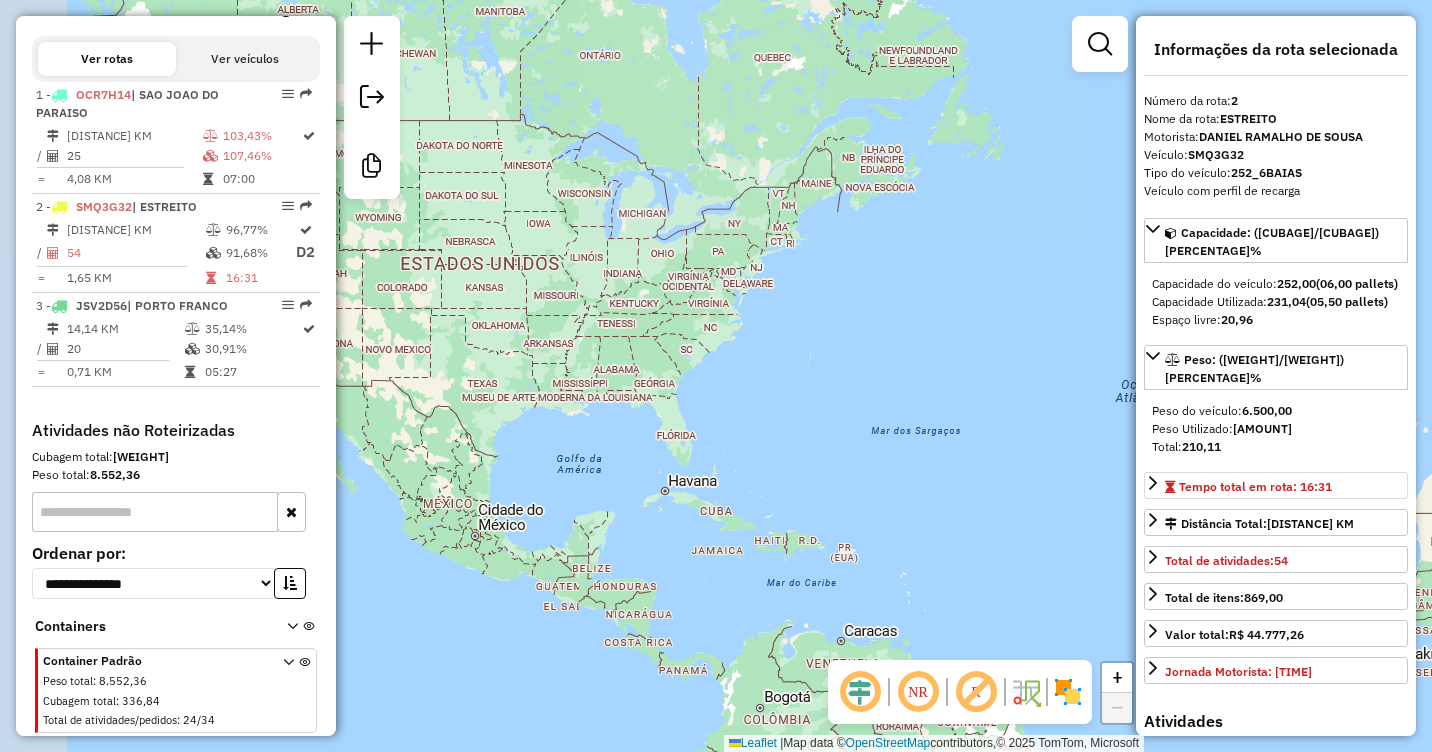 click on "Informações da Sessão [ID] - [DATE]     Criação: [DATE] [TIME]   Depósito:  [NAME] [CITY]  Total de rotas:  [NUMBER]  Distância Total:  [DISTANCE] km  Tempo total:  [TIME]  Valor total:  R$ [PRICE]  - Total roteirizado:  R$ [PRICE]  - Total não roteirizado:  R$ [PRICE]  Total de Atividades Roteirizadas:  [NUMBER]  Total de Pedidos Roteirizados:  [NUMBER]  Peso total roteirizado: [WEIGHT]  Cubagem total roteirizado: [CUBAGE]  Total de Atividades não Roteirizadas:  [NUMBER]  Total de Pedidos não Roteirizados: [NUMBER] Total de caixas por viagem:  [CUBAGE] /   [NUMBER] =  [CUBAGE] Média de Atividades por viagem: [NUMBER] /   [NUMBER] =  [NUMBER] Ocupação média da frota:  [PERCENTAGE]%   Rotas improdutivas:  [NUMBER]  Rotas vários dias:  [NUMBER]  Clientes Priorizados NR:  [NUMBER] Rotas  Recargas: [NUMBER]   Ver rotas   Ver veículos   [NUMBER] -       [PLATE]   | [CITY] [STATE]  [DISTANCE] KM   [PERCENTAGE]%  /  [NUMBER]   [PERCENTAGE]%     =  [DISTANCE] KM   [TIME]   [NUMBER] -       [PLATE]   | [CITY]  [DISTANCE] KM   [PERCENTAGE]%  /  [NUMBER]   [PERCENTAGE]%   D[NUMBER]  =  [DISTANCE] KM   [TIME]   [NUMBER] -      / =" 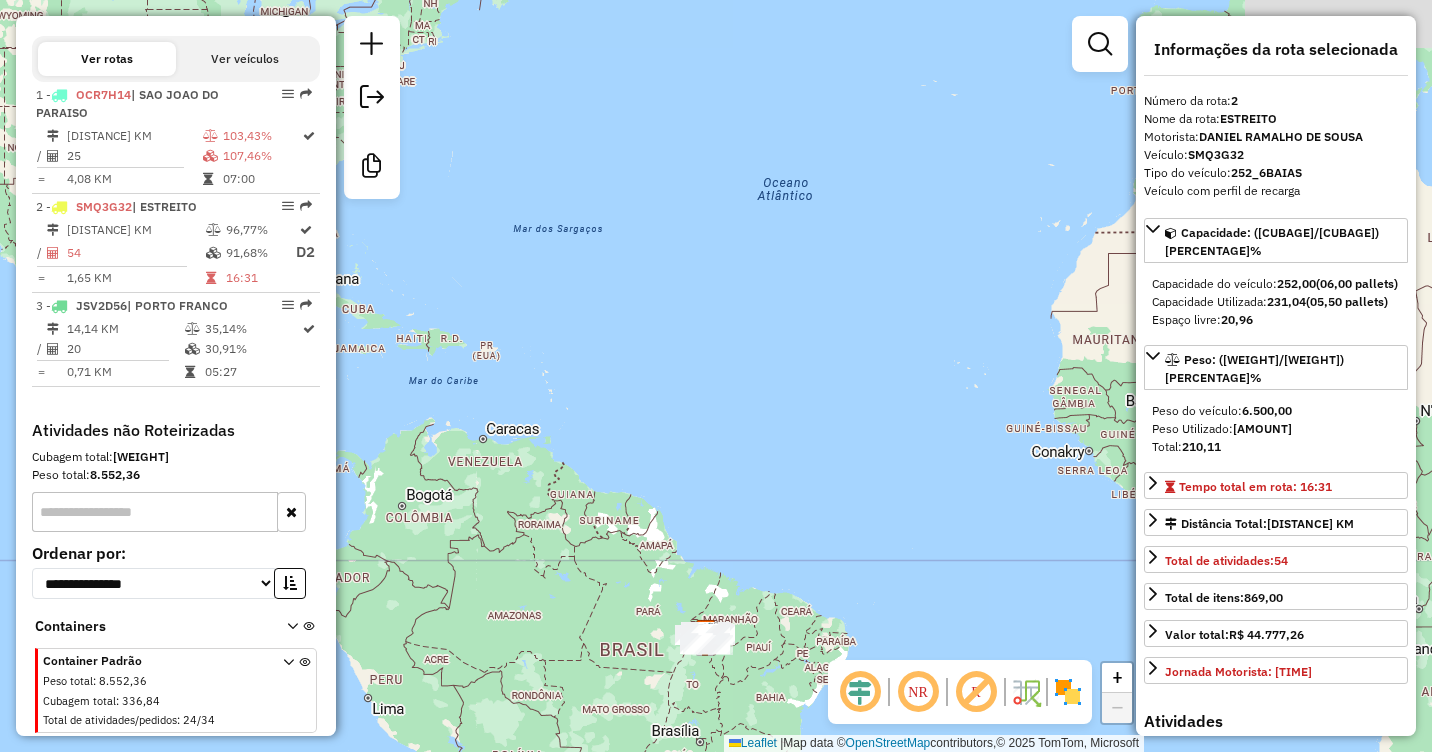 click on "Janela de atendimento Grade de atendimento Capacidade Transportadoras Veículos Cliente Pedidos  Rotas Selecione os dias de semana para filtrar as janelas de atendimento  Seg   Ter   Qua   Qui   Sex   Sáb   Dom  Informe o período da janela de atendimento: De: Até:  Filtrar exatamente a janela do cliente  Considerar janela de atendimento padrão  Selecione os dias de semana para filtrar as grades de atendimento  Seg   Ter   Qua   Qui   Sex   Sáb   Dom   Considerar clientes sem dia de atendimento cadastrado  Clientes fora do dia de atendimento selecionado Filtrar as atividades entre os valores definidos abaixo:  Peso mínimo:   Peso máximo:   Cubagem mínima:   Cubagem máxima:   De:   Até:  Filtrar as atividades entre o tempo de atendimento definido abaixo:  De:   Até:   Considerar capacidade total dos clientes não roteirizados Transportadora: Selecione um ou mais itens Tipo de veículo: Selecione um ou mais itens Veículo: Selecione um ou mais itens Motorista: Selecione um ou mais itens Nome: Rótulo:" 